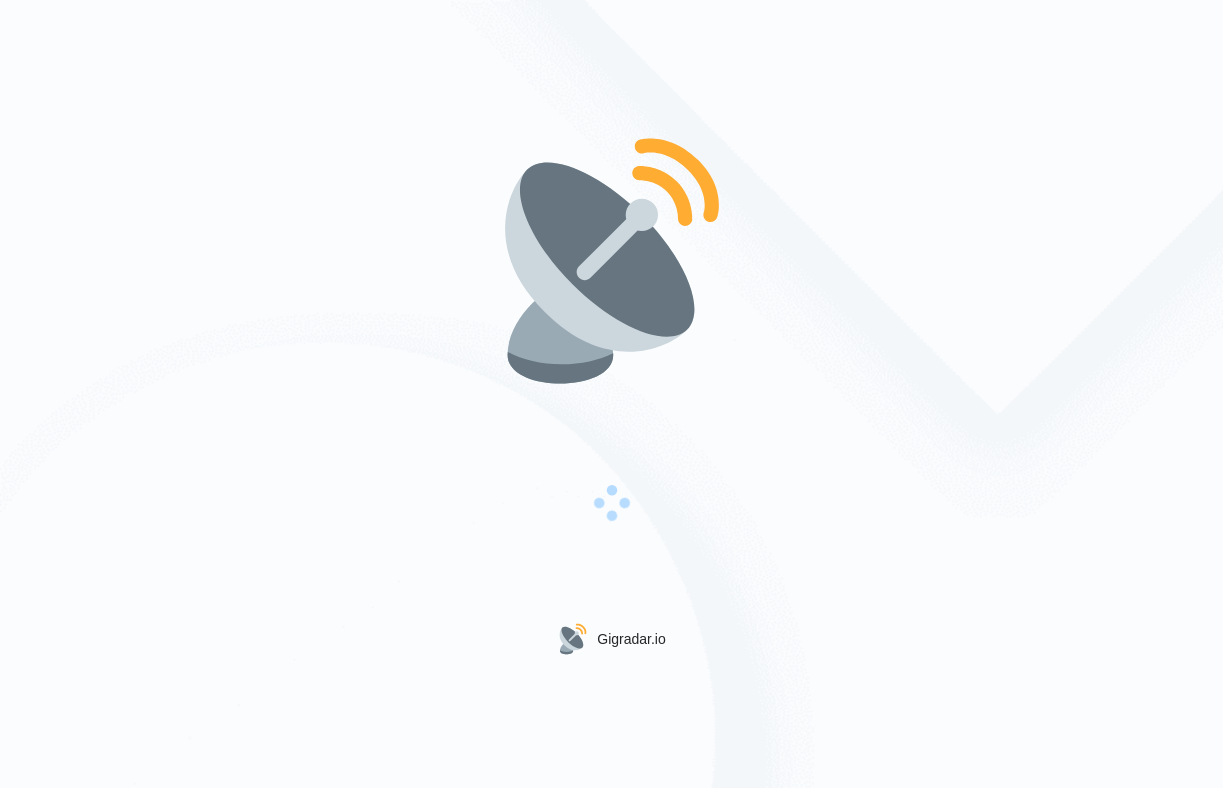 scroll, scrollTop: 0, scrollLeft: 0, axis: both 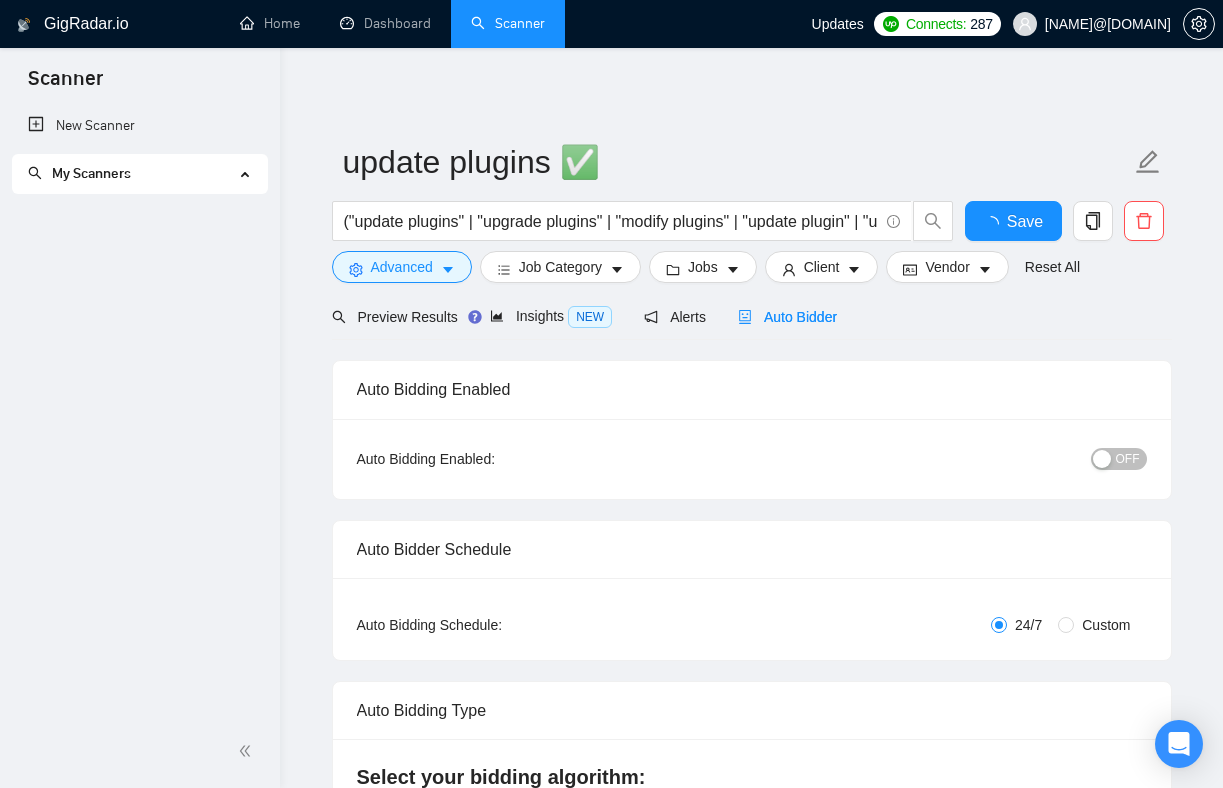 type 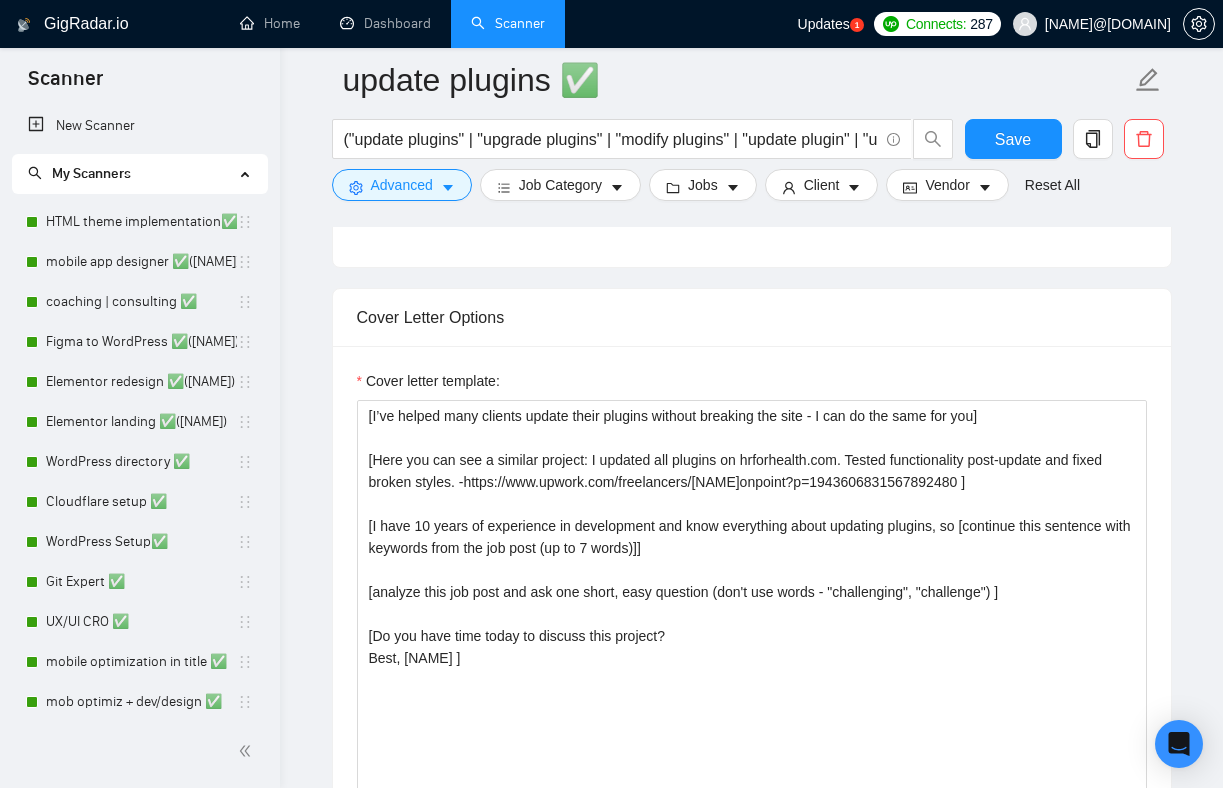 scroll, scrollTop: 1241, scrollLeft: 0, axis: vertical 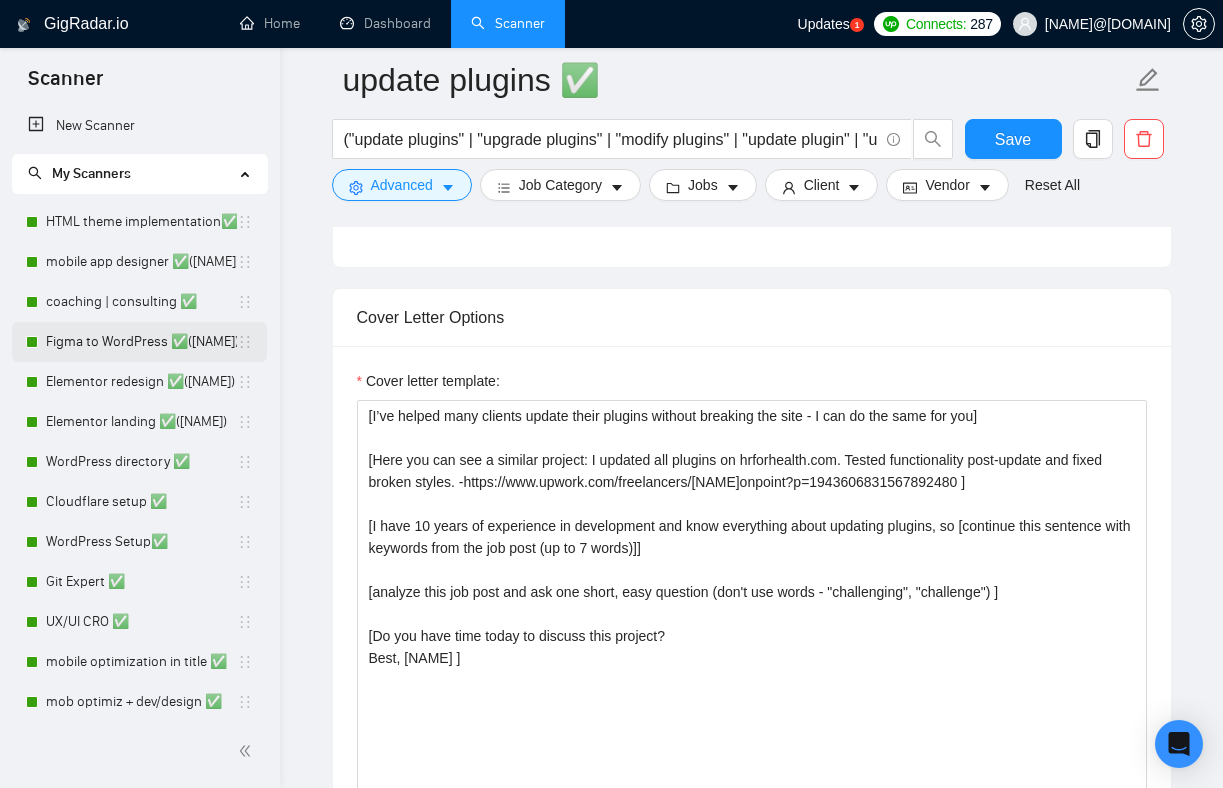 click on "Figma to WordPress ✅([NAME] [LAST])" at bounding box center (141, 342) 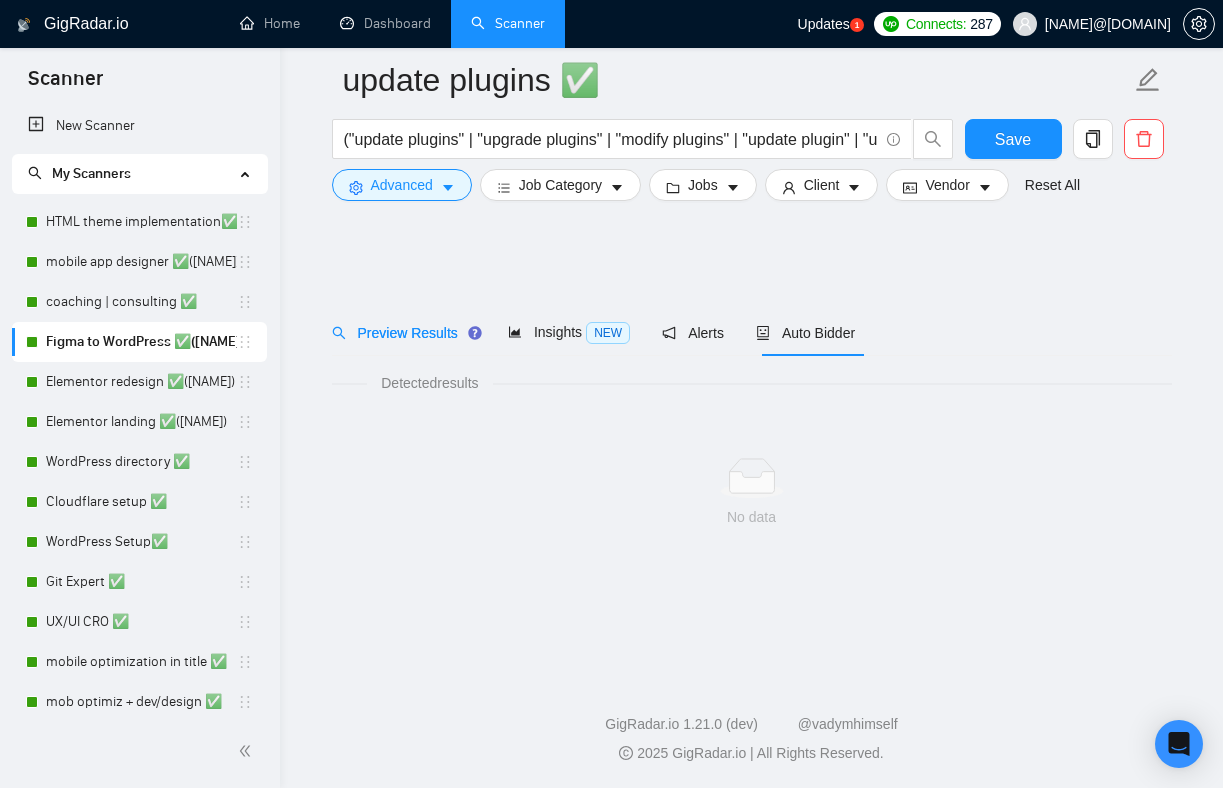 scroll, scrollTop: 0, scrollLeft: 0, axis: both 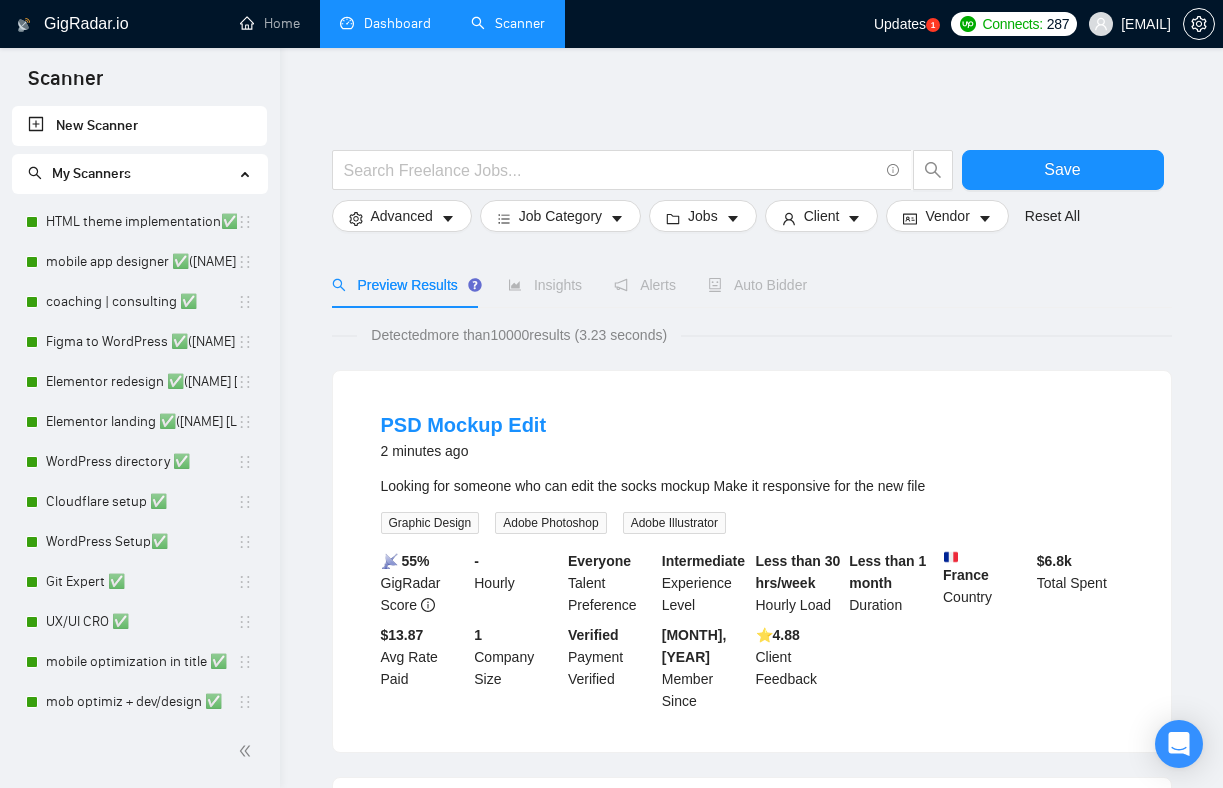 click on "Dashboard" at bounding box center (385, 23) 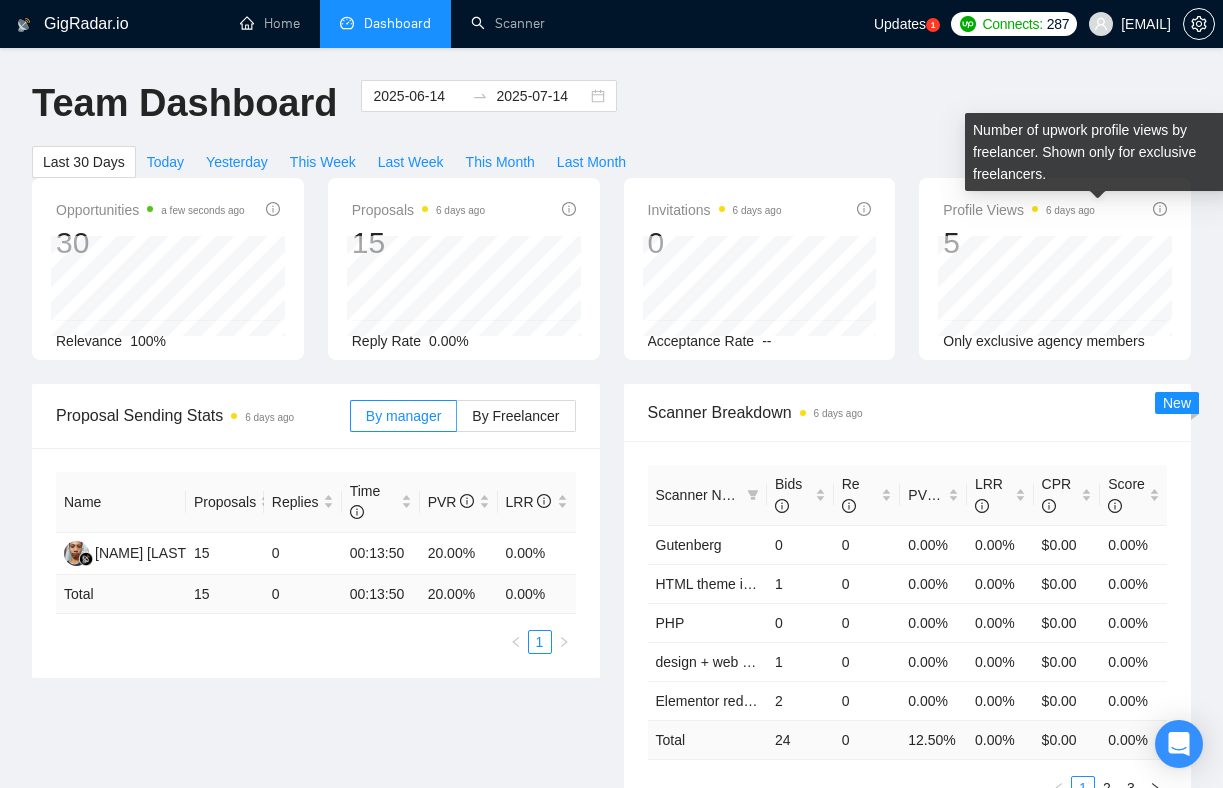 click 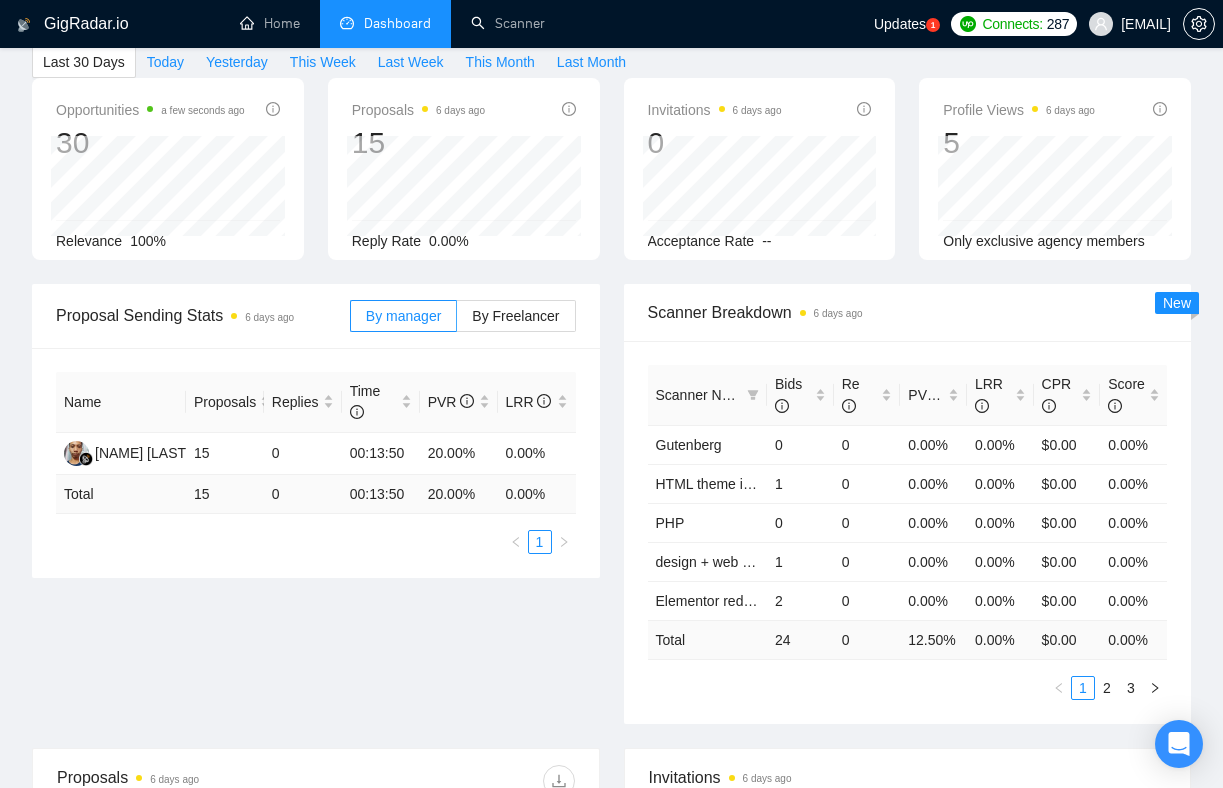 scroll, scrollTop: 0, scrollLeft: 0, axis: both 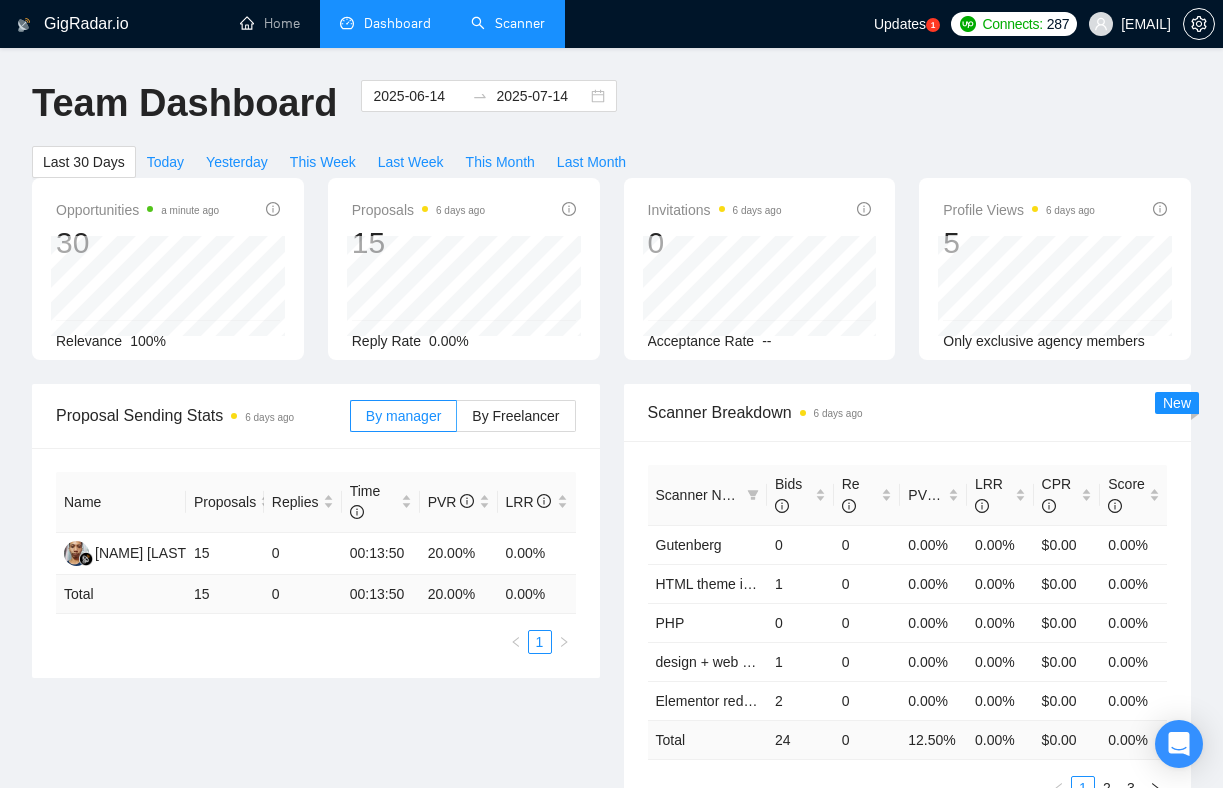 click on "Scanner" at bounding box center (508, 23) 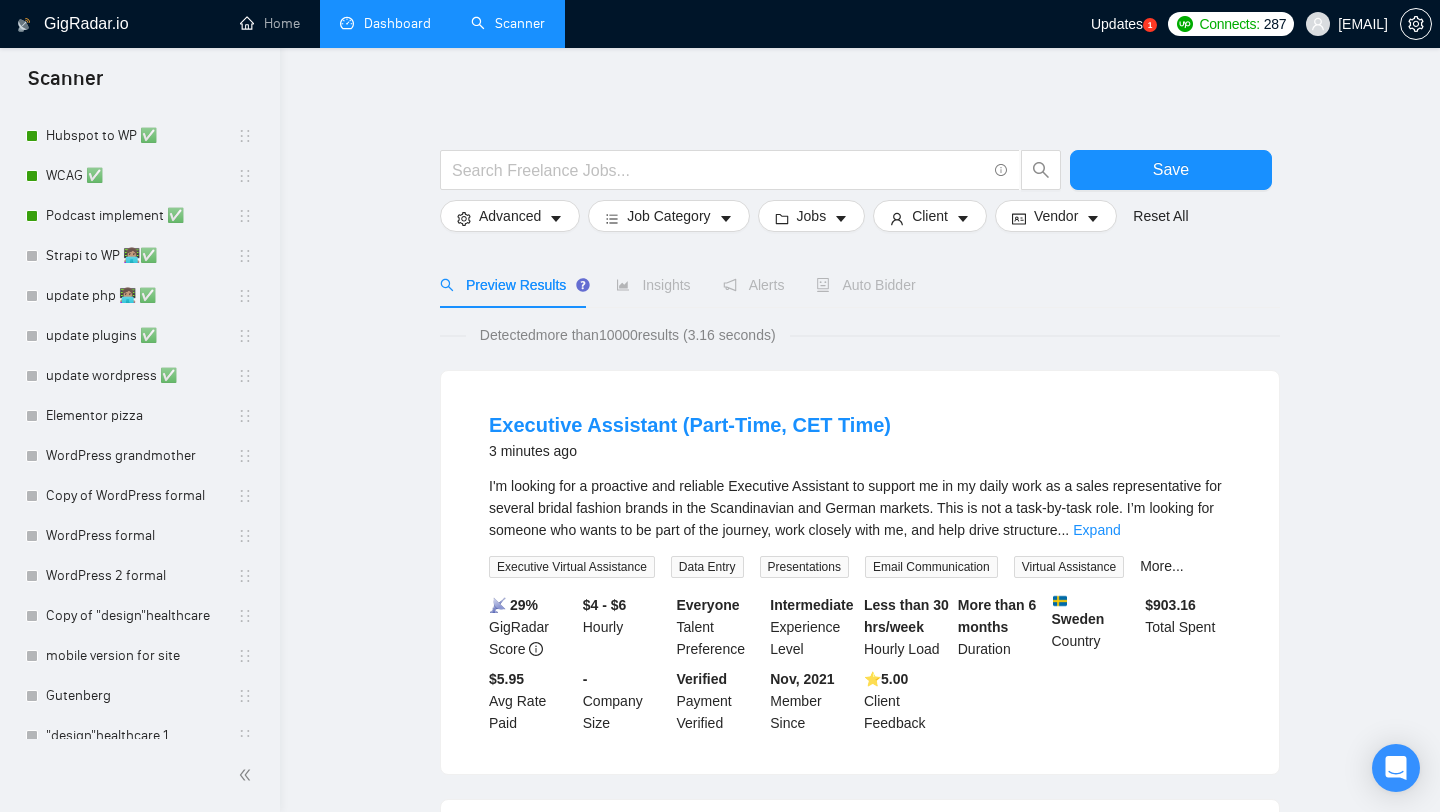 scroll, scrollTop: 640, scrollLeft: 0, axis: vertical 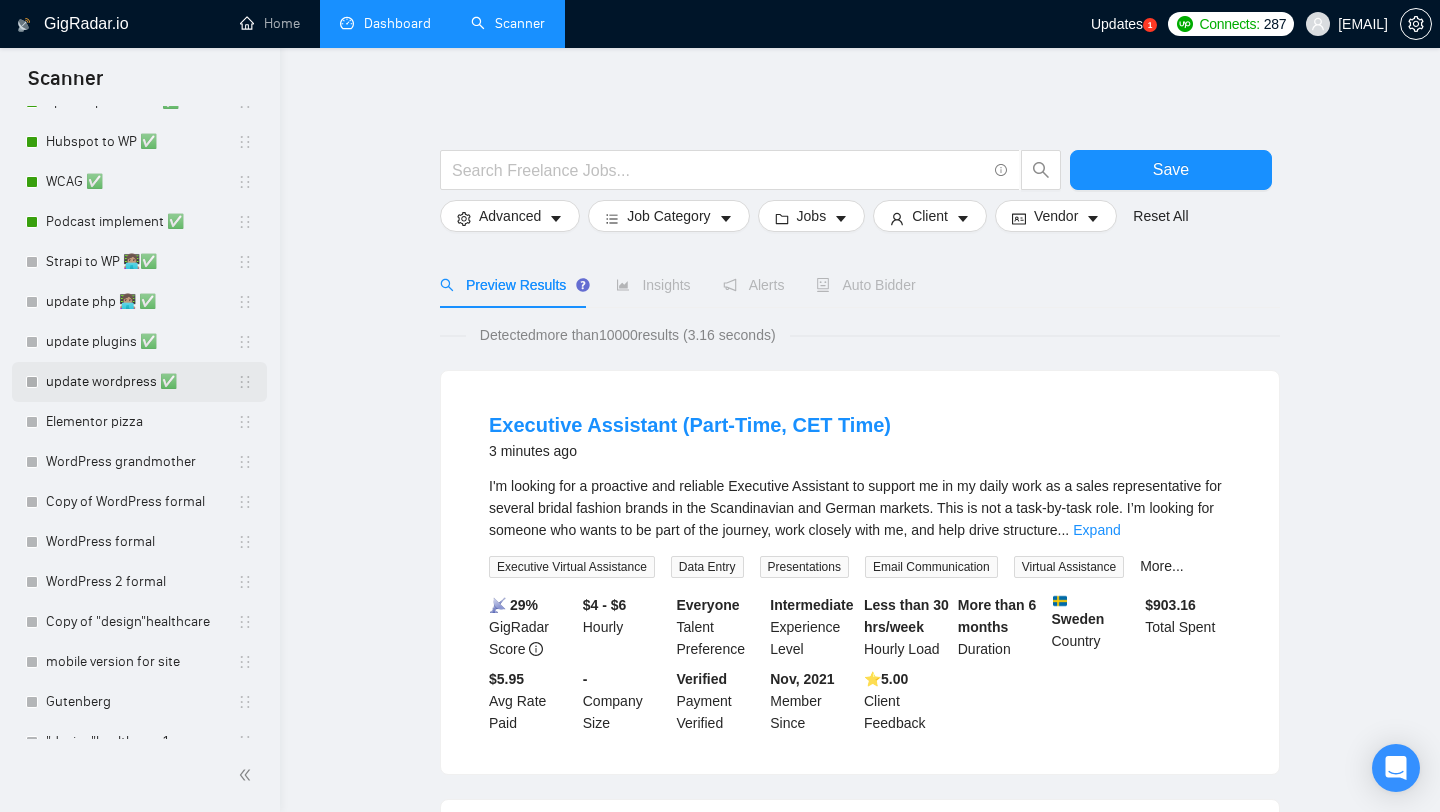 click on "update wordpress ✅" at bounding box center [141, 382] 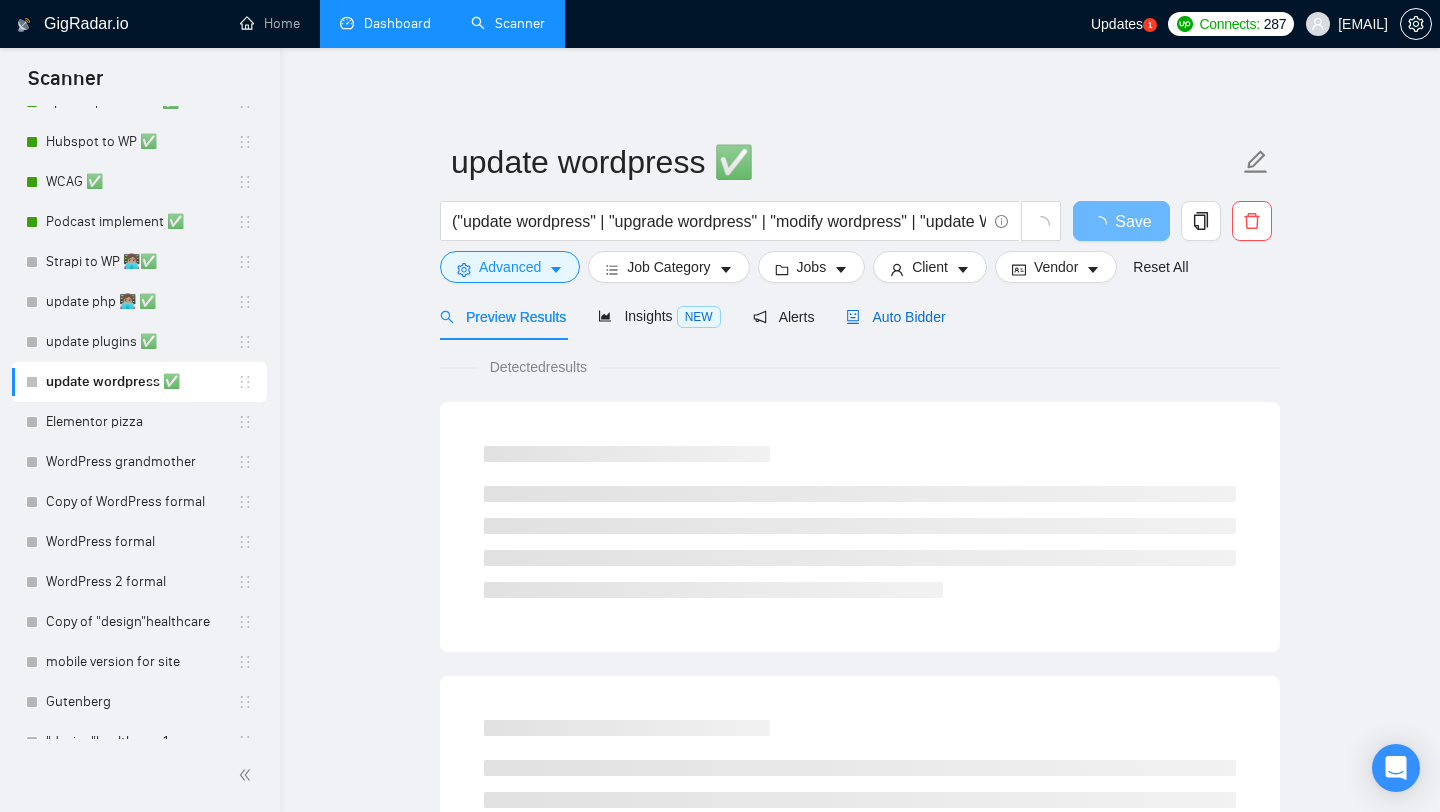 click on "Auto Bidder" at bounding box center (895, 317) 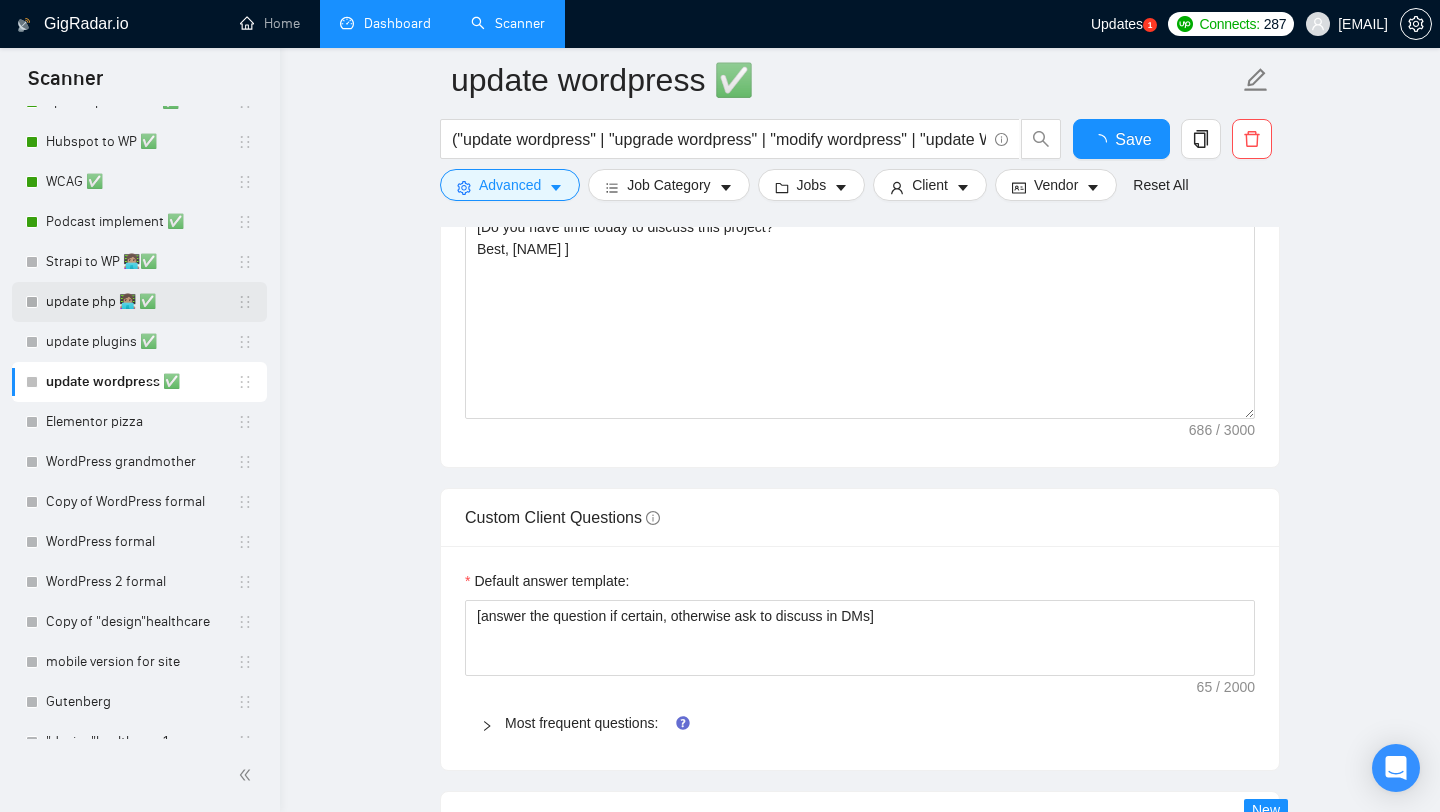 scroll, scrollTop: 1674, scrollLeft: 0, axis: vertical 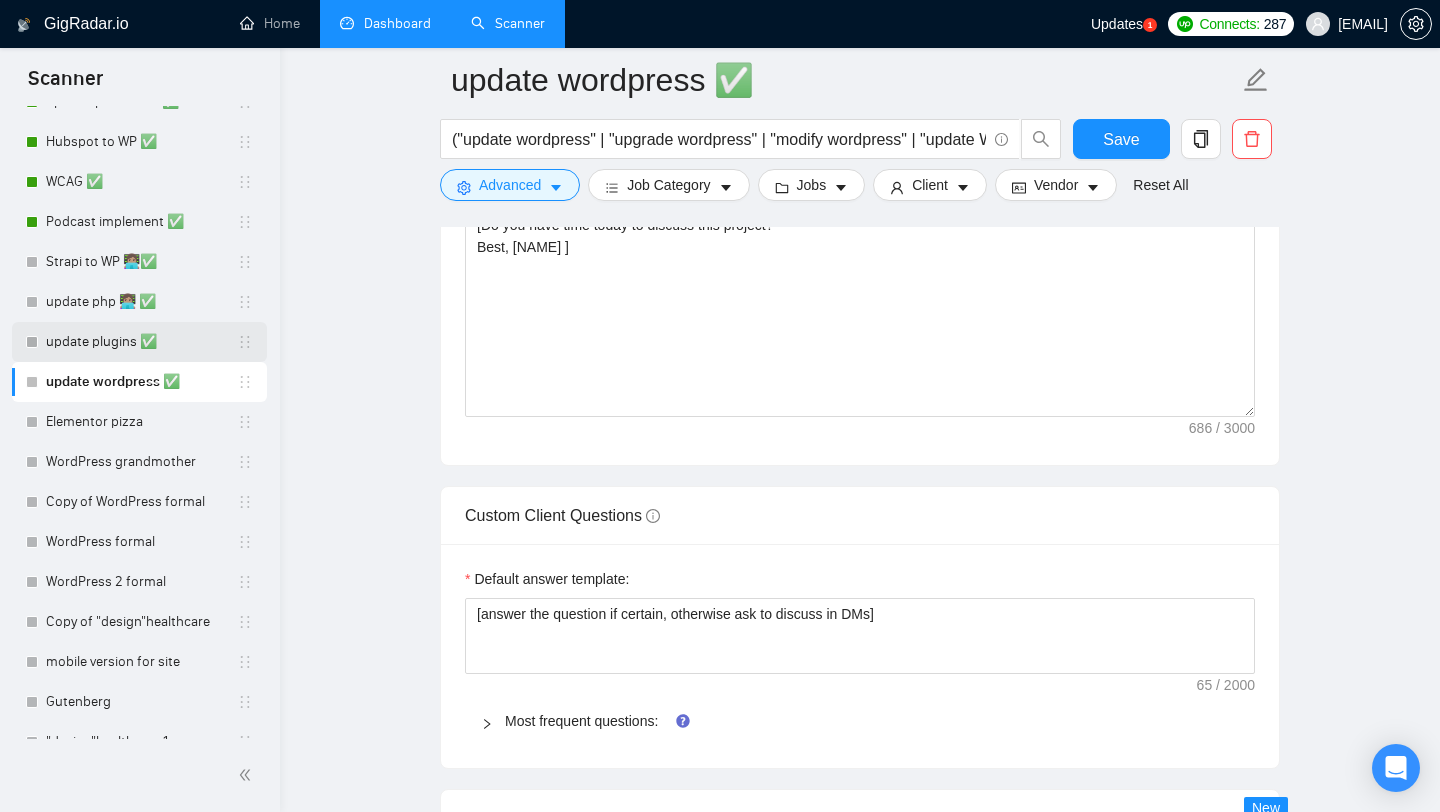 click on "update plugins ✅" at bounding box center (141, 342) 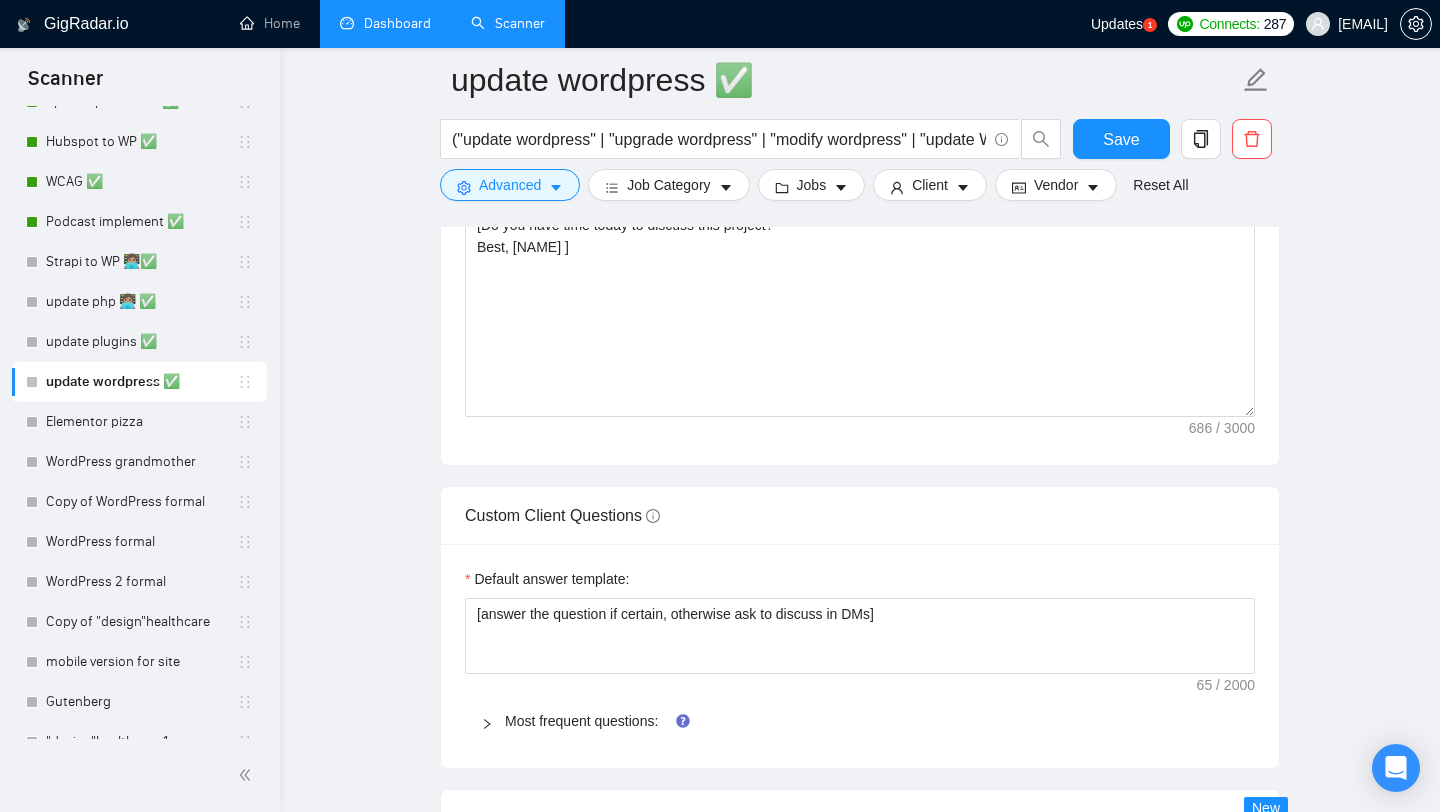 scroll, scrollTop: 0, scrollLeft: 0, axis: both 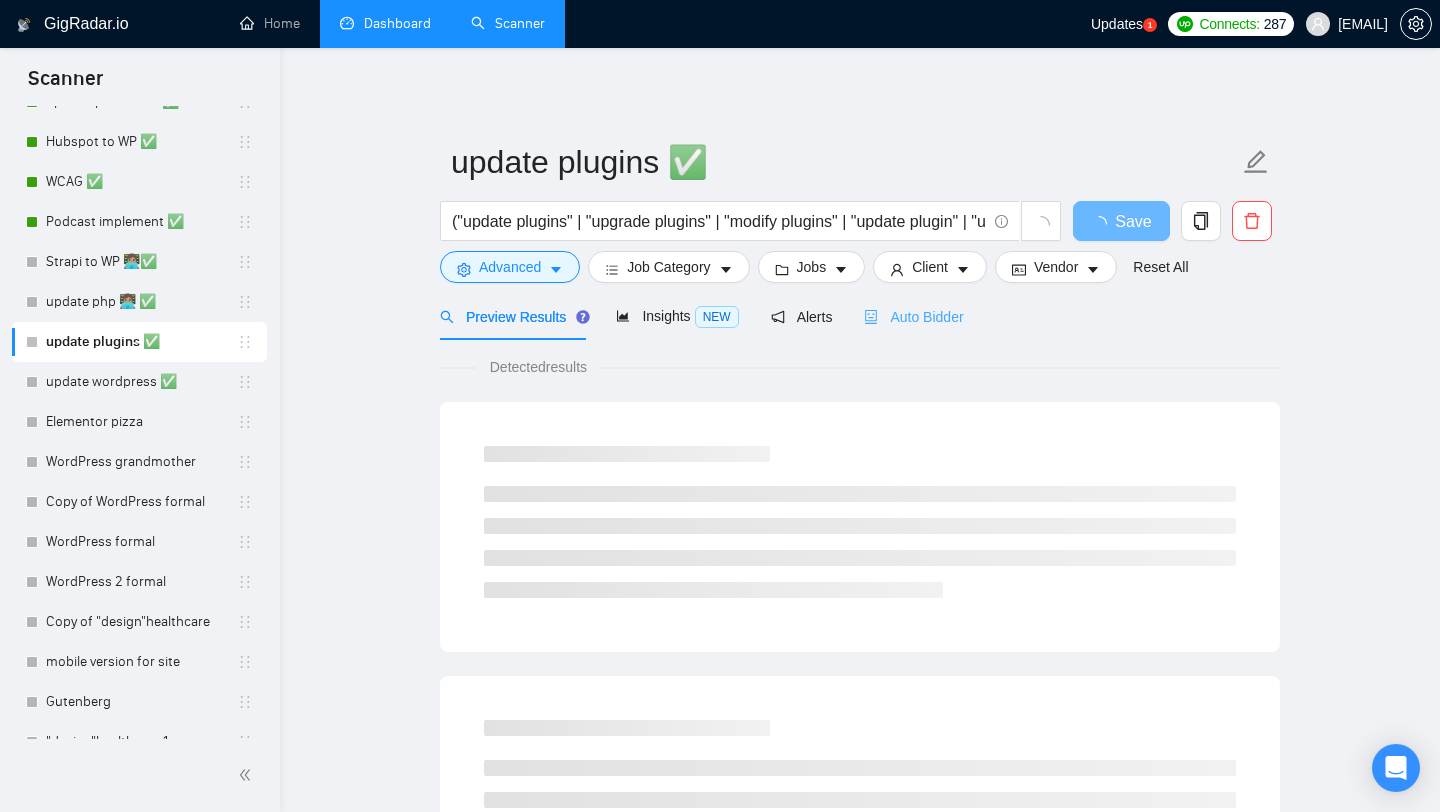 click on "Auto Bidder" at bounding box center [913, 316] 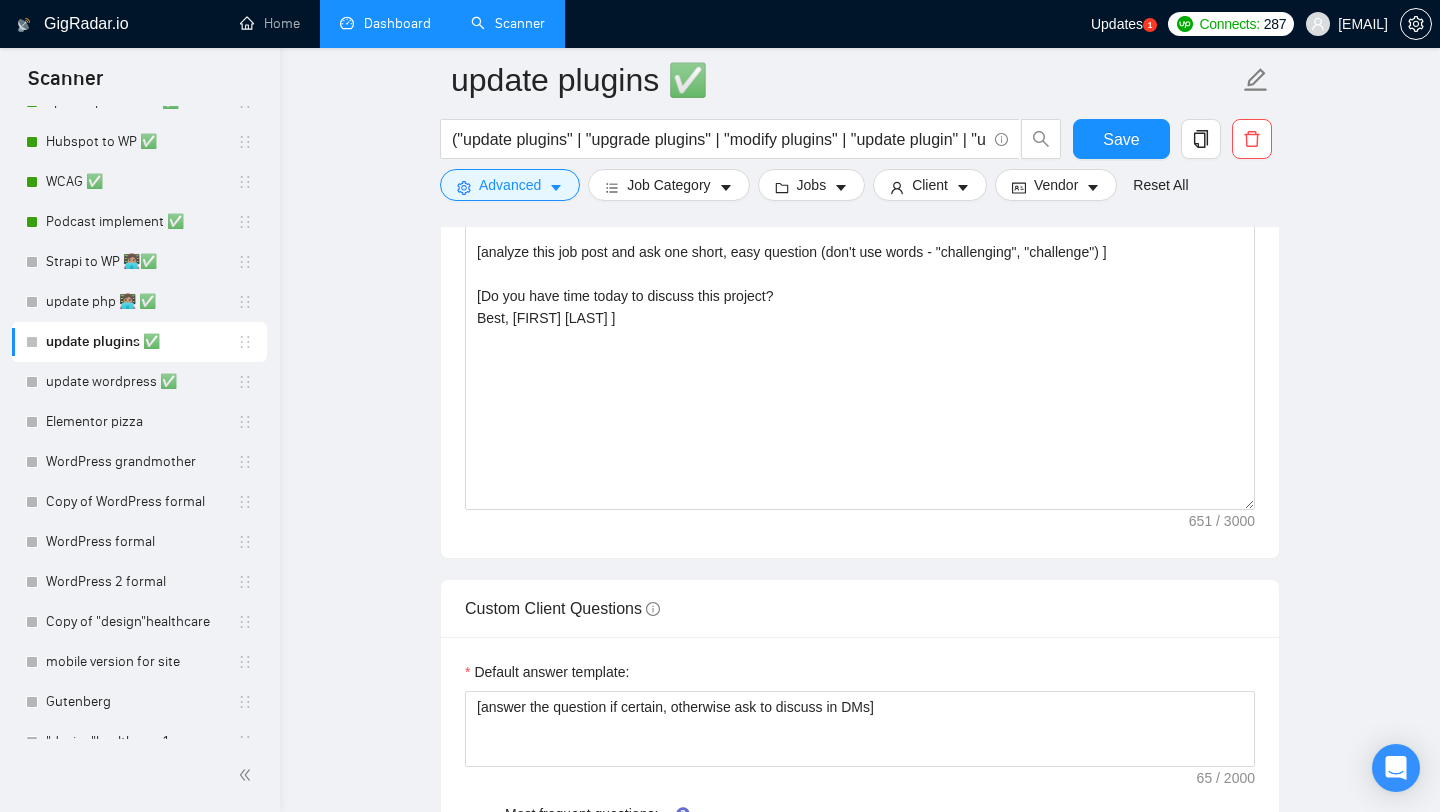 scroll, scrollTop: 1584, scrollLeft: 0, axis: vertical 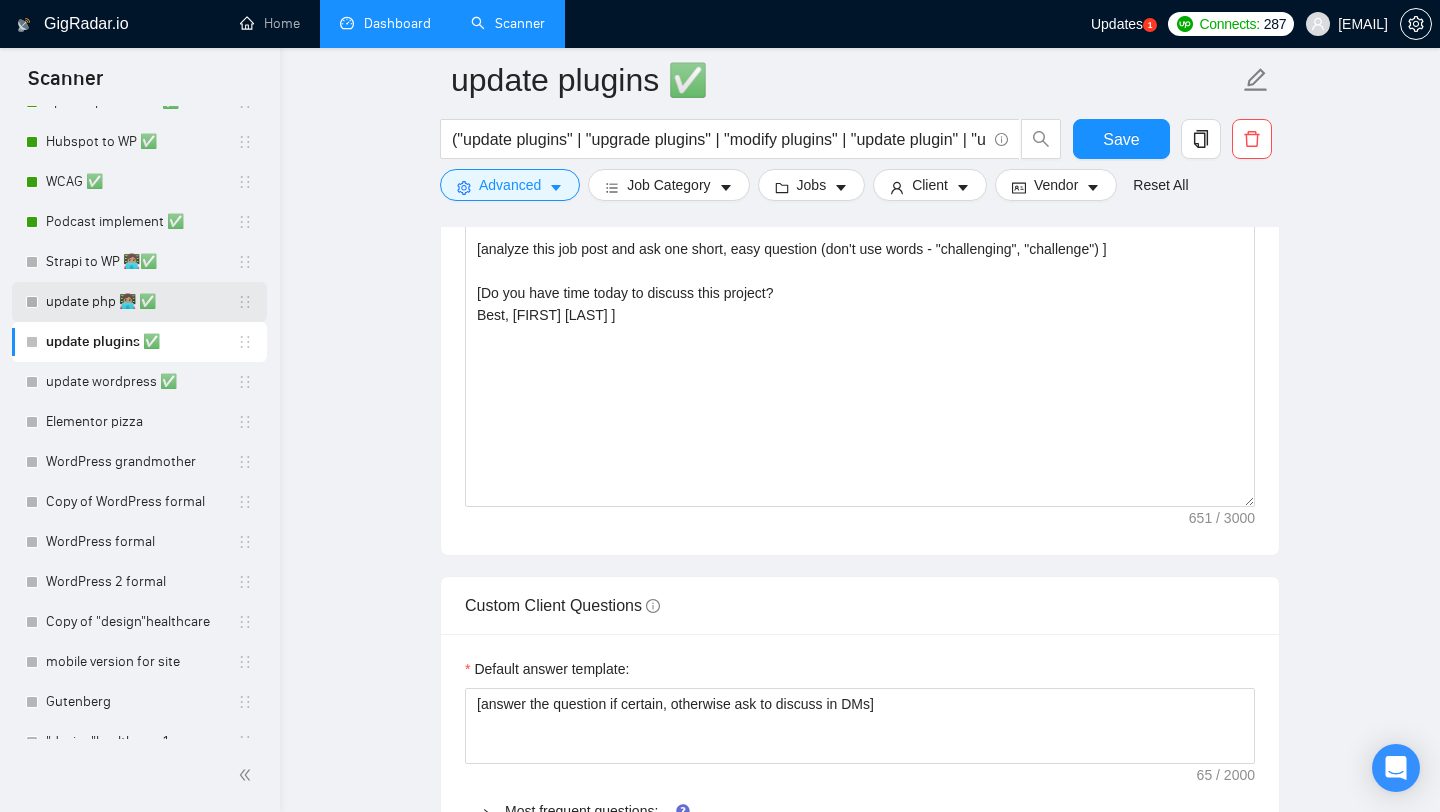 click on "update php 👩🏽‍💻 ✅" at bounding box center [141, 302] 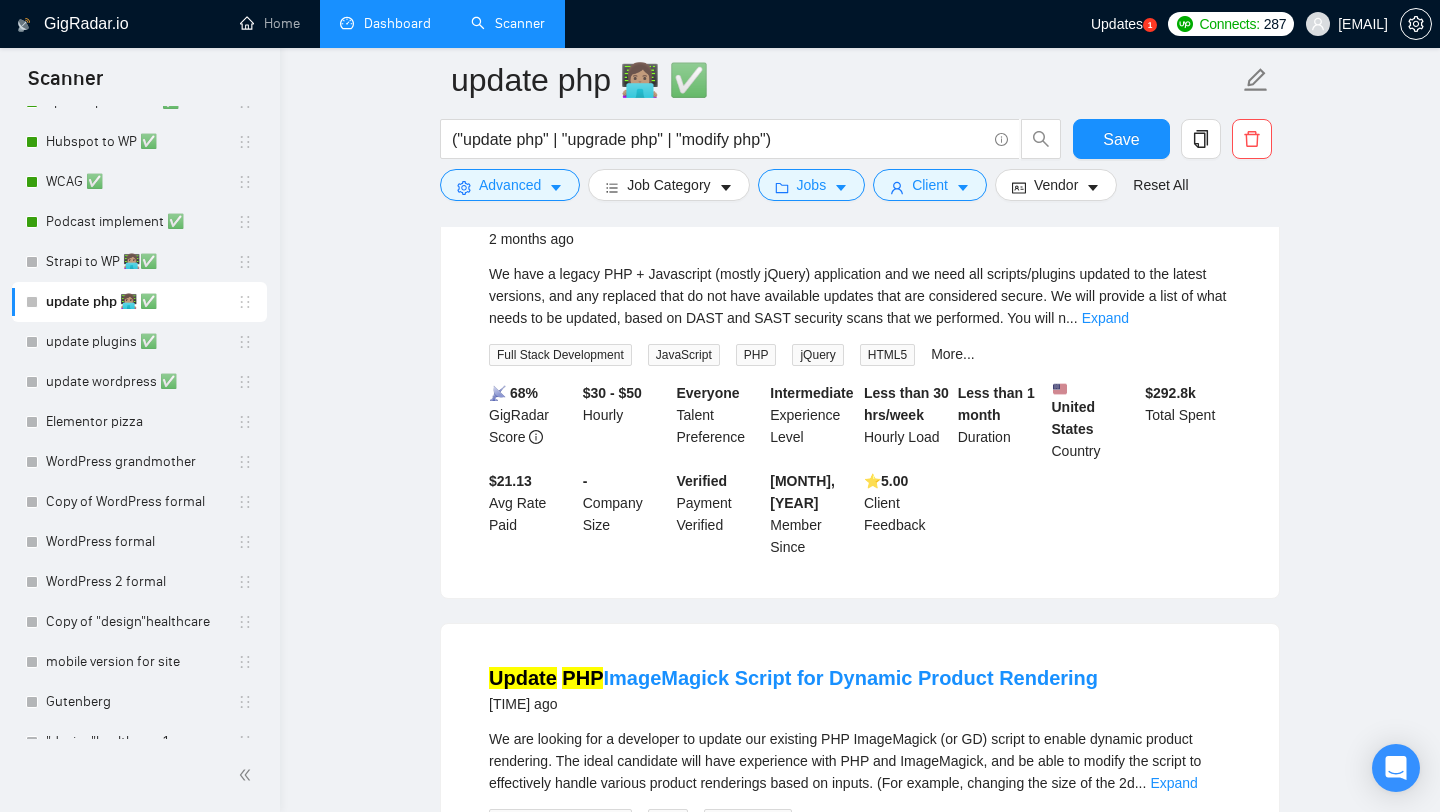 scroll, scrollTop: 0, scrollLeft: 0, axis: both 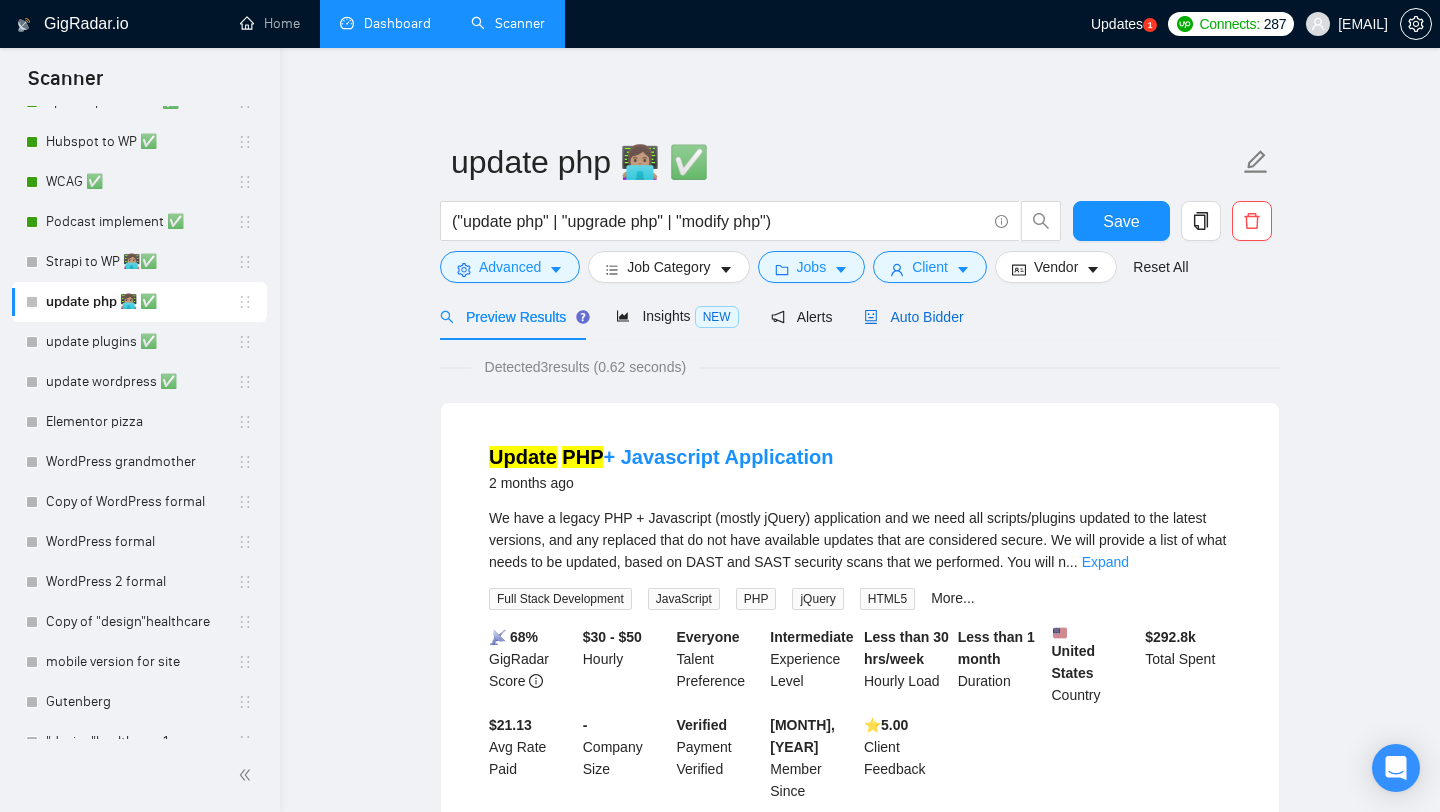 click on "Auto Bidder" at bounding box center (913, 317) 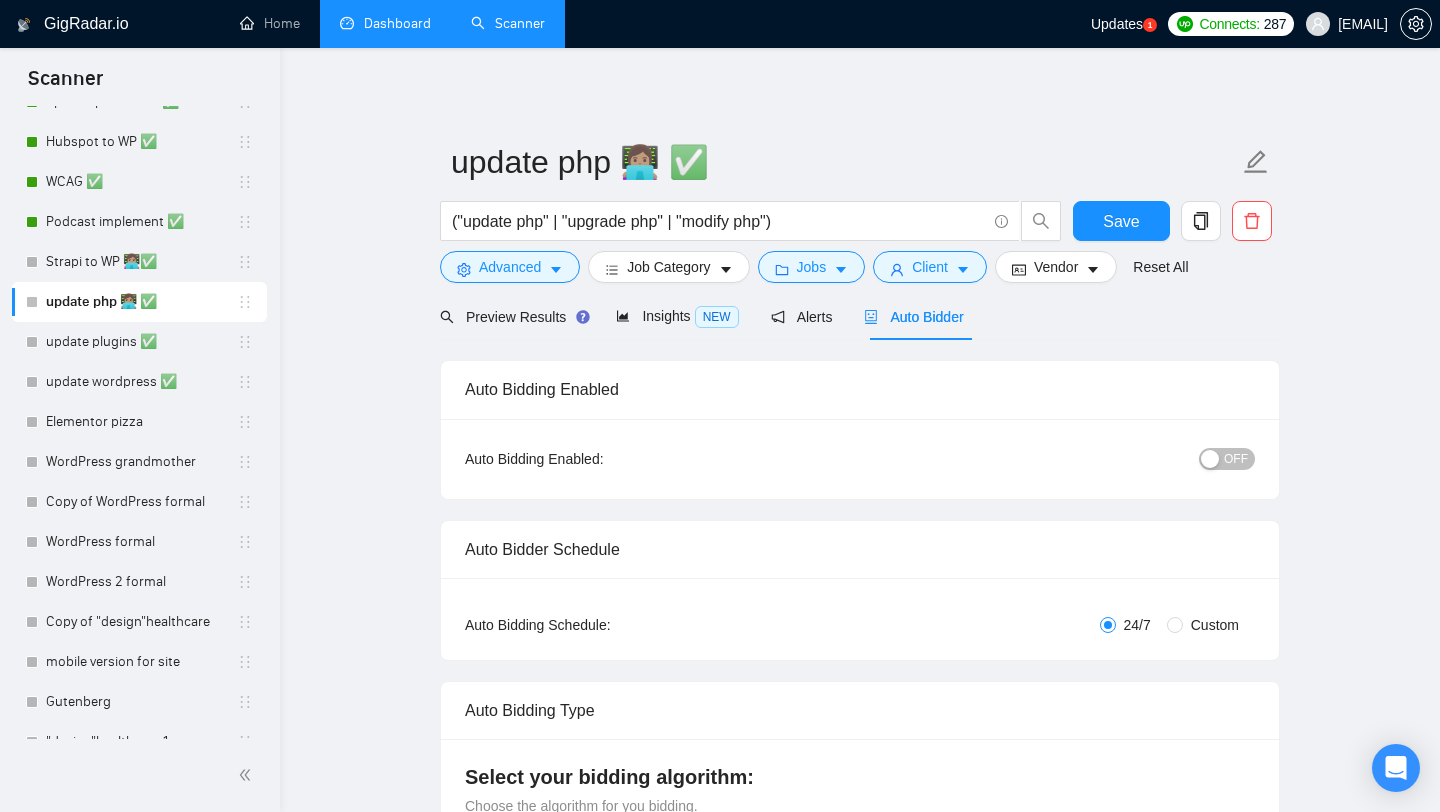 type 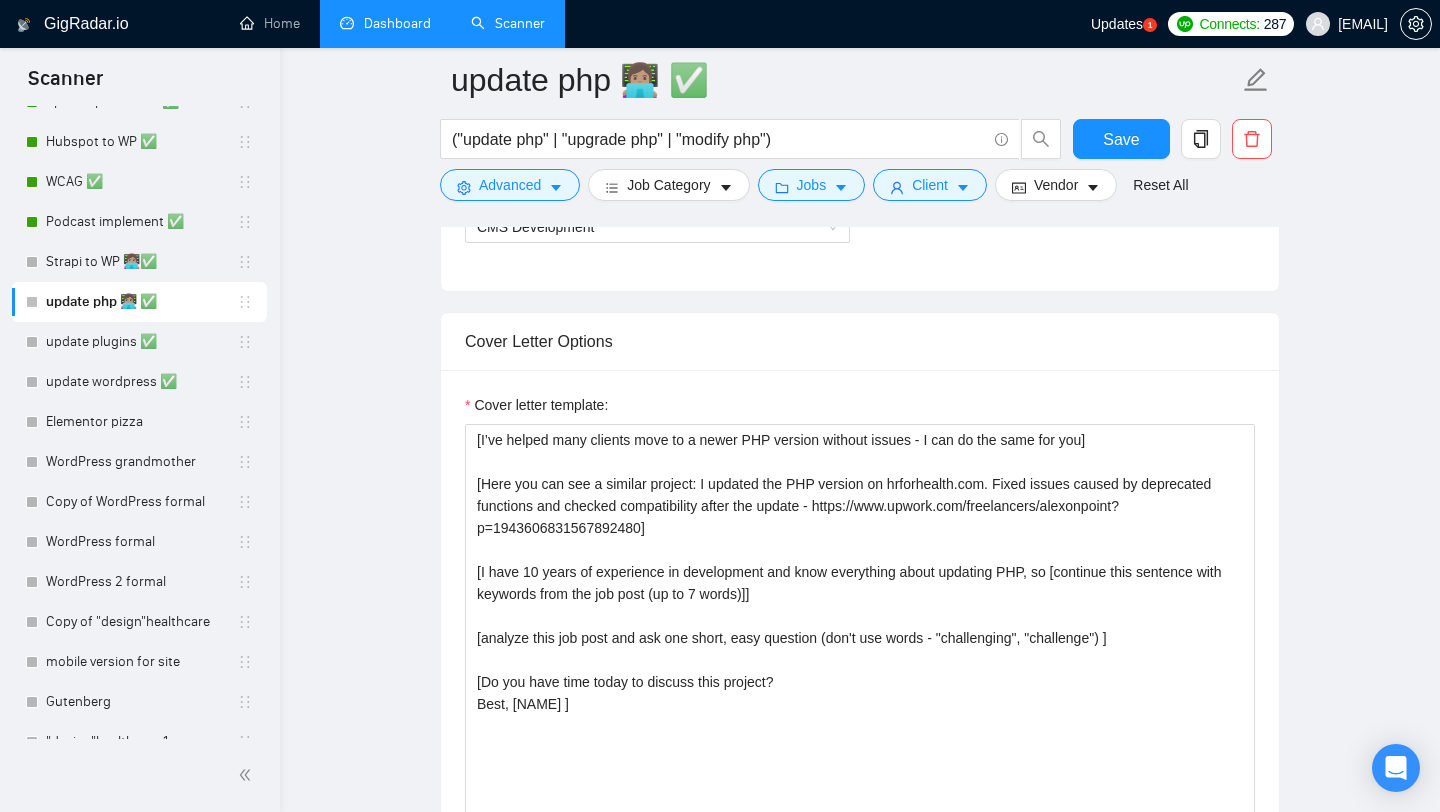 scroll, scrollTop: 1744, scrollLeft: 0, axis: vertical 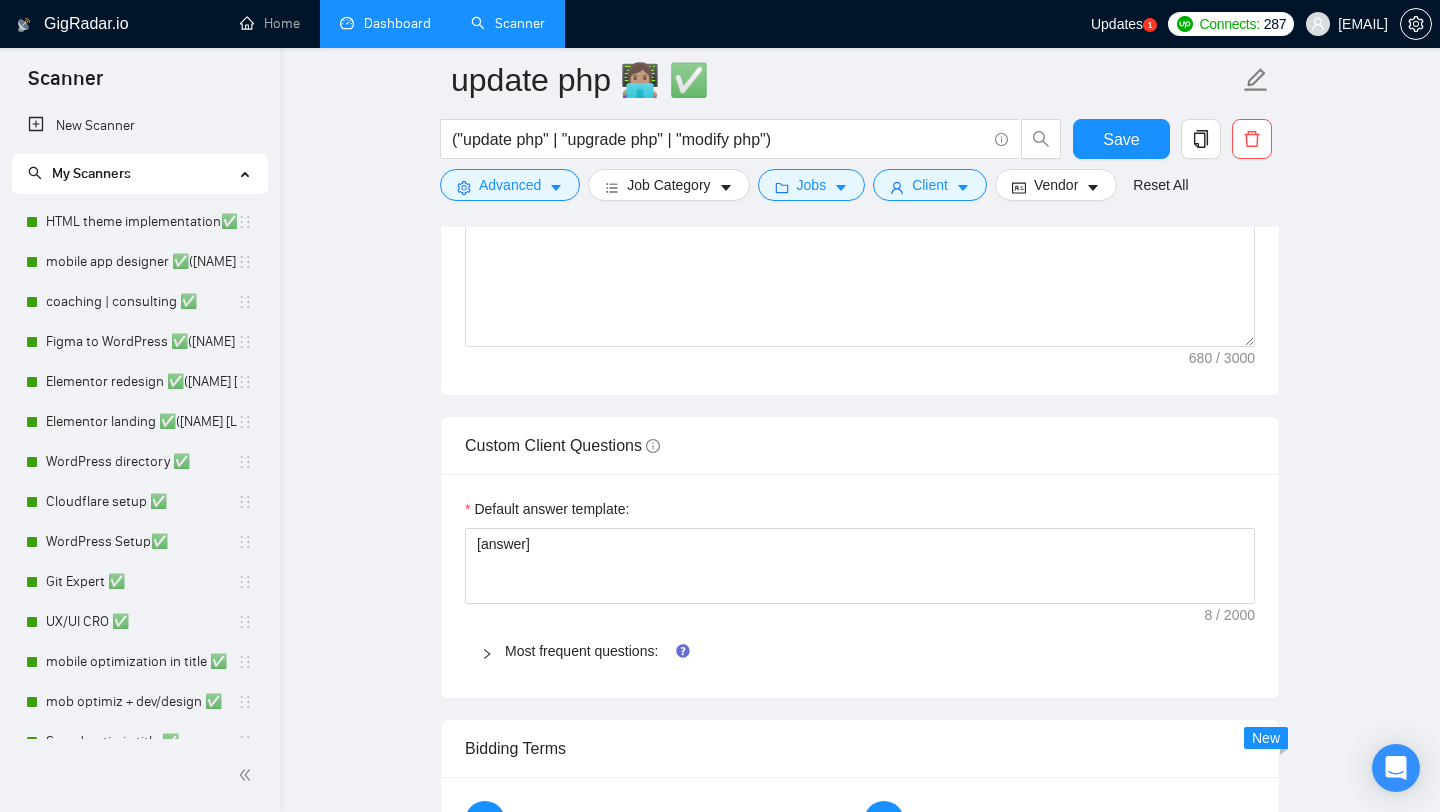 click on "Dashboard" at bounding box center [385, 23] 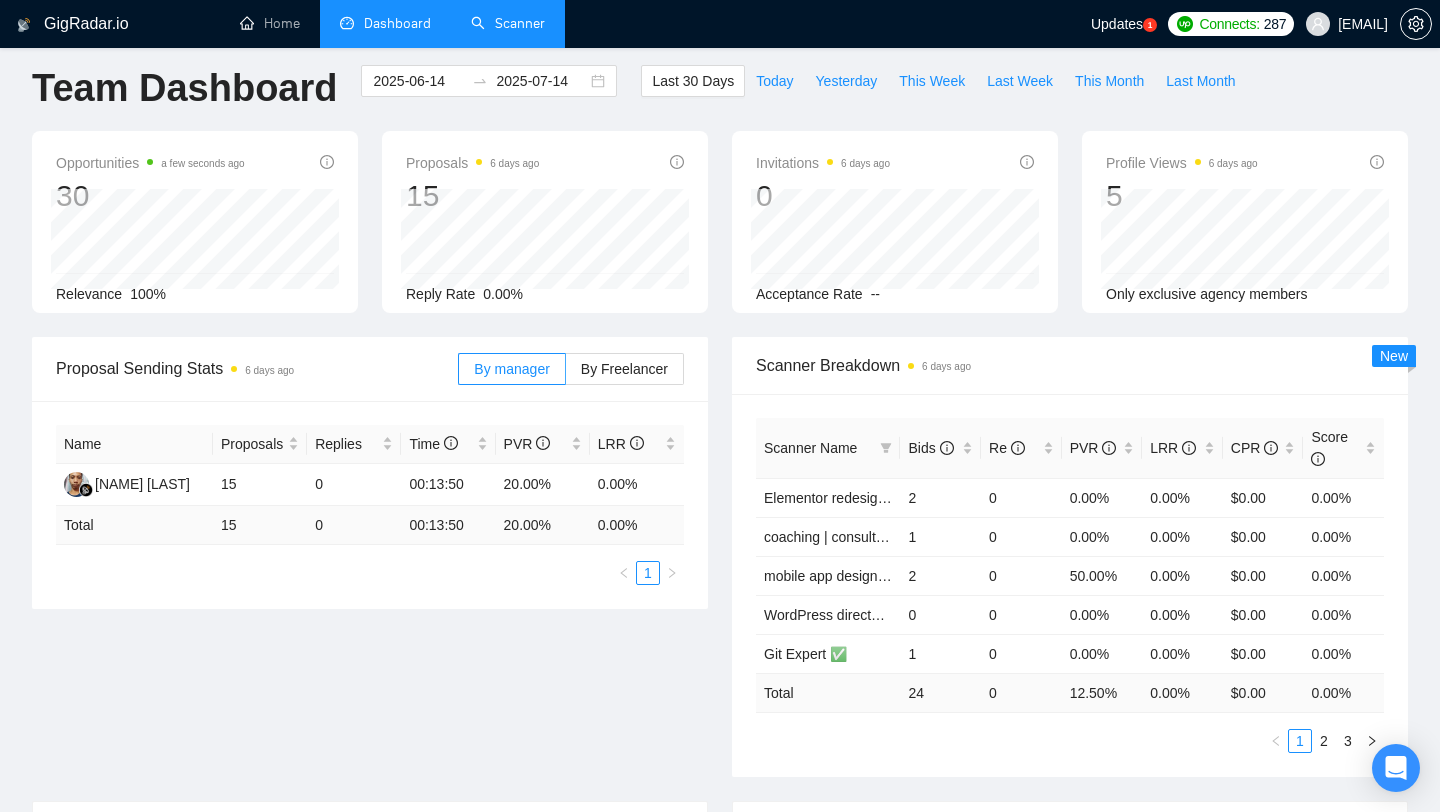 scroll, scrollTop: 0, scrollLeft: 0, axis: both 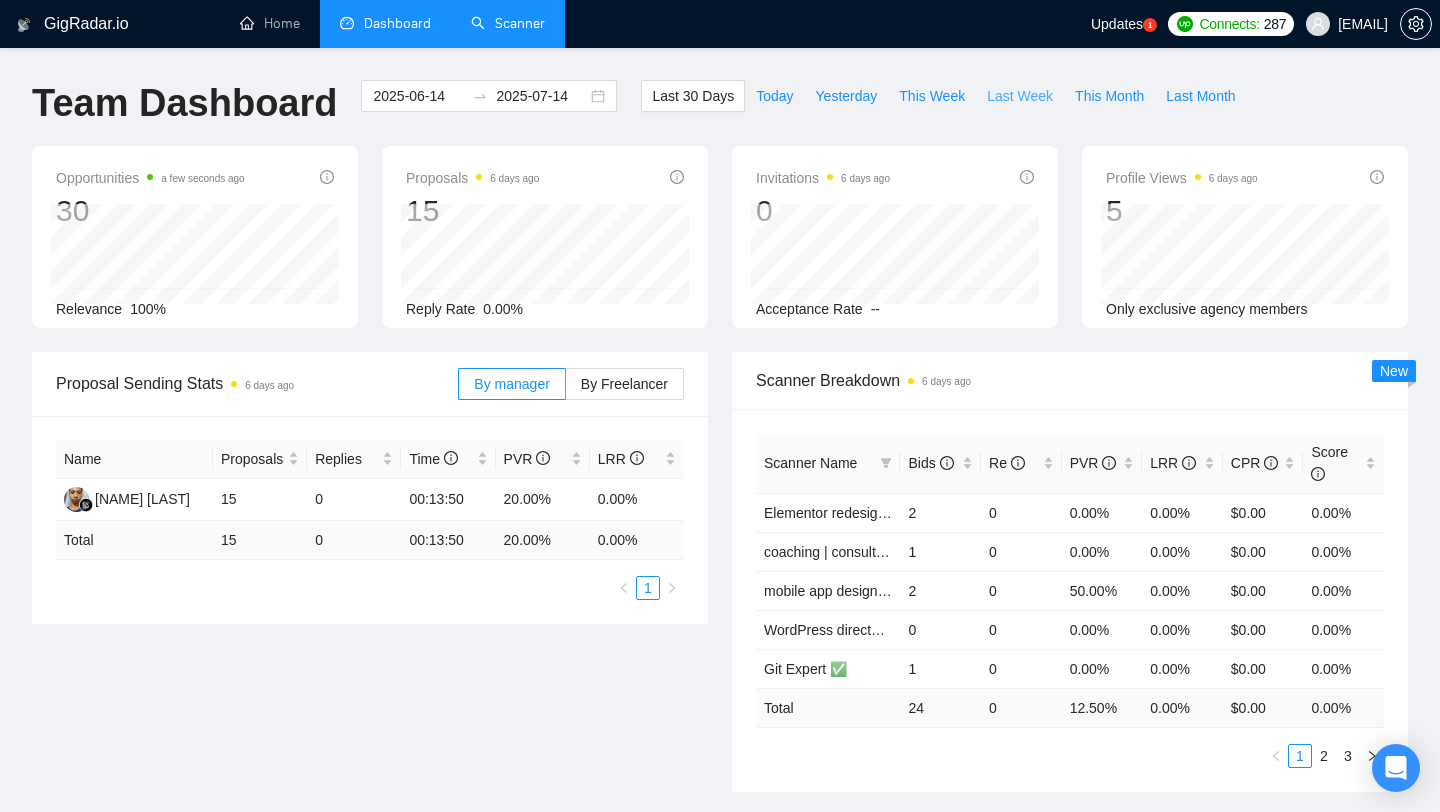 click on "Last Week" at bounding box center (1020, 96) 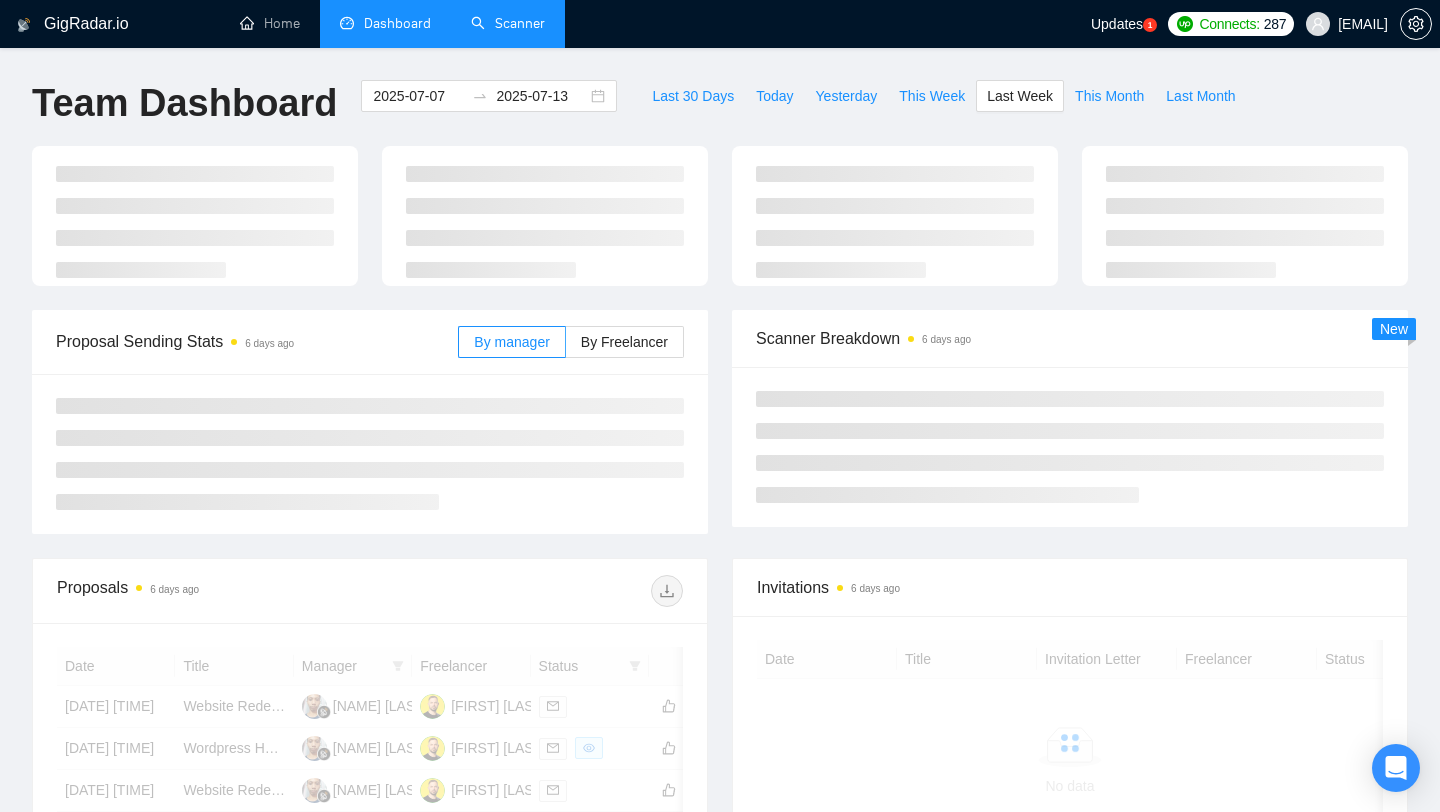 type on "2025-07-07" 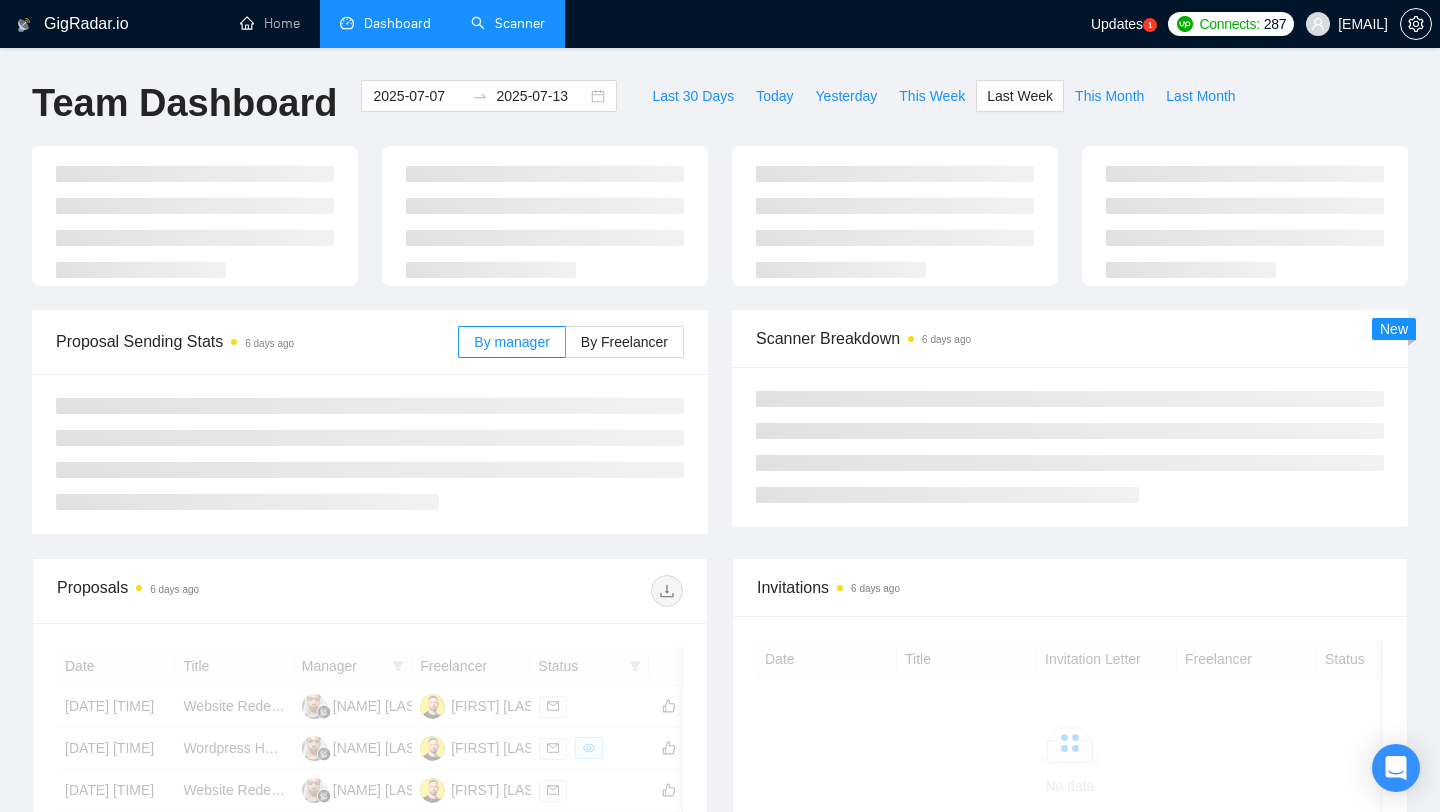 type on "2025-07-13" 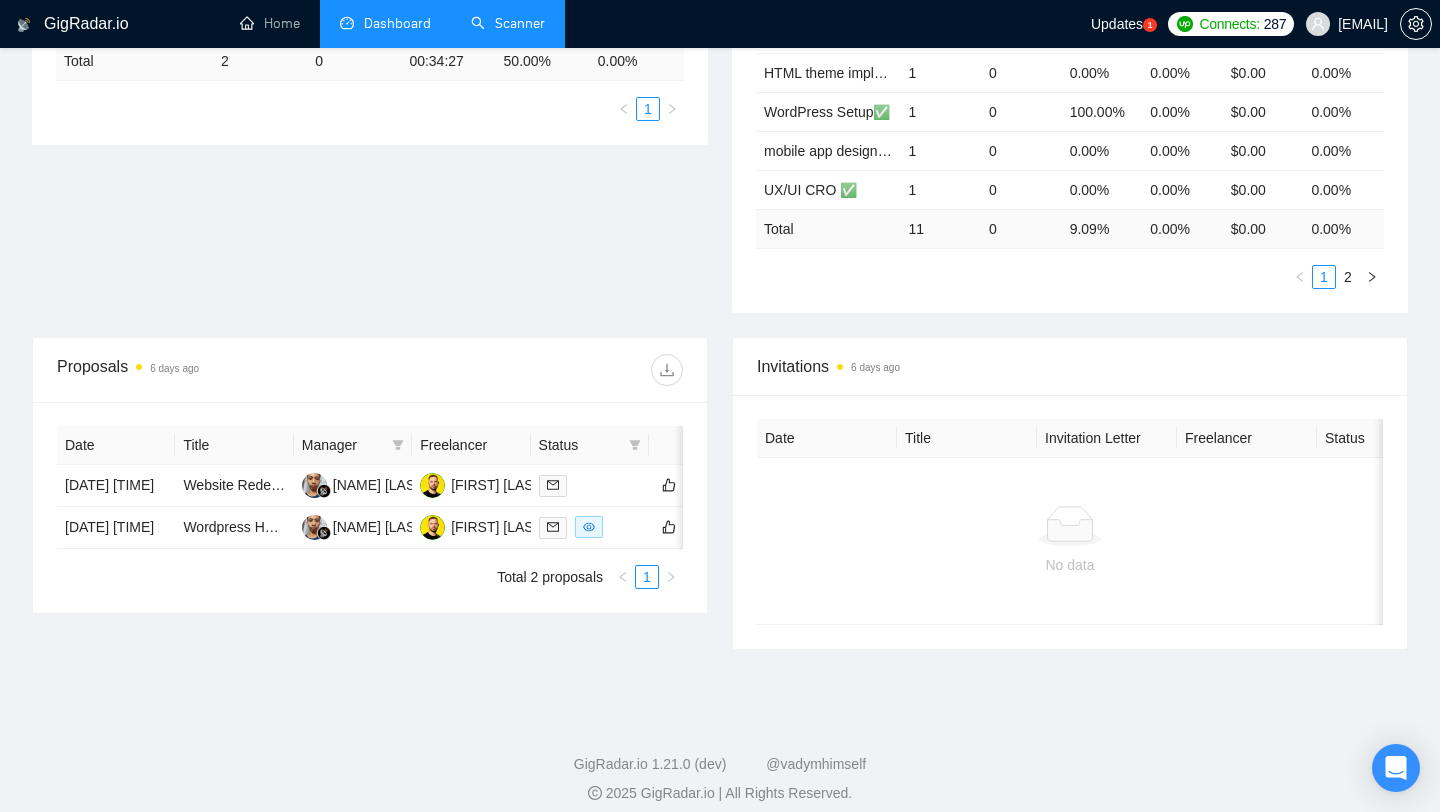 scroll, scrollTop: 477, scrollLeft: 0, axis: vertical 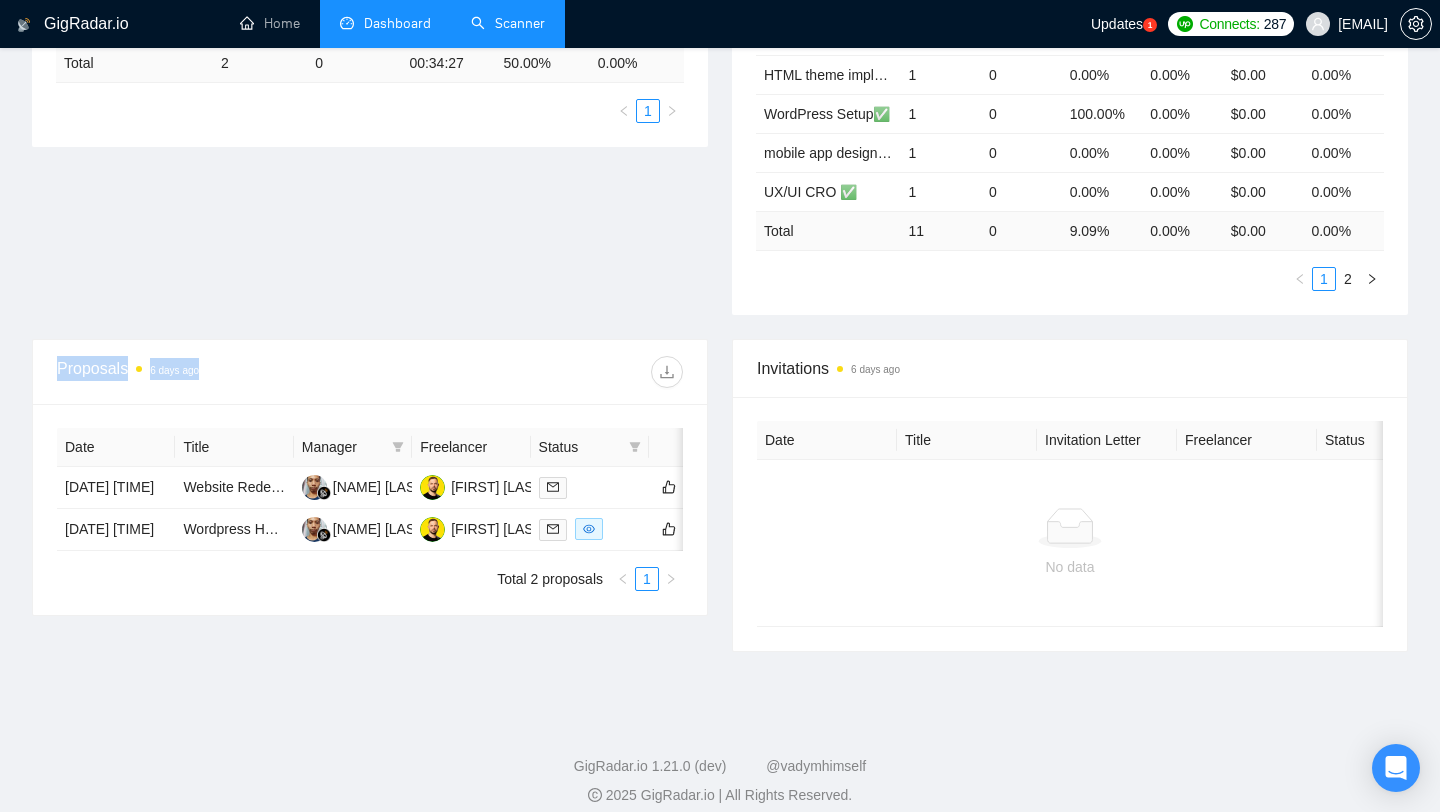 drag, startPoint x: 24, startPoint y: 382, endPoint x: 248, endPoint y: 343, distance: 227.36974 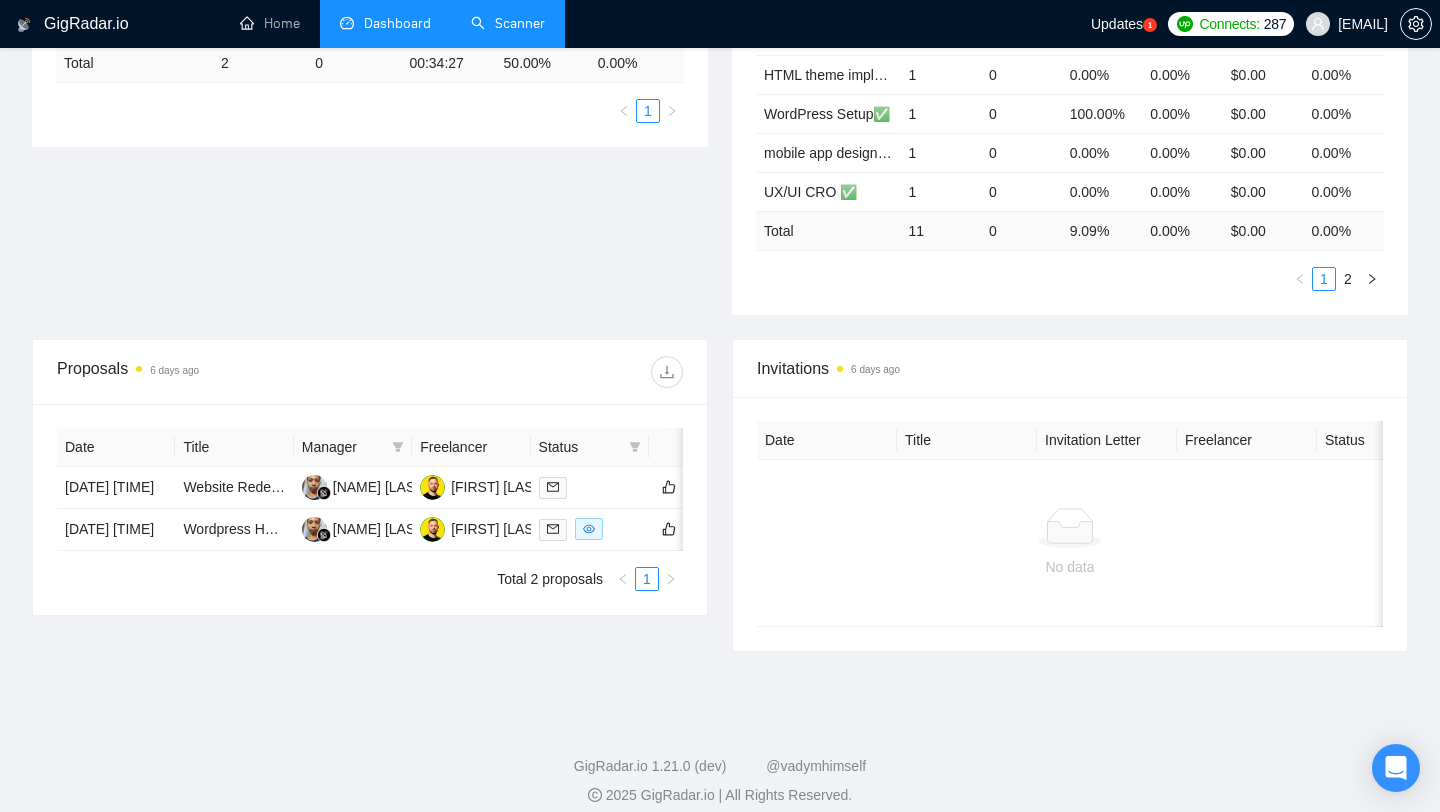click on "Proposal Sending Stats 6 days ago By manager By Freelancer Name Proposals Replies Time   PVR   LRR   Yogi Andrian 2 0 00:34:27 50.00% 0.00% Total 2 0 00:34:27 50.00 % 0.00 % 1 Scanner Breakdown 6 days ago Scanner Name Bids   Re   PVR   LRR   CPR   Score   Git Expert ✅ 1 0 0.00% 0.00% $0.00 0.00% HTML theme implementation✅ 1 0 0.00% 0.00% $0.00 0.00% WordPress Setup✅ 1 0 100.00% 0.00% $0.00 0.00% mobile app designer ✅(Maria) 1 0 0.00% 0.00% $0.00 0.00% UX/UI CRO ✅ 1 0 0.00% 0.00% $0.00 0.00% Total 11 0 9.09 % 0.00 % $ 0.00 0.00 % 1 2 New" at bounding box center (720, 107) 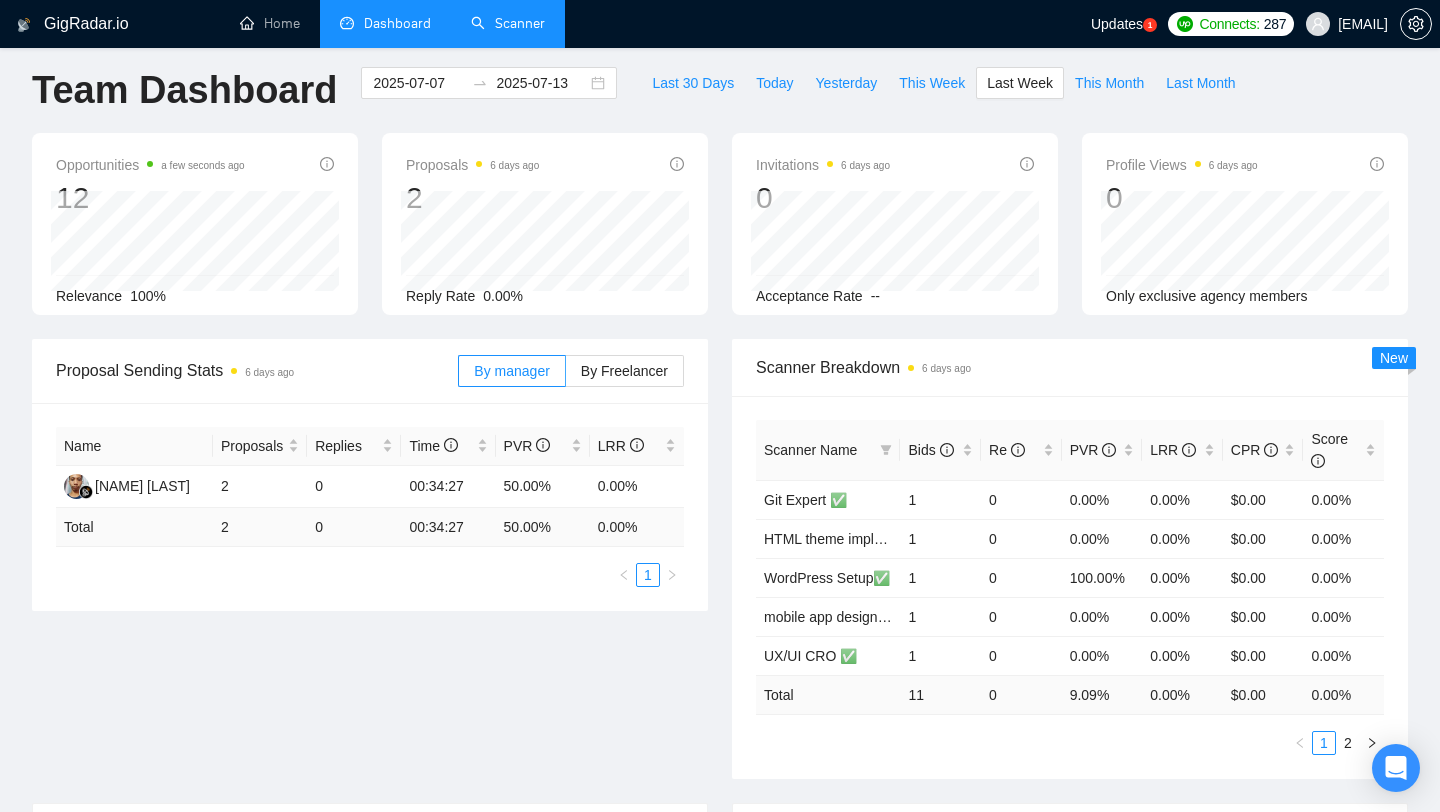 scroll, scrollTop: 0, scrollLeft: 0, axis: both 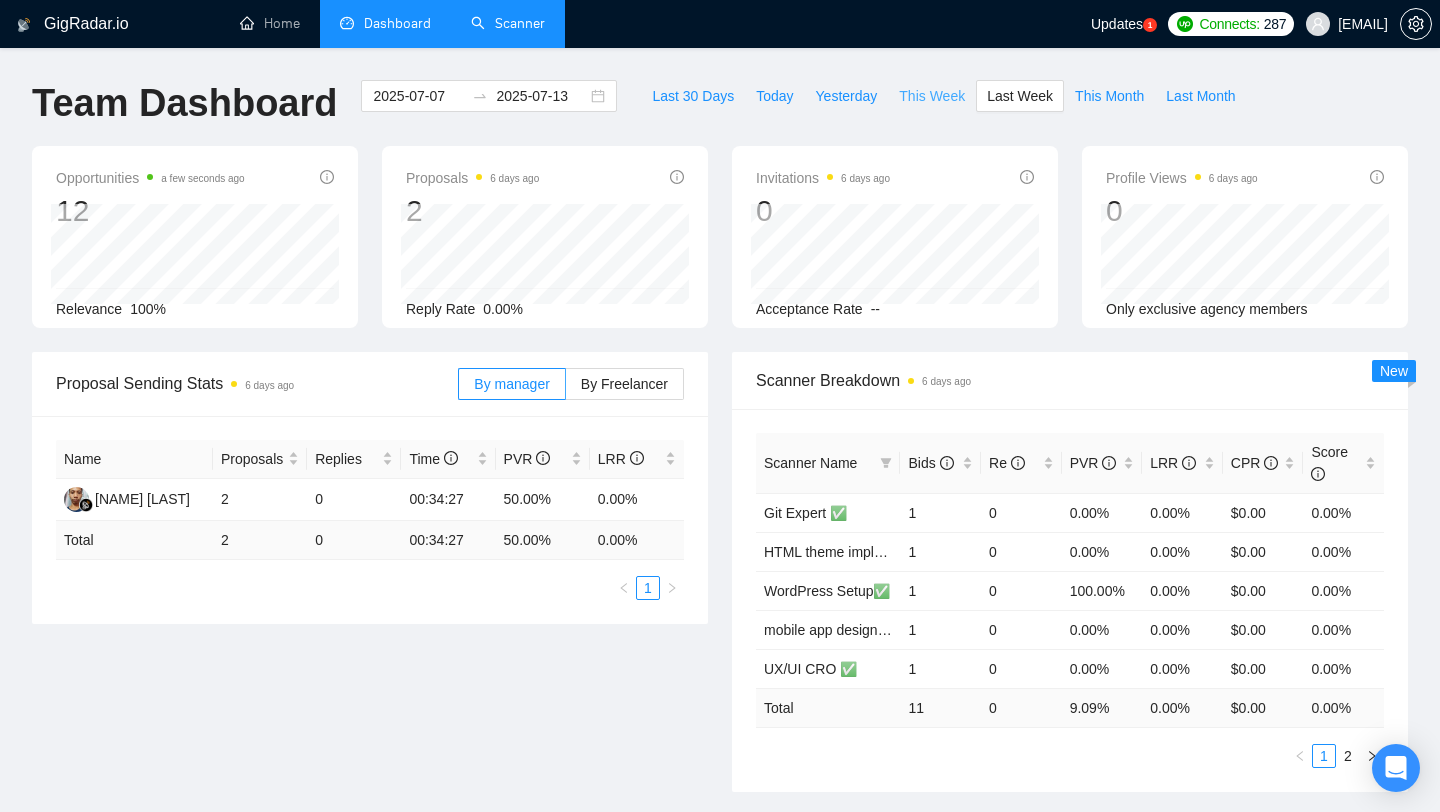click on "This Week" at bounding box center [932, 96] 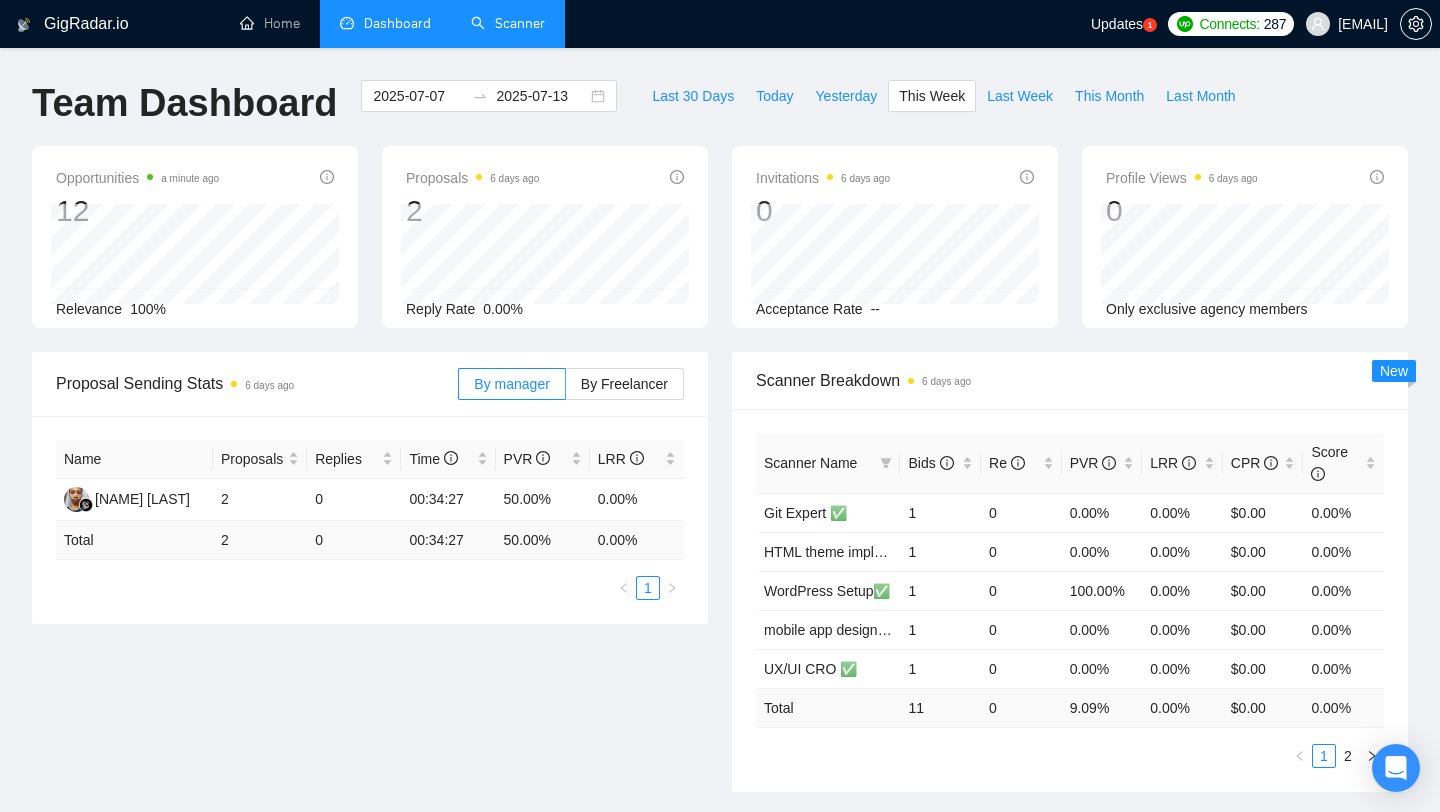 type on "2025-07-14" 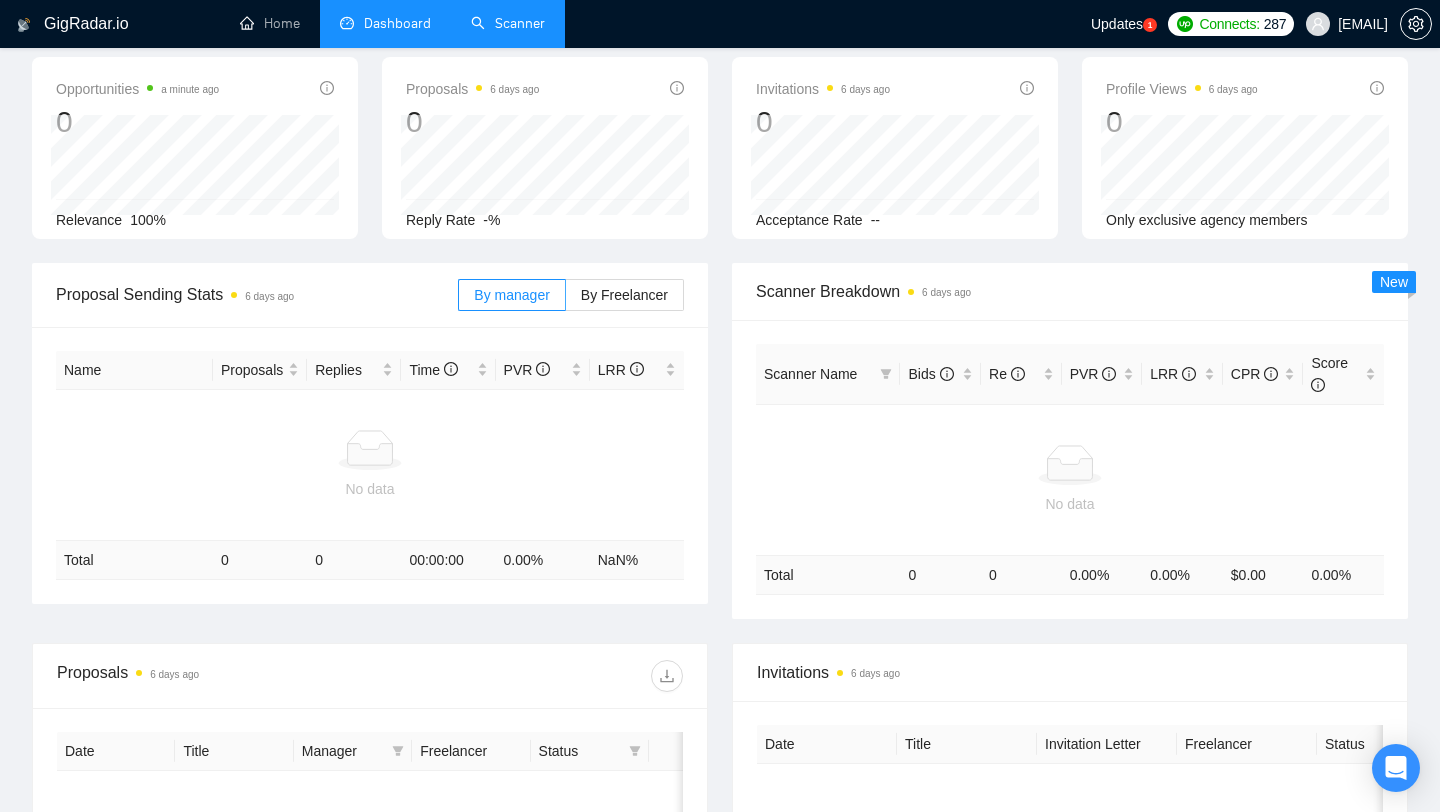 scroll, scrollTop: 0, scrollLeft: 0, axis: both 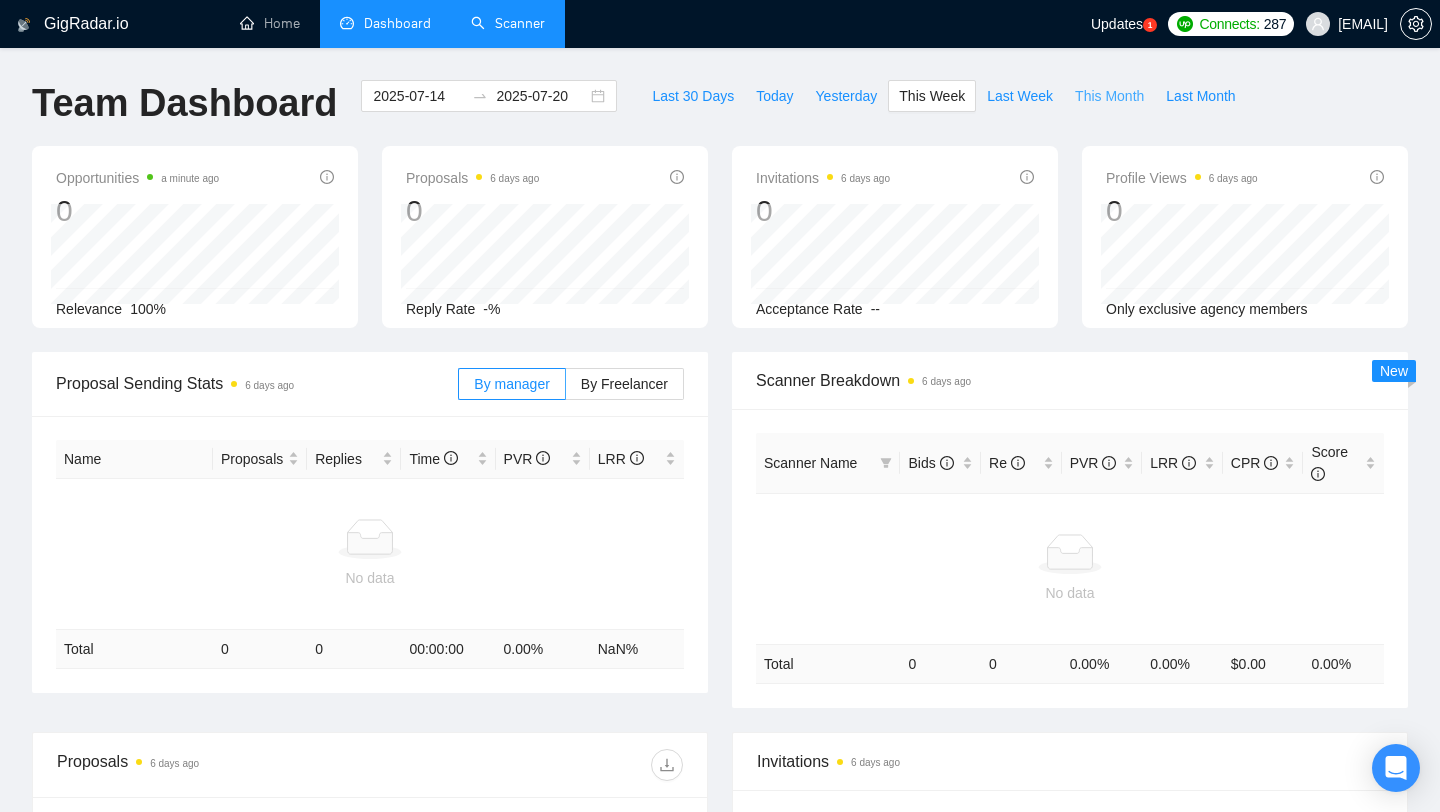 click on "This Month" at bounding box center [1109, 96] 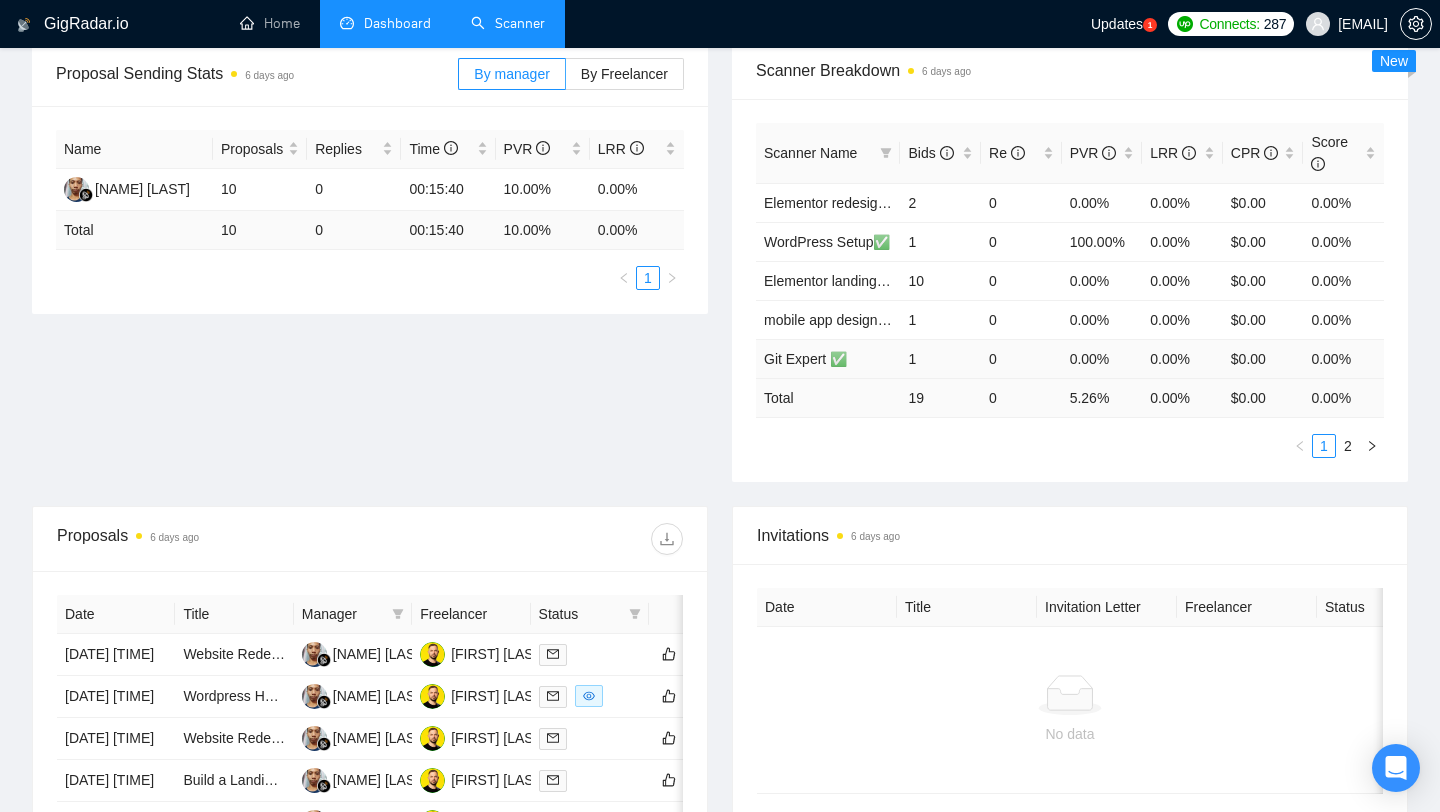 scroll, scrollTop: 365, scrollLeft: 0, axis: vertical 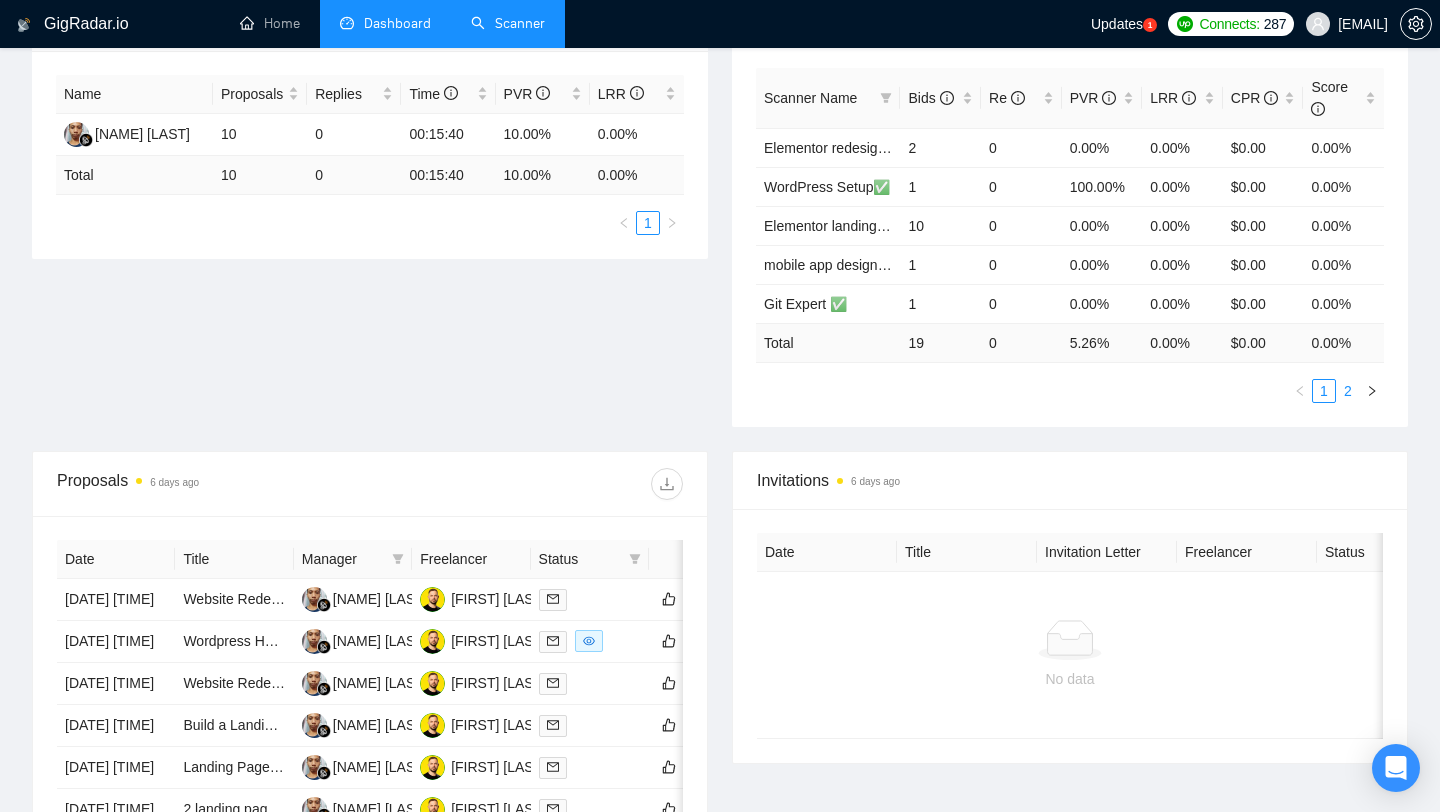 click on "2" at bounding box center [1348, 391] 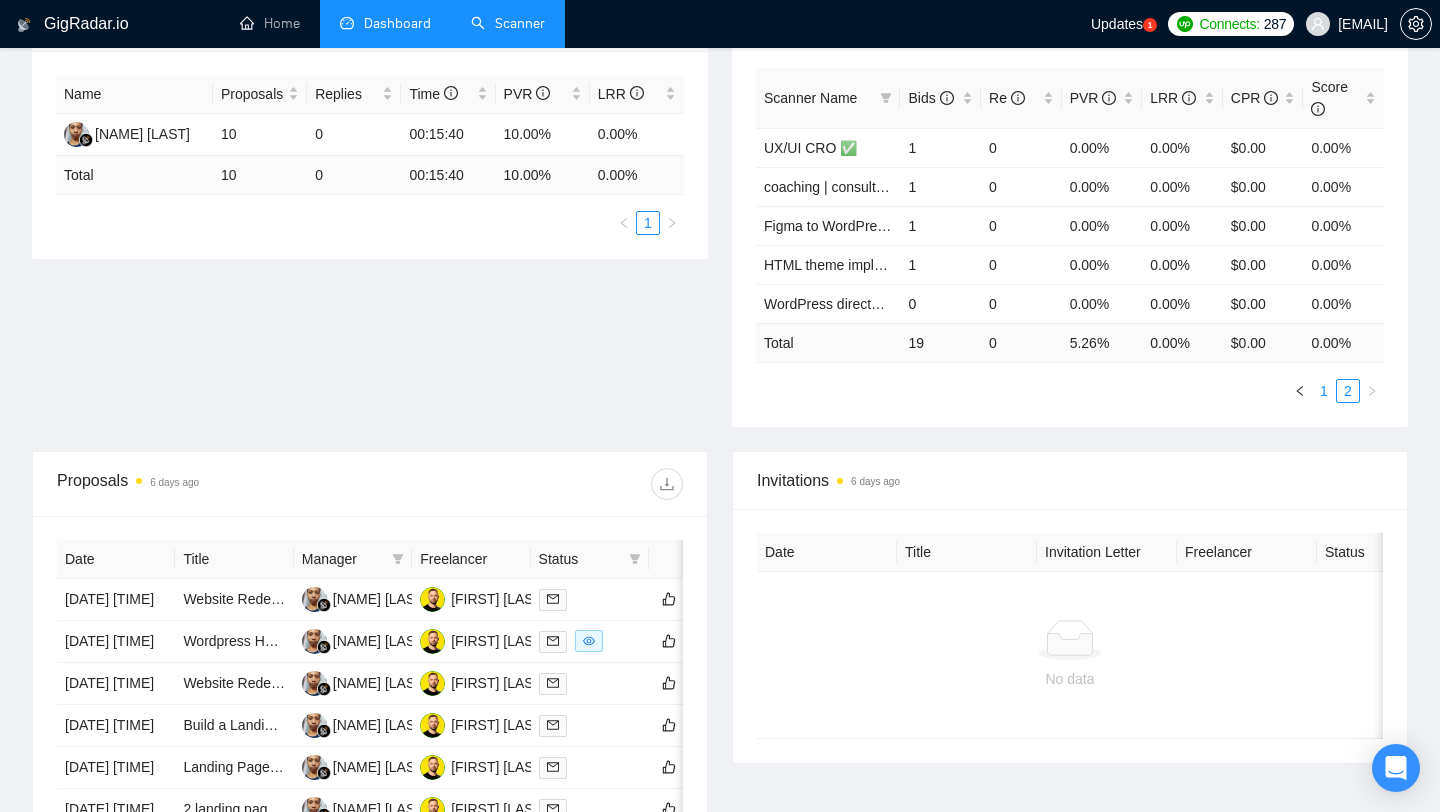 click on "1" at bounding box center [1324, 391] 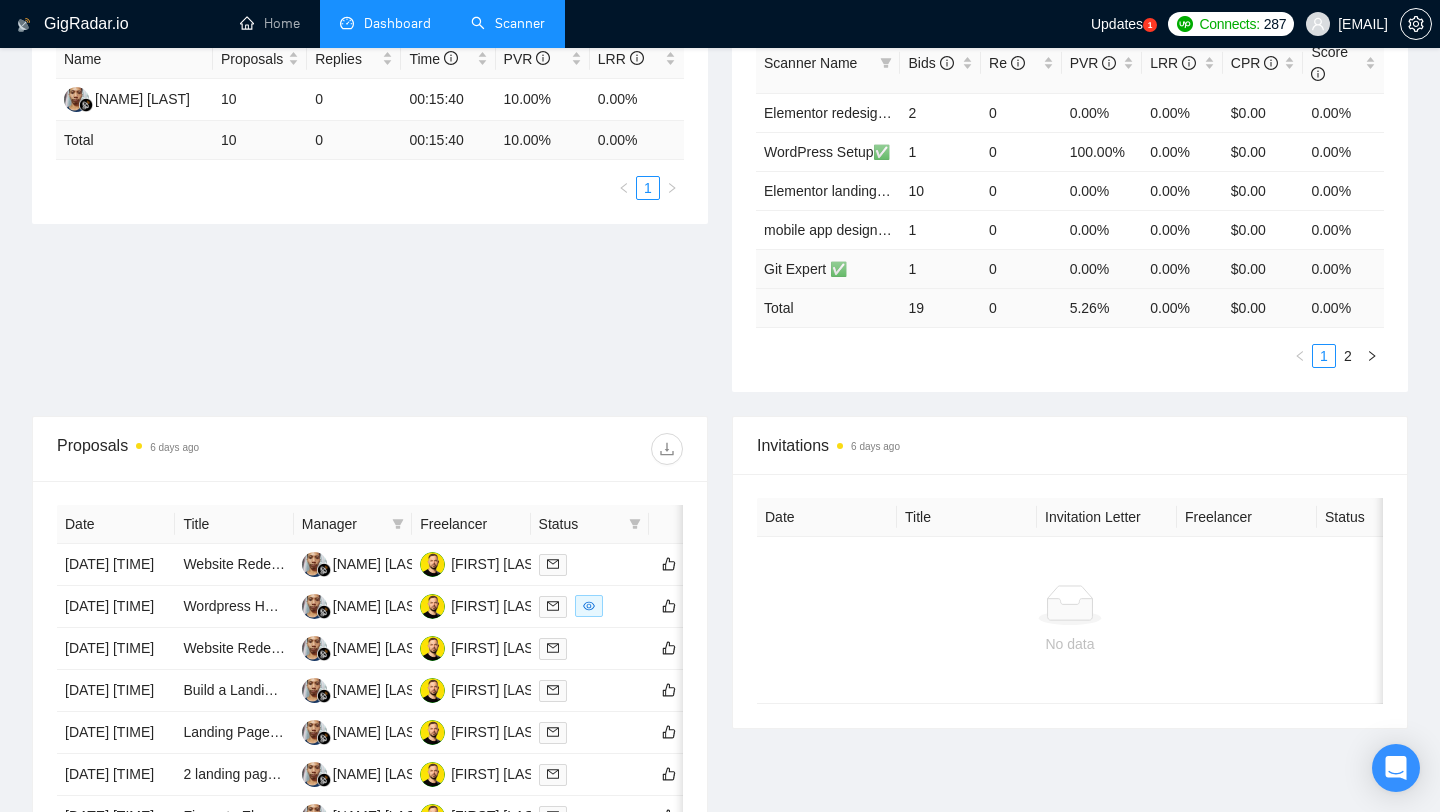 scroll, scrollTop: 399, scrollLeft: 0, axis: vertical 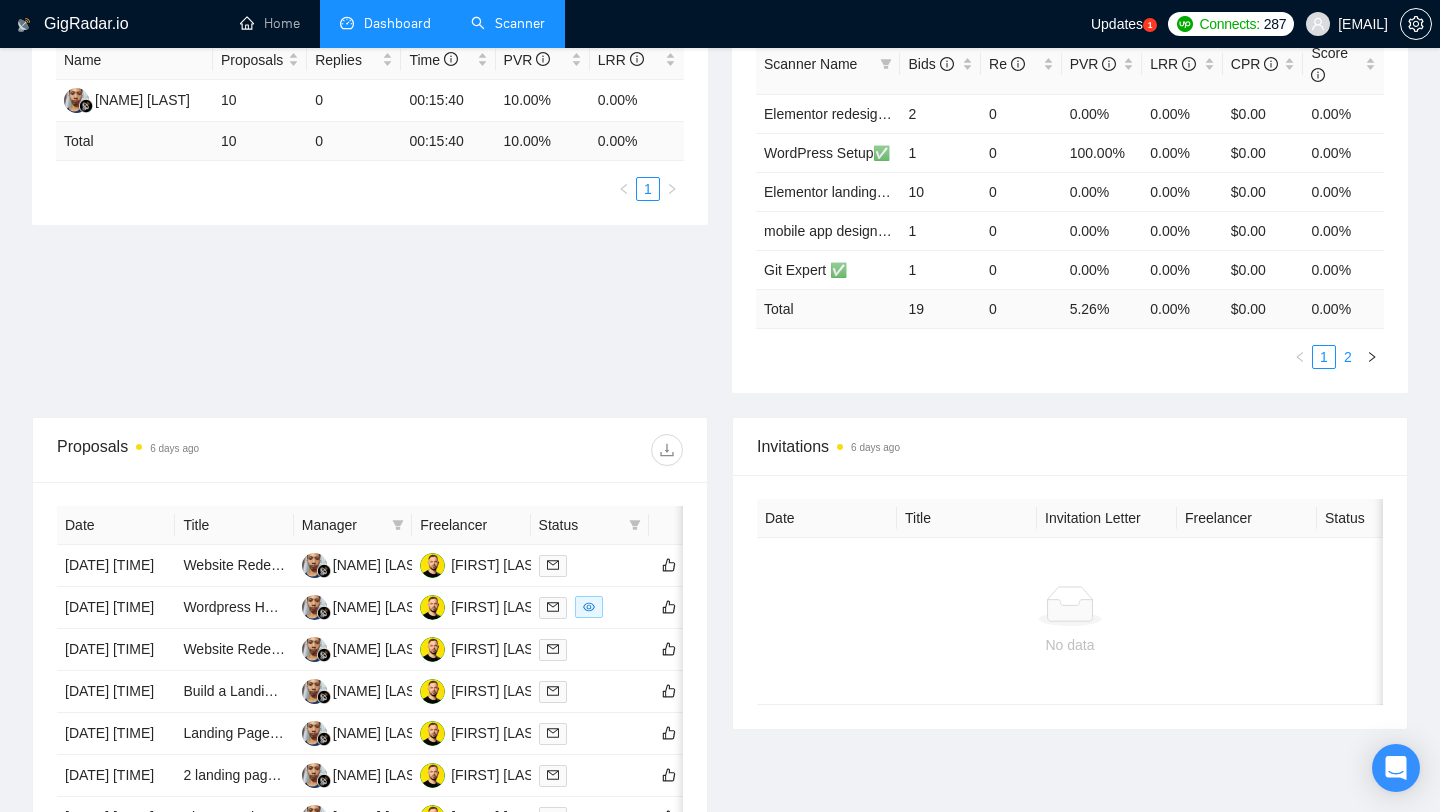 click on "2" at bounding box center (1348, 357) 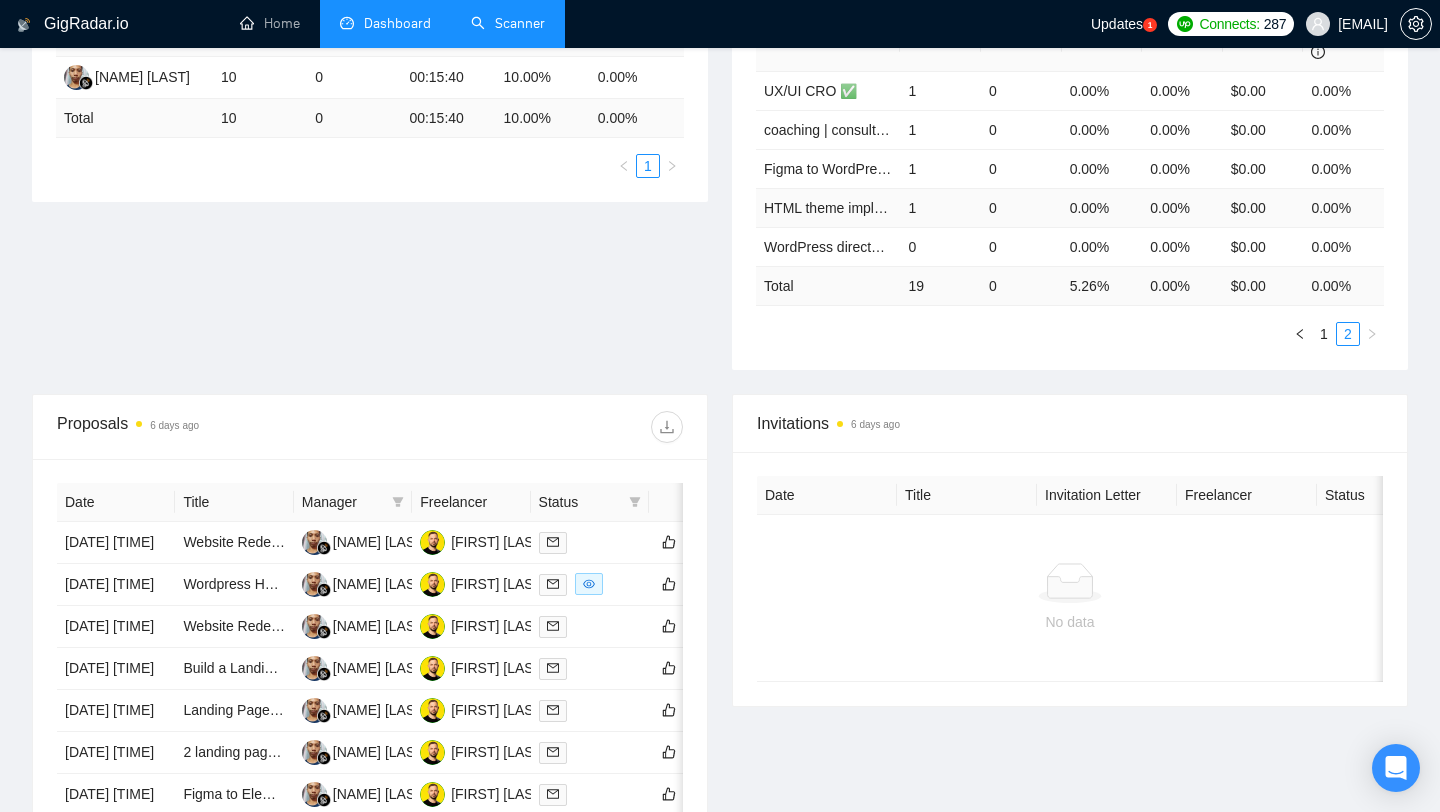 scroll, scrollTop: 423, scrollLeft: 0, axis: vertical 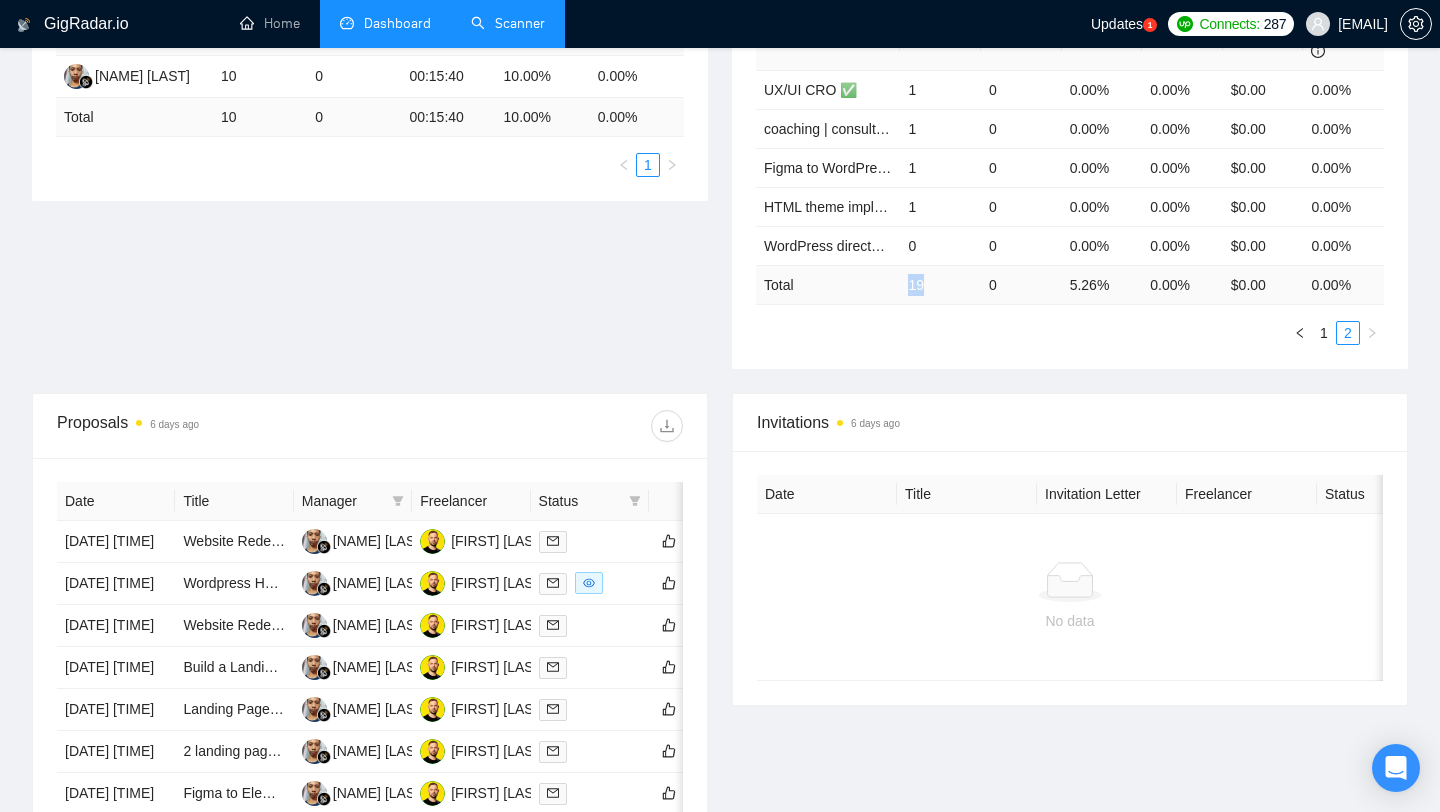 drag, startPoint x: 907, startPoint y: 284, endPoint x: 946, endPoint y: 285, distance: 39.012817 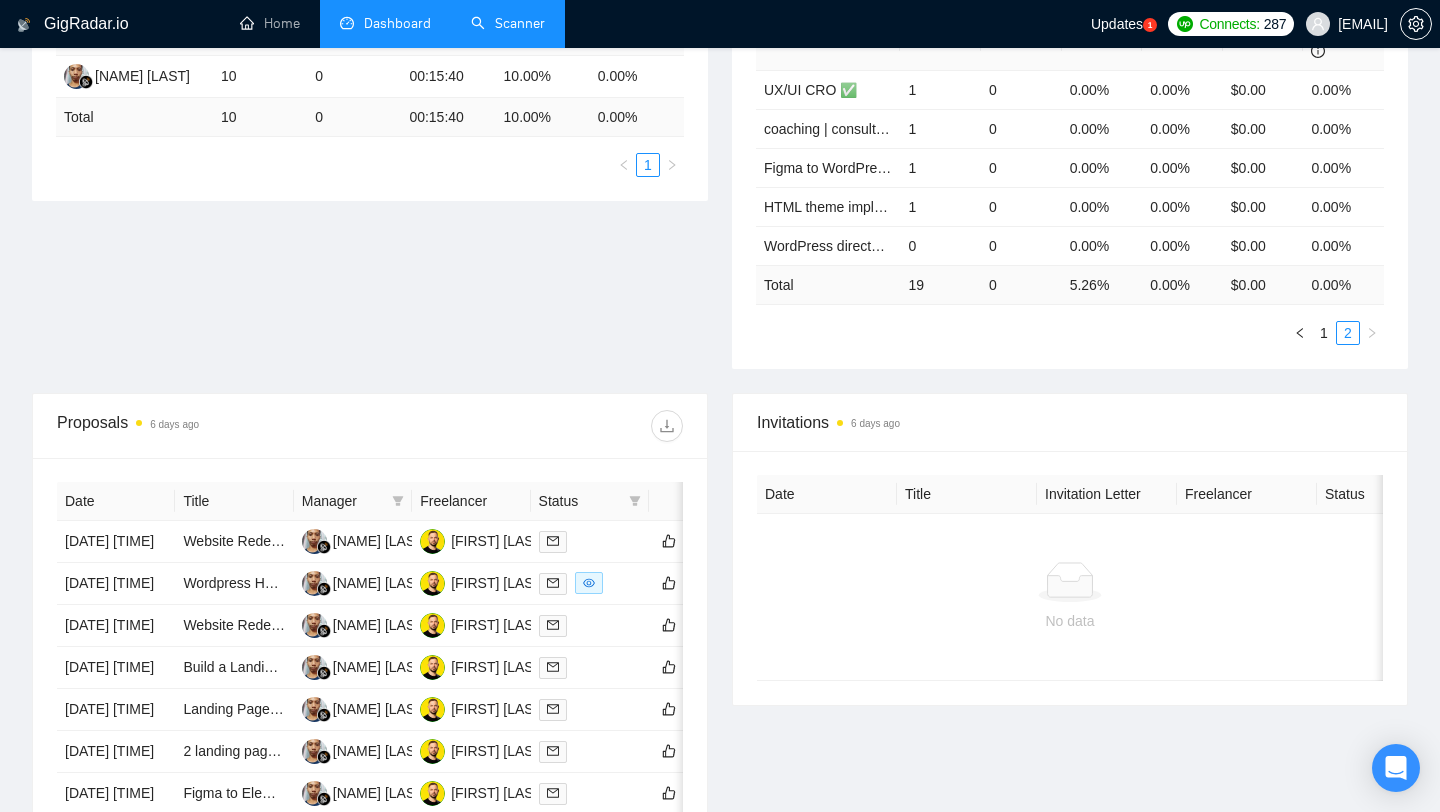 click on "Scanner Name Bids   Re   PVR   LRR   CPR   Score   UX/UI CRO ✅ 1 0 0.00% 0.00% $0.00 0.00% coaching | consulting ✅ 1 0 0.00% 0.00% $0.00 0.00% Figma to WordPress ✅(Maria) 1 0 0.00% 0.00% $0.00 0.00% HTML theme implementation✅ 1 0 0.00% 0.00% $0.00 0.00% WordPress directory ✅ 0 0 0.00% 0.00% $0.00 0.00% Total 19 0 5.26 % 0.00 % $ 0.00 0.00 % 1 2" at bounding box center [1070, 177] 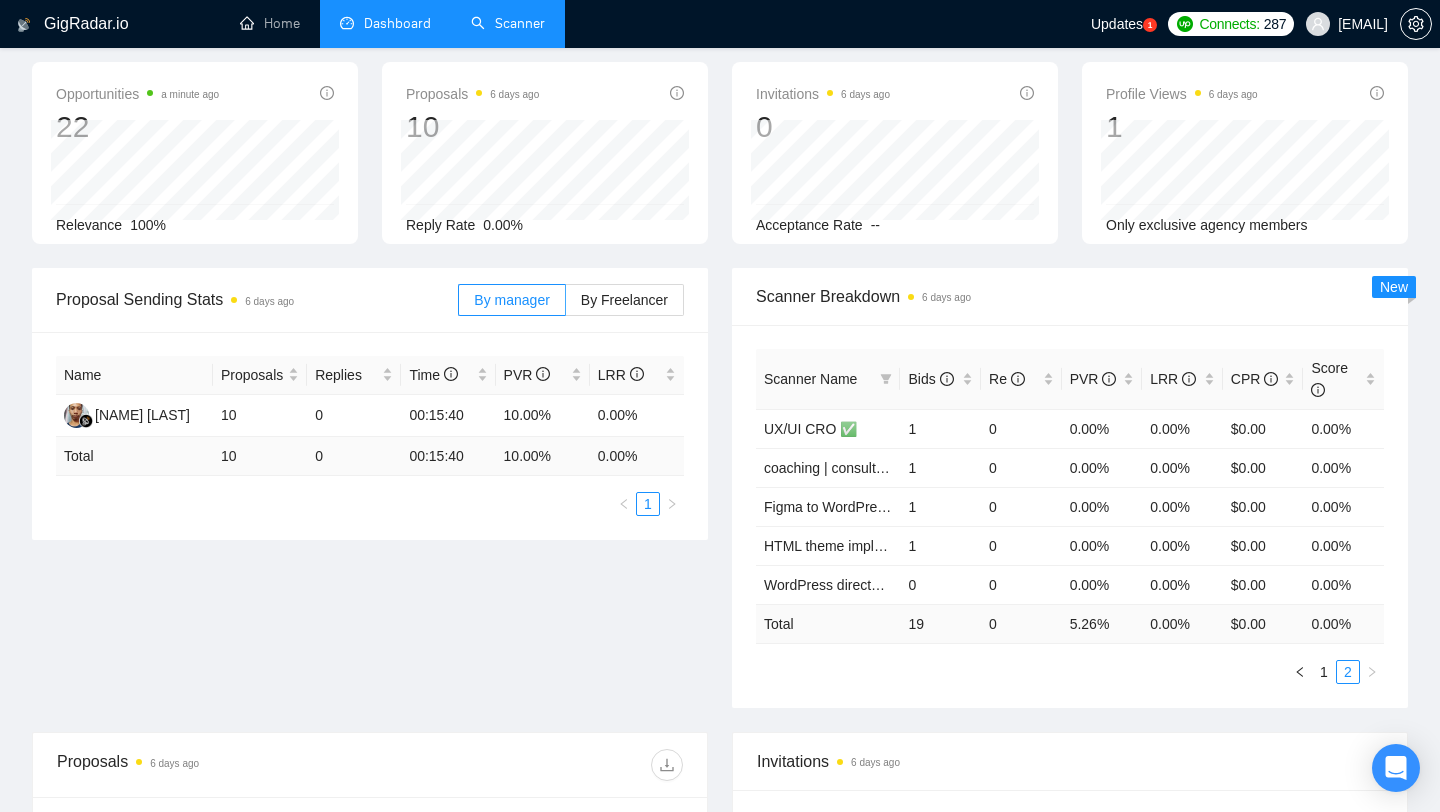 scroll, scrollTop: 0, scrollLeft: 0, axis: both 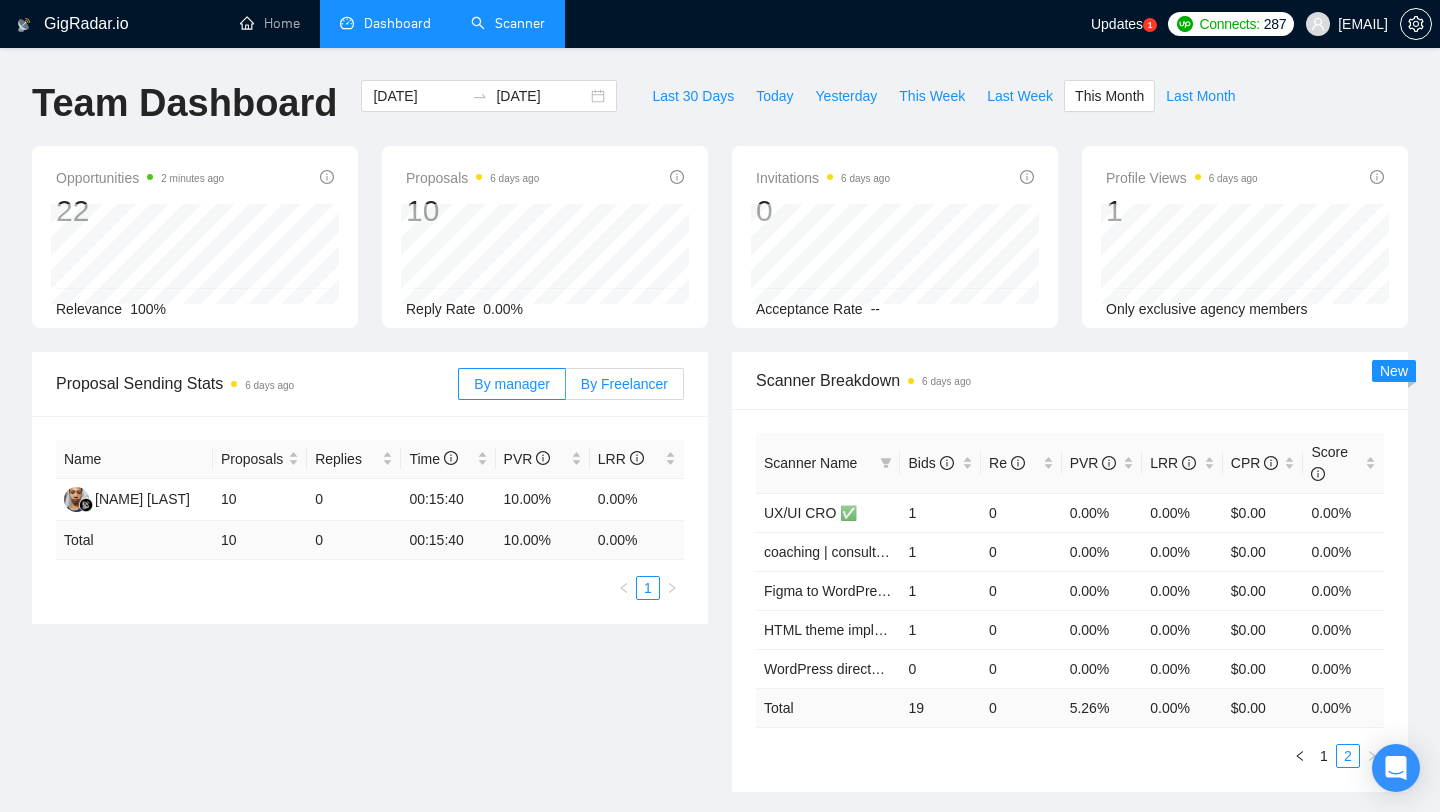 click on "By Freelancer" at bounding box center (624, 384) 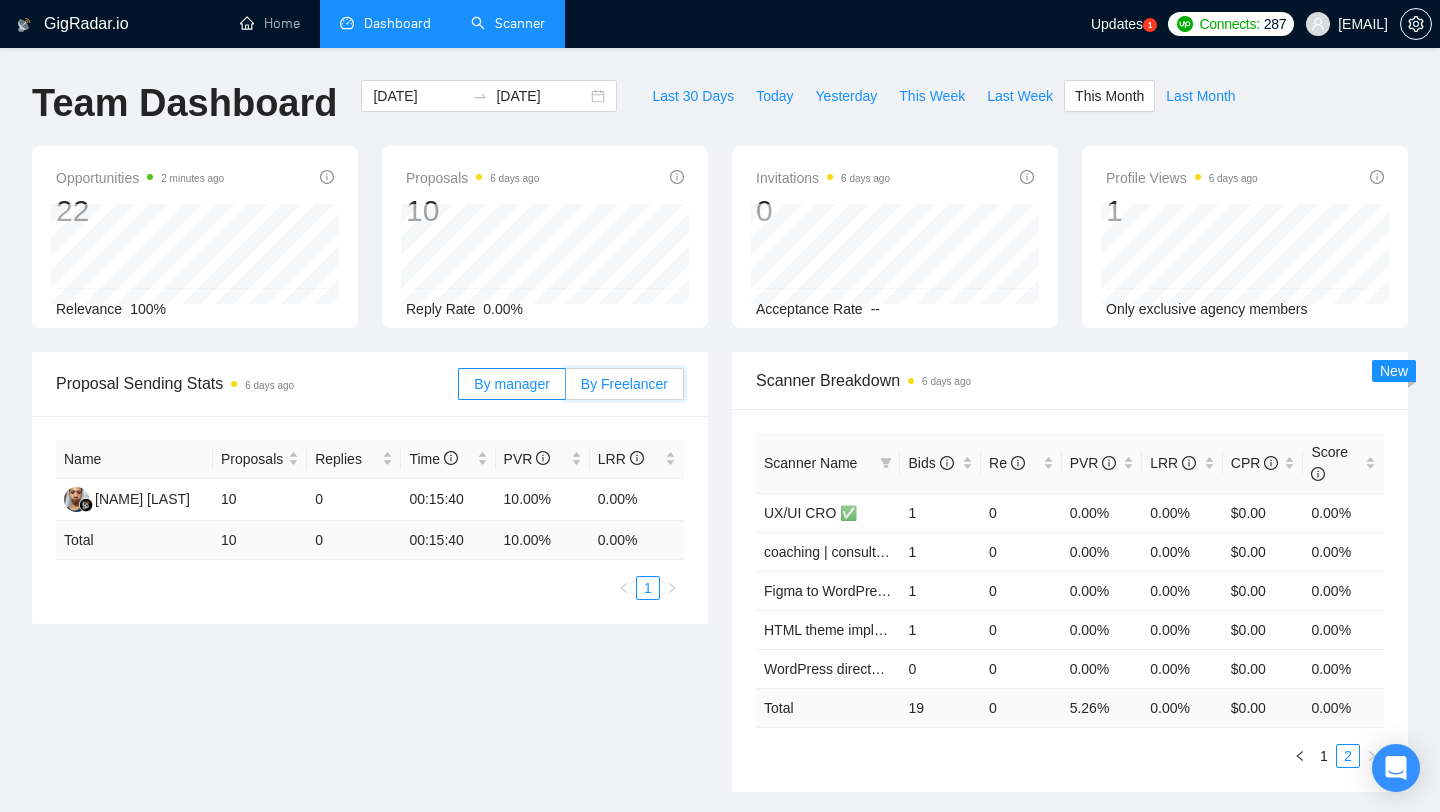 click on "By Freelancer" at bounding box center [566, 389] 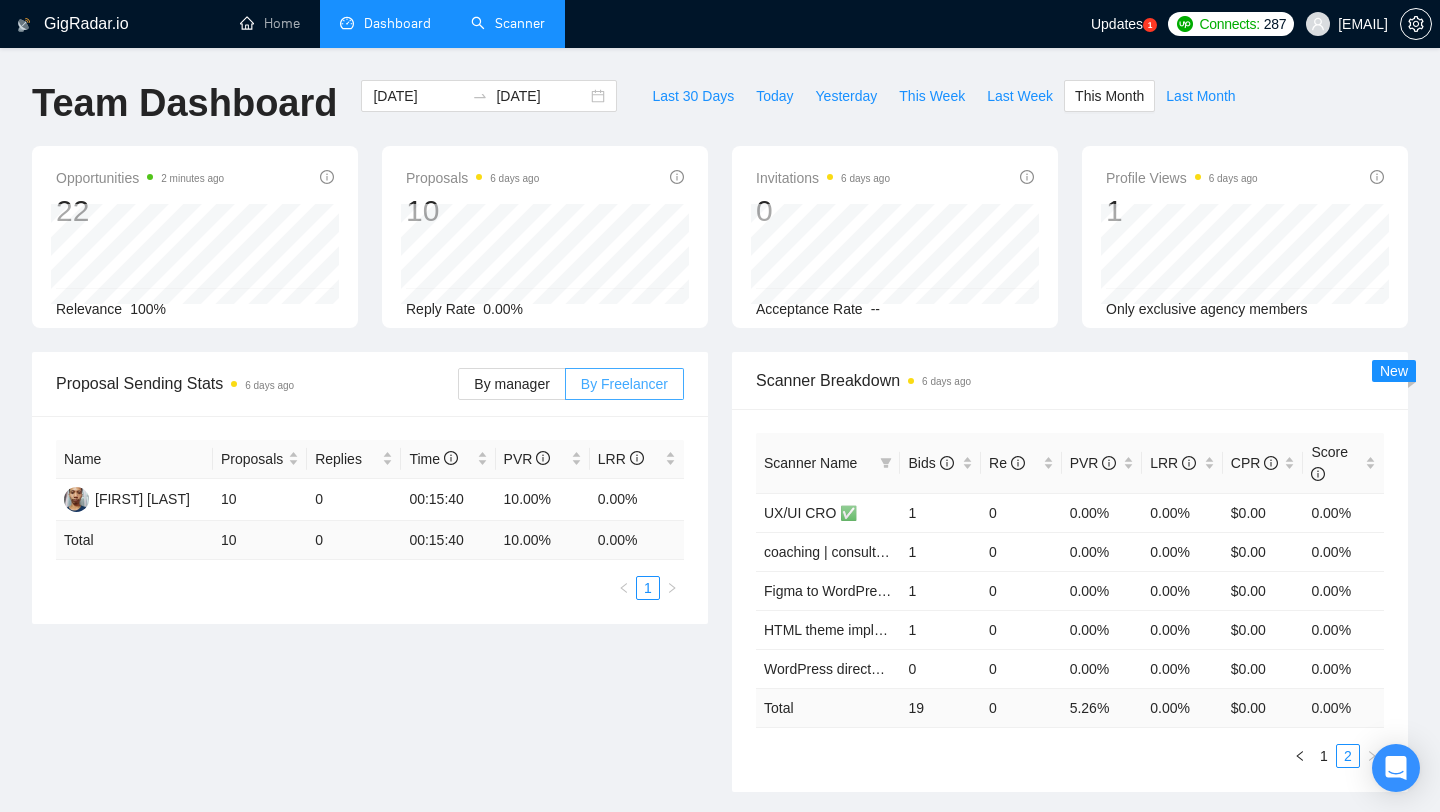 click on "By Freelancer" at bounding box center [624, 384] 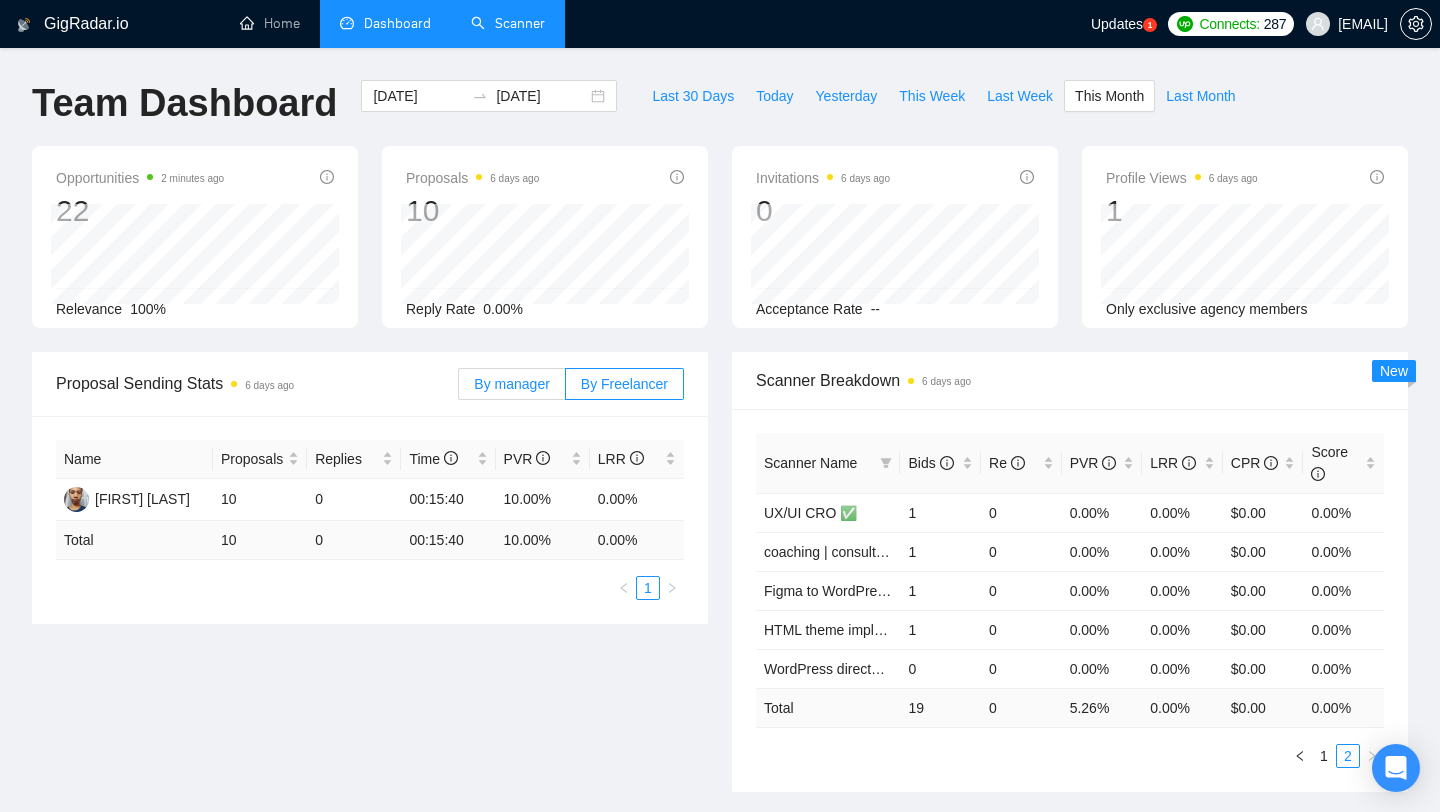 click on "By manager" at bounding box center [511, 384] 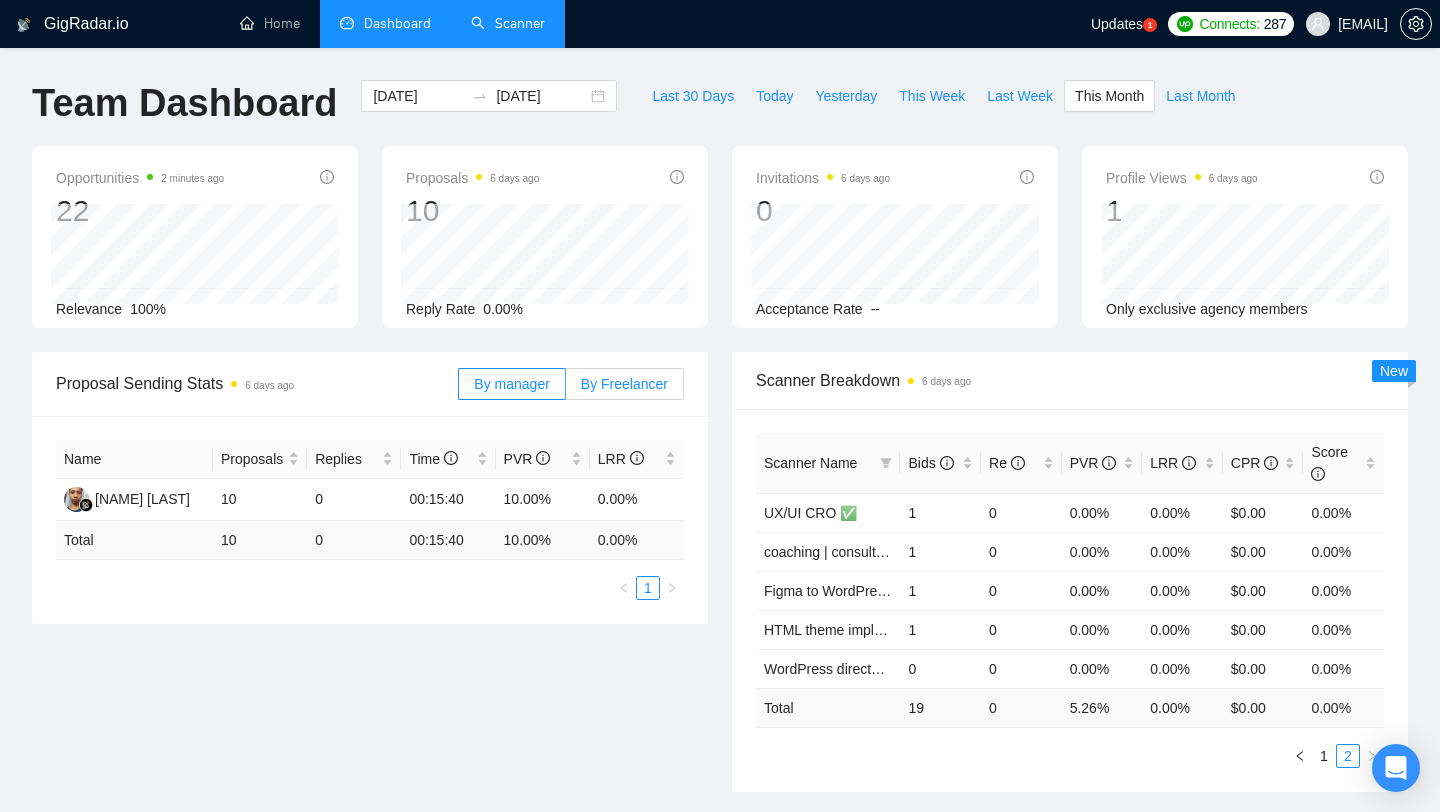click on "By Freelancer" at bounding box center (625, 384) 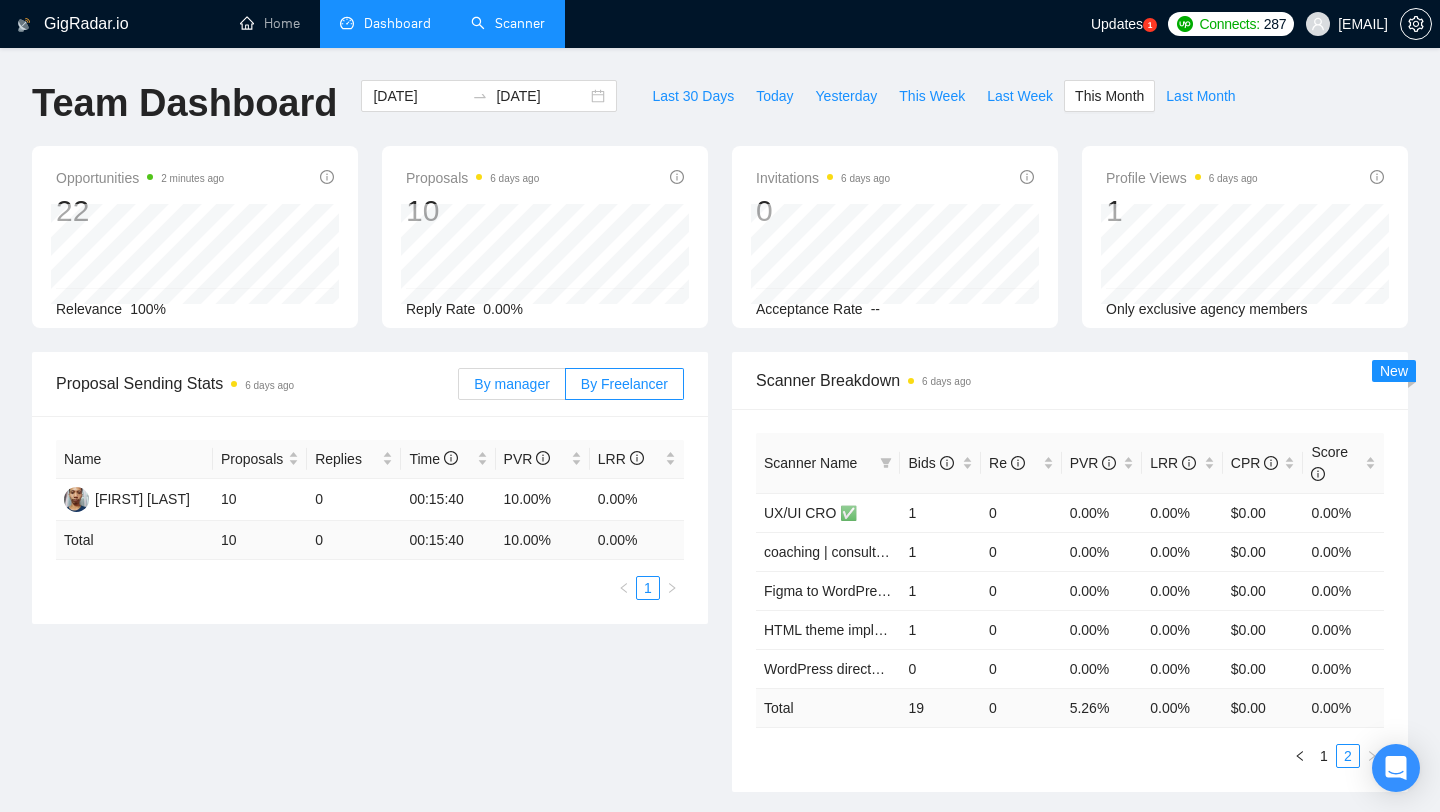 click on "By manager" at bounding box center [511, 384] 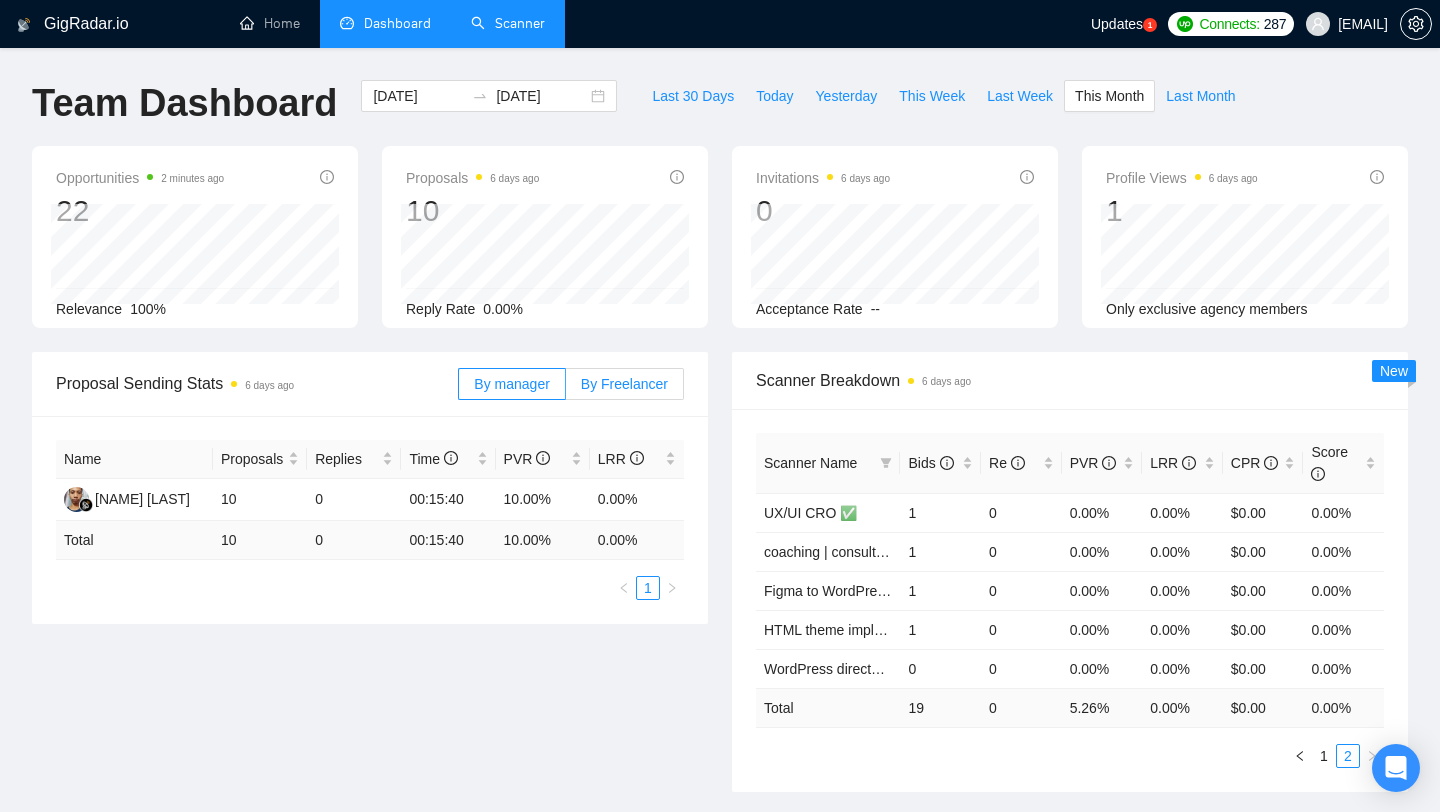 click on "By Freelancer" at bounding box center [624, 384] 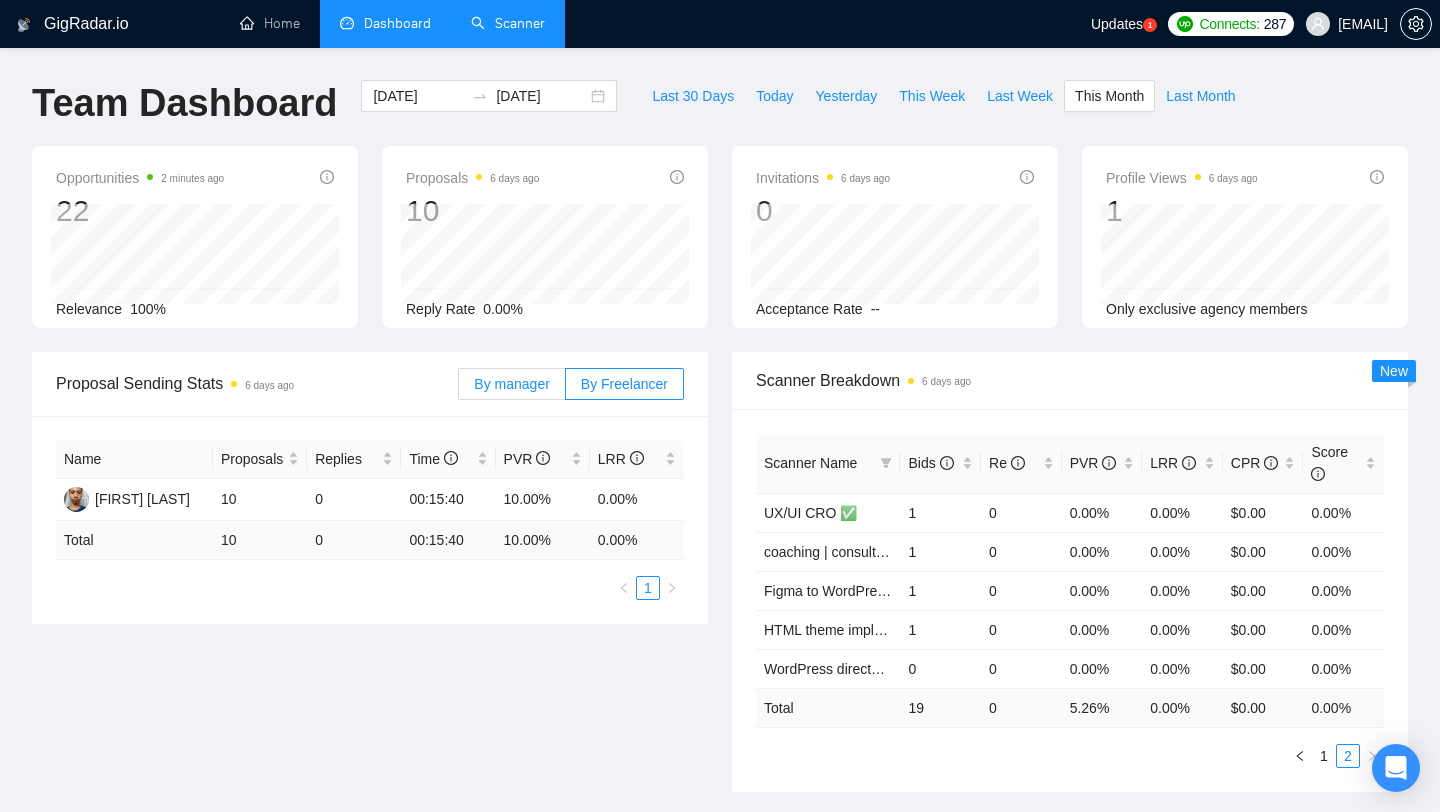 click on "By manager" at bounding box center [511, 384] 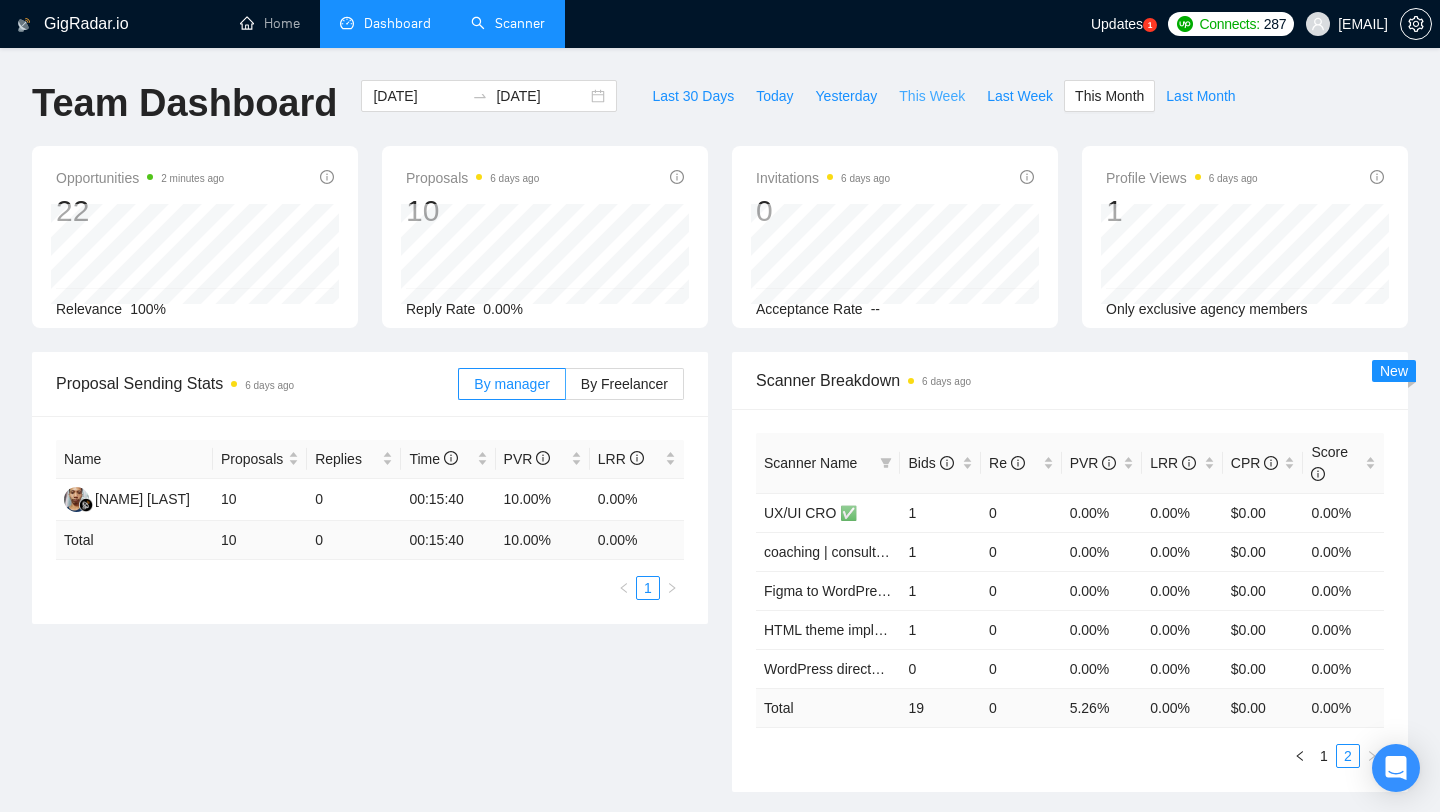 click on "This Week" at bounding box center [932, 96] 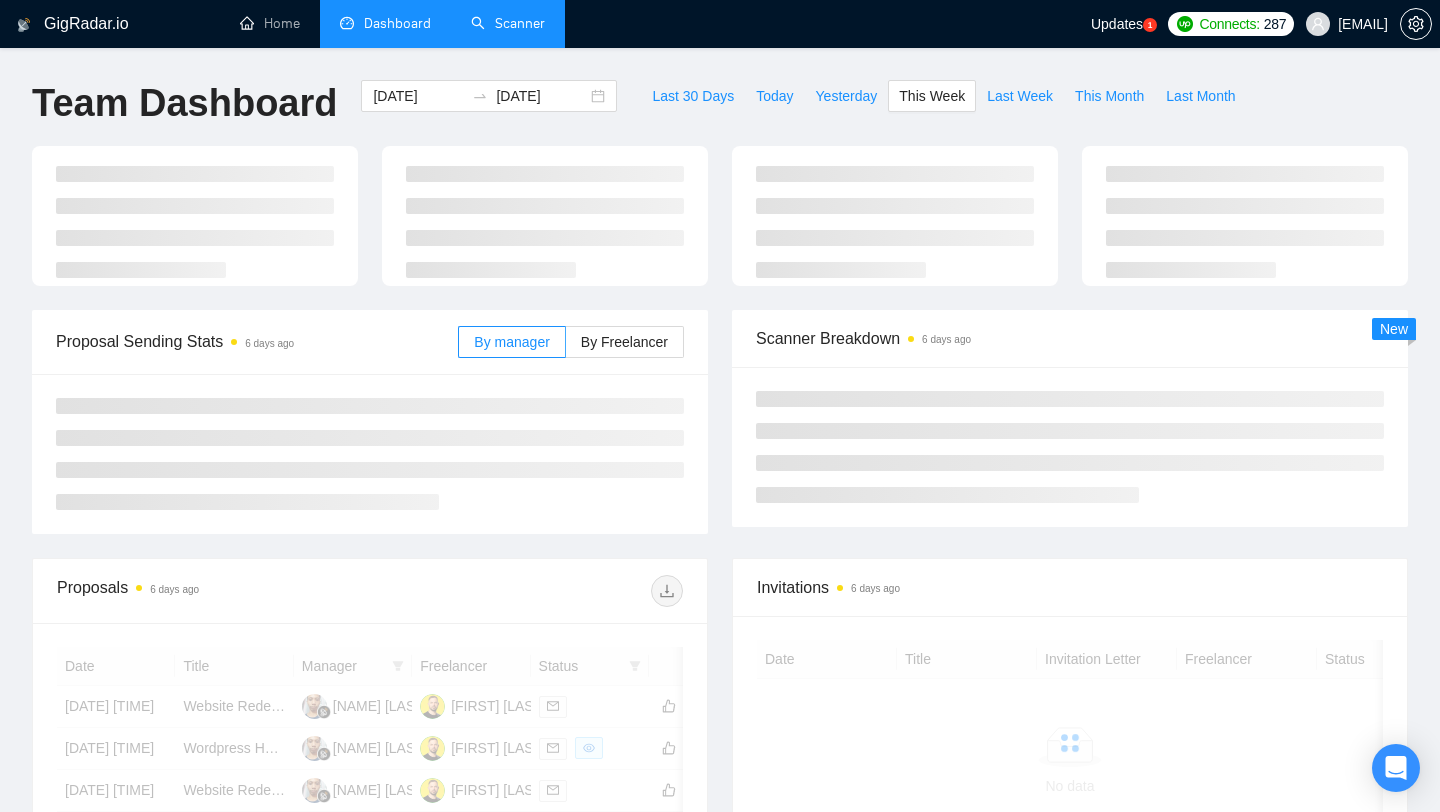 type on "2025-07-14" 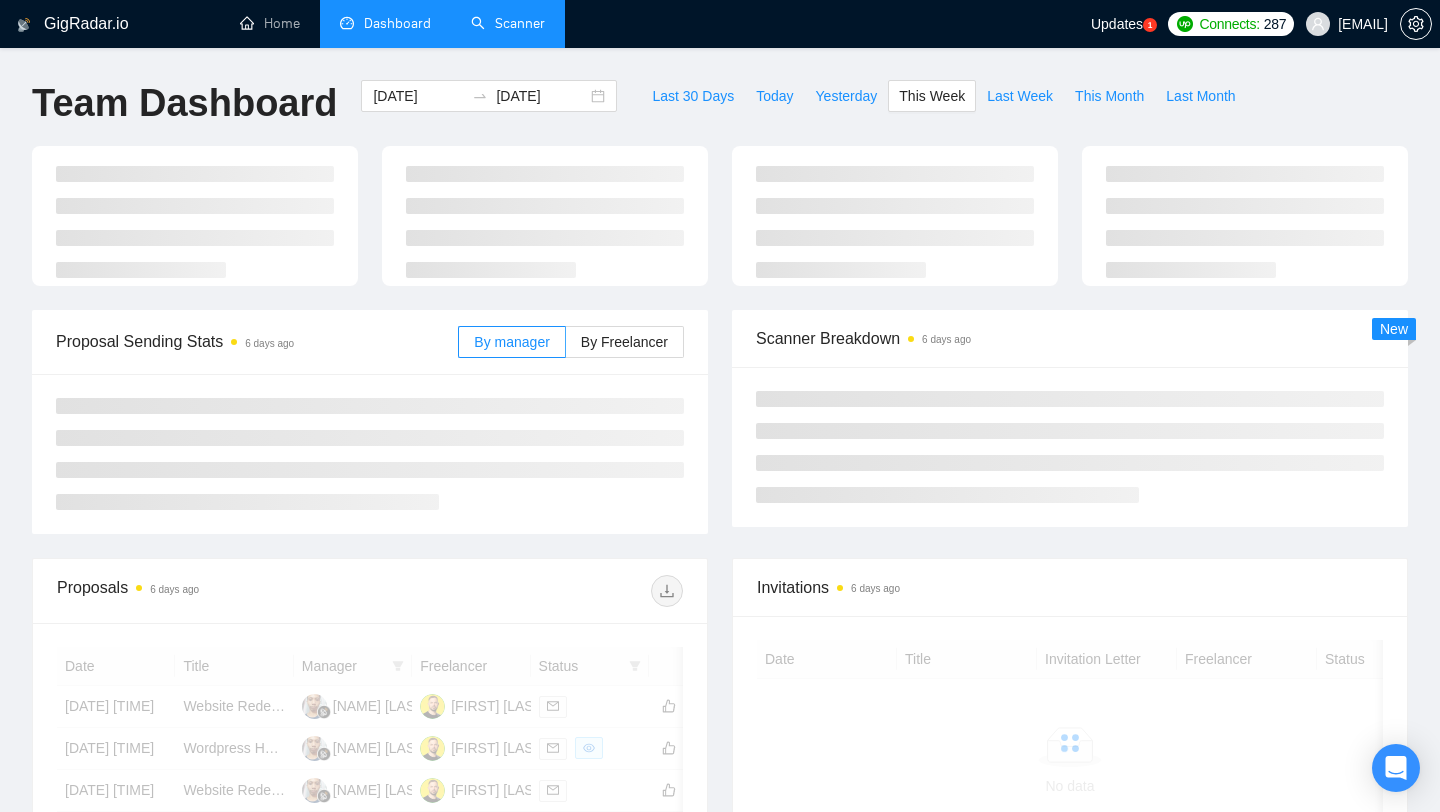 type on "2025-07-20" 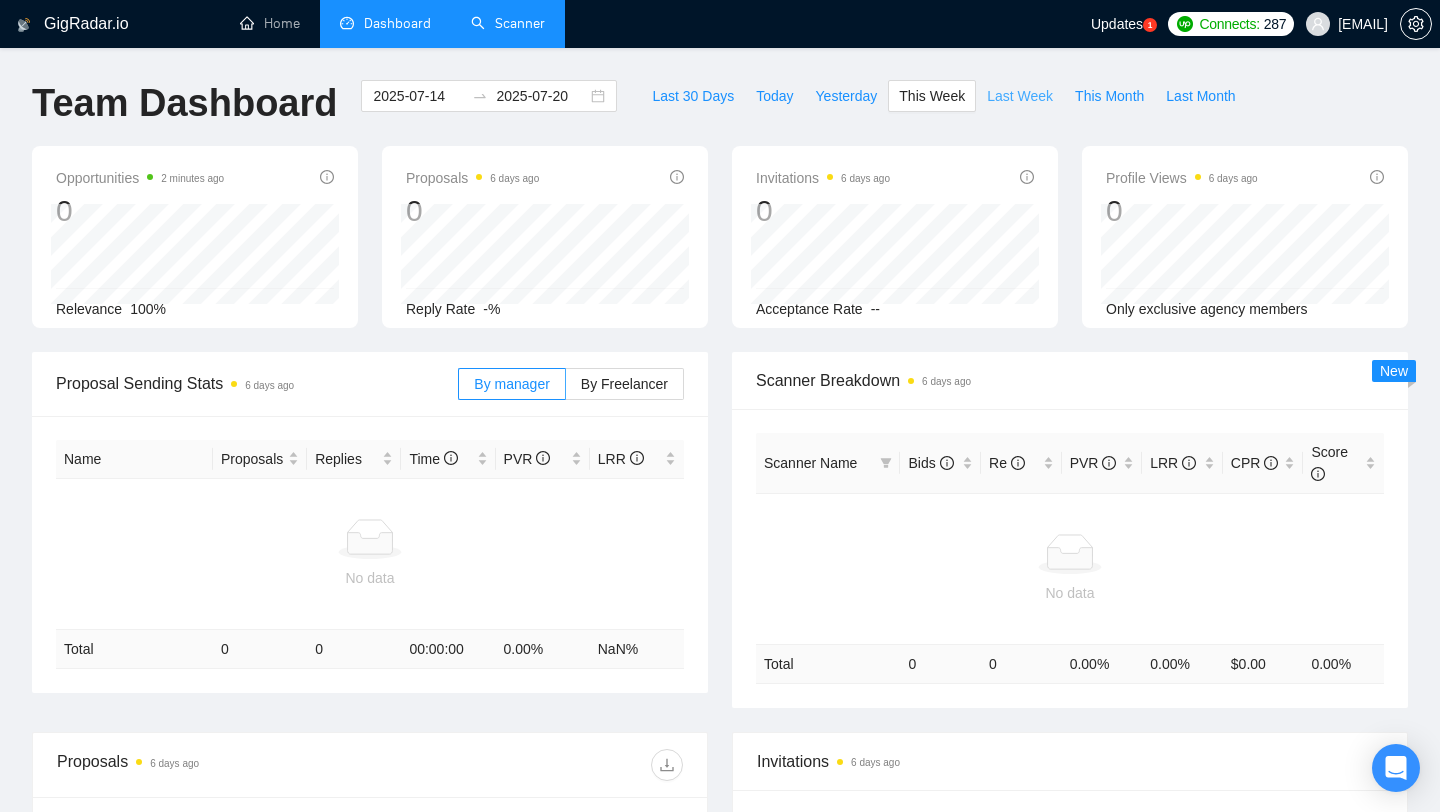 click on "Last Week" at bounding box center [1020, 96] 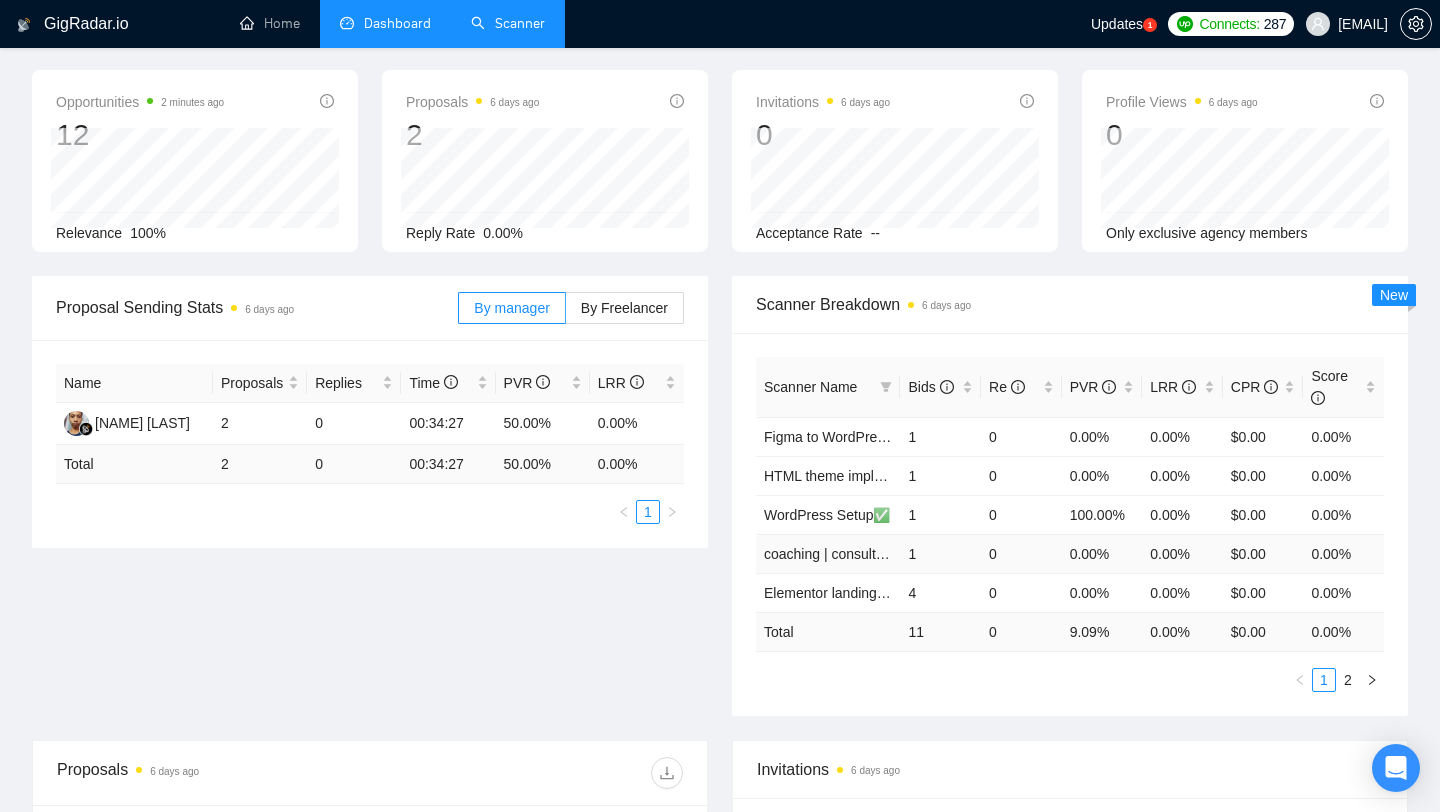 scroll, scrollTop: 0, scrollLeft: 0, axis: both 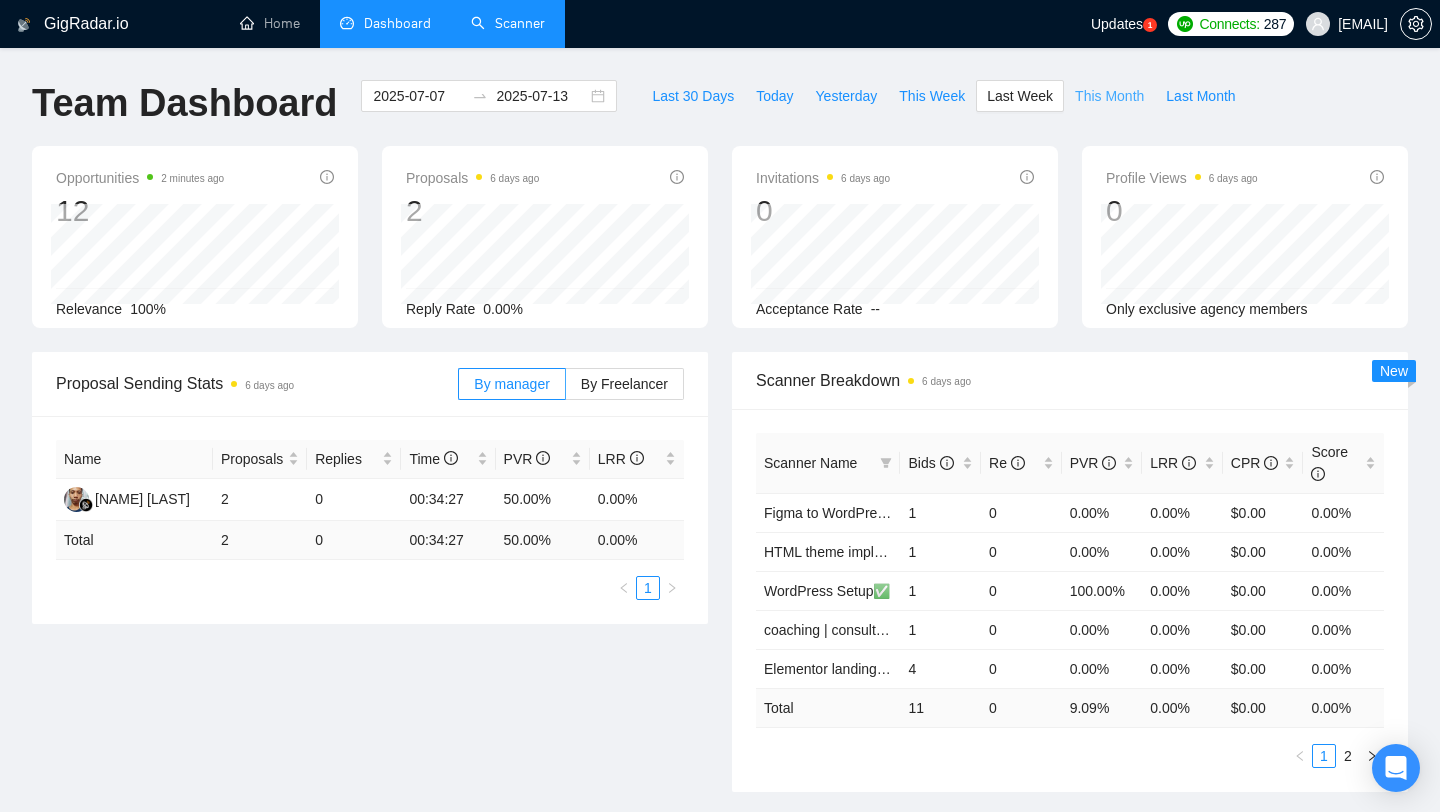 click on "This Month" at bounding box center (1109, 96) 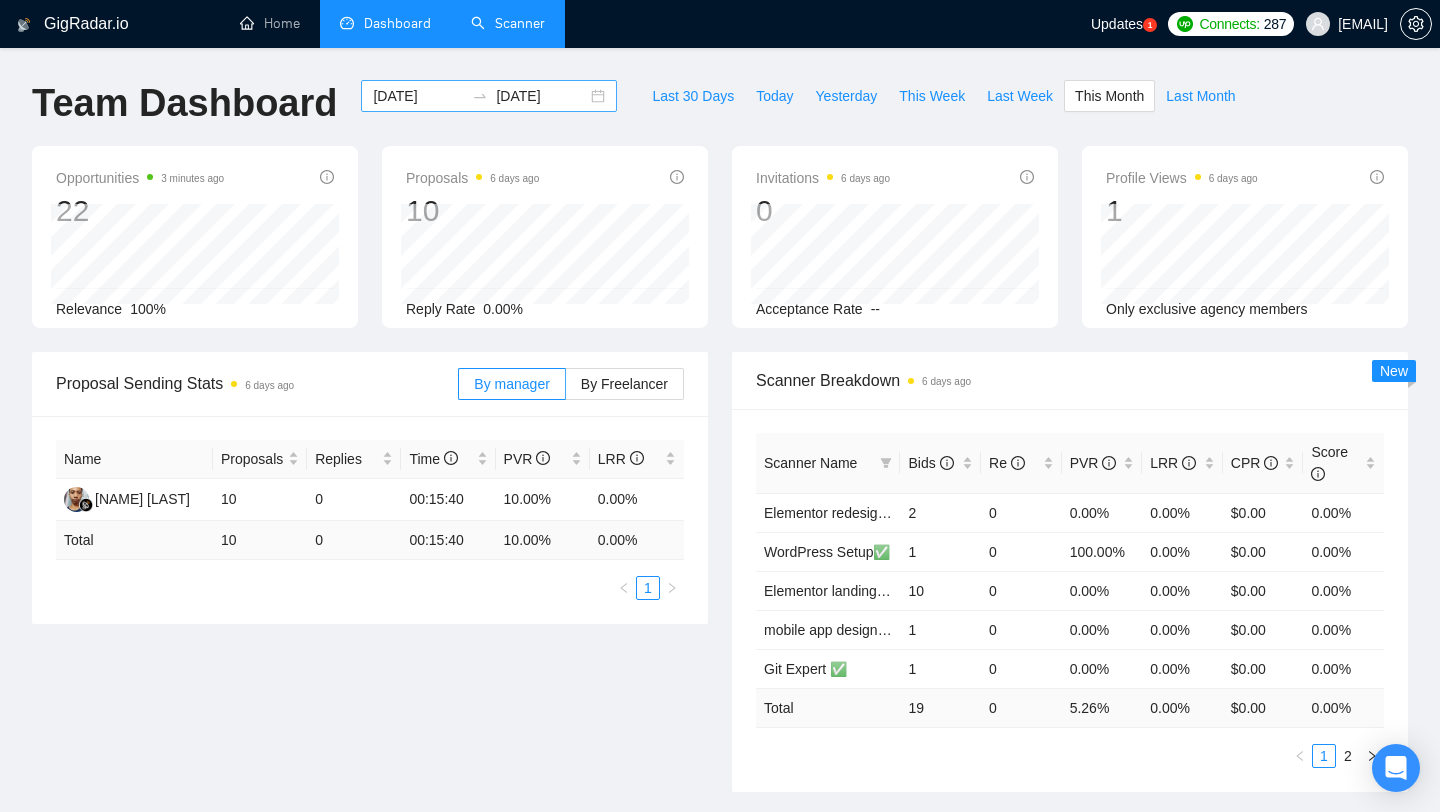 click on "2025-07-01 2025-07-31" at bounding box center (489, 96) 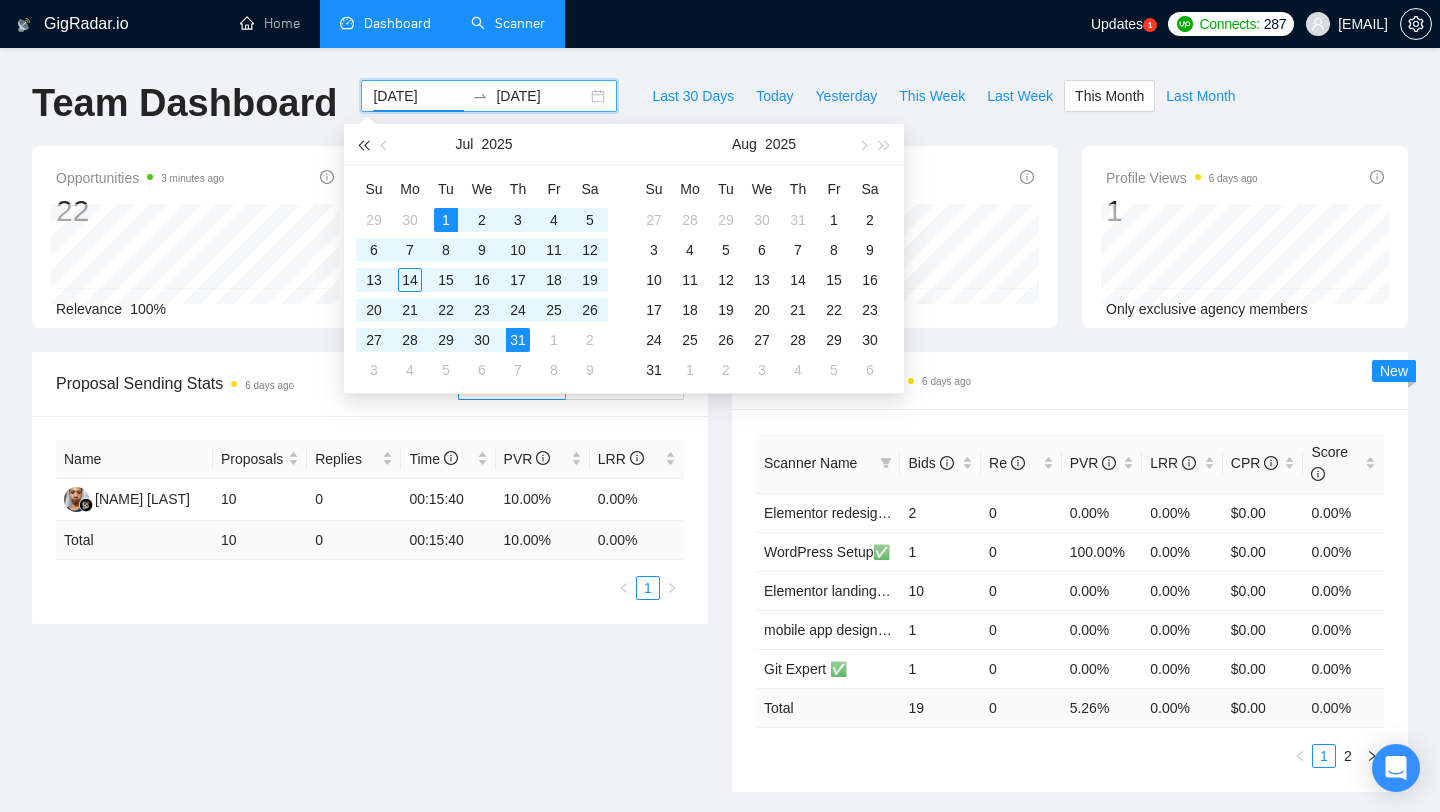 click at bounding box center [363, 145] 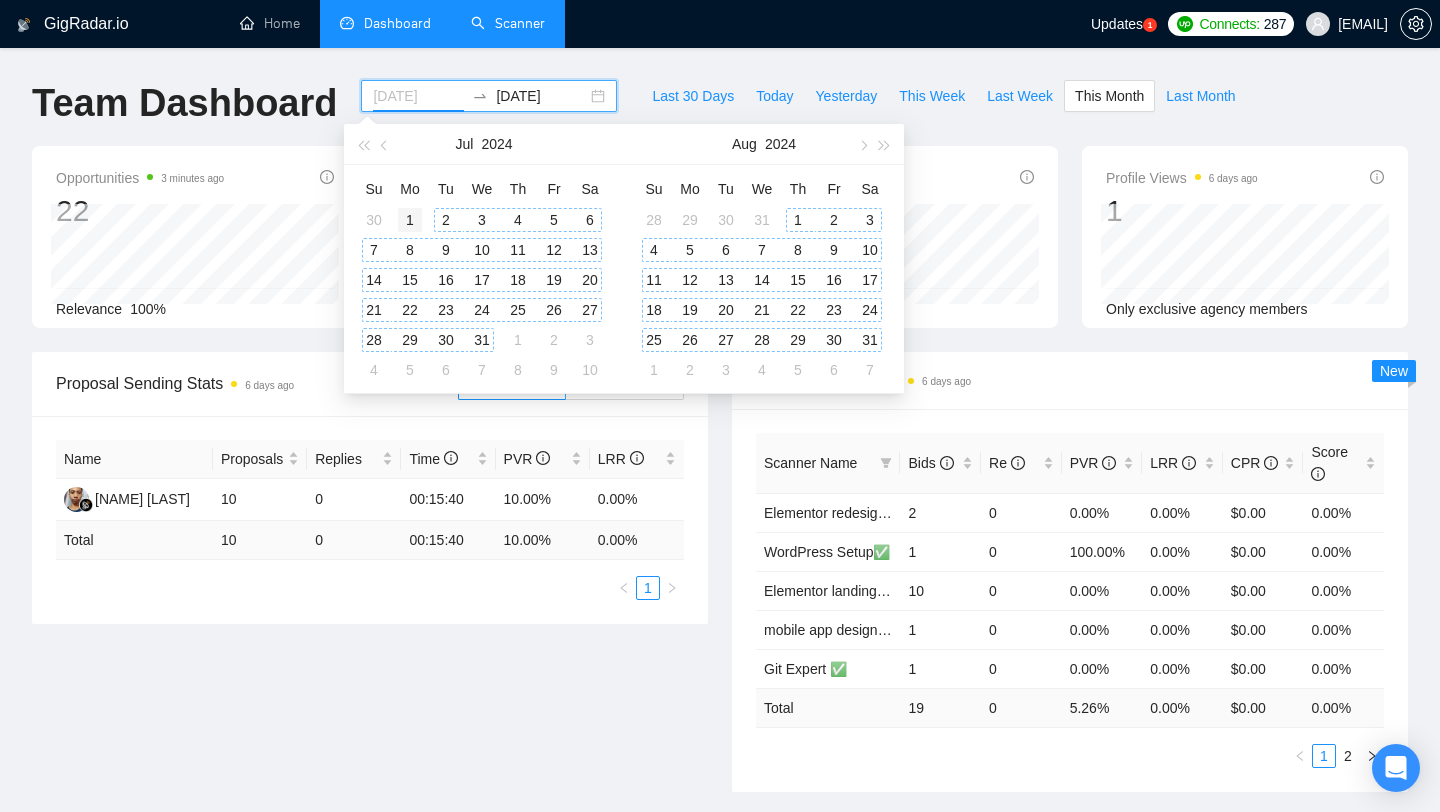type on "2024-07-01" 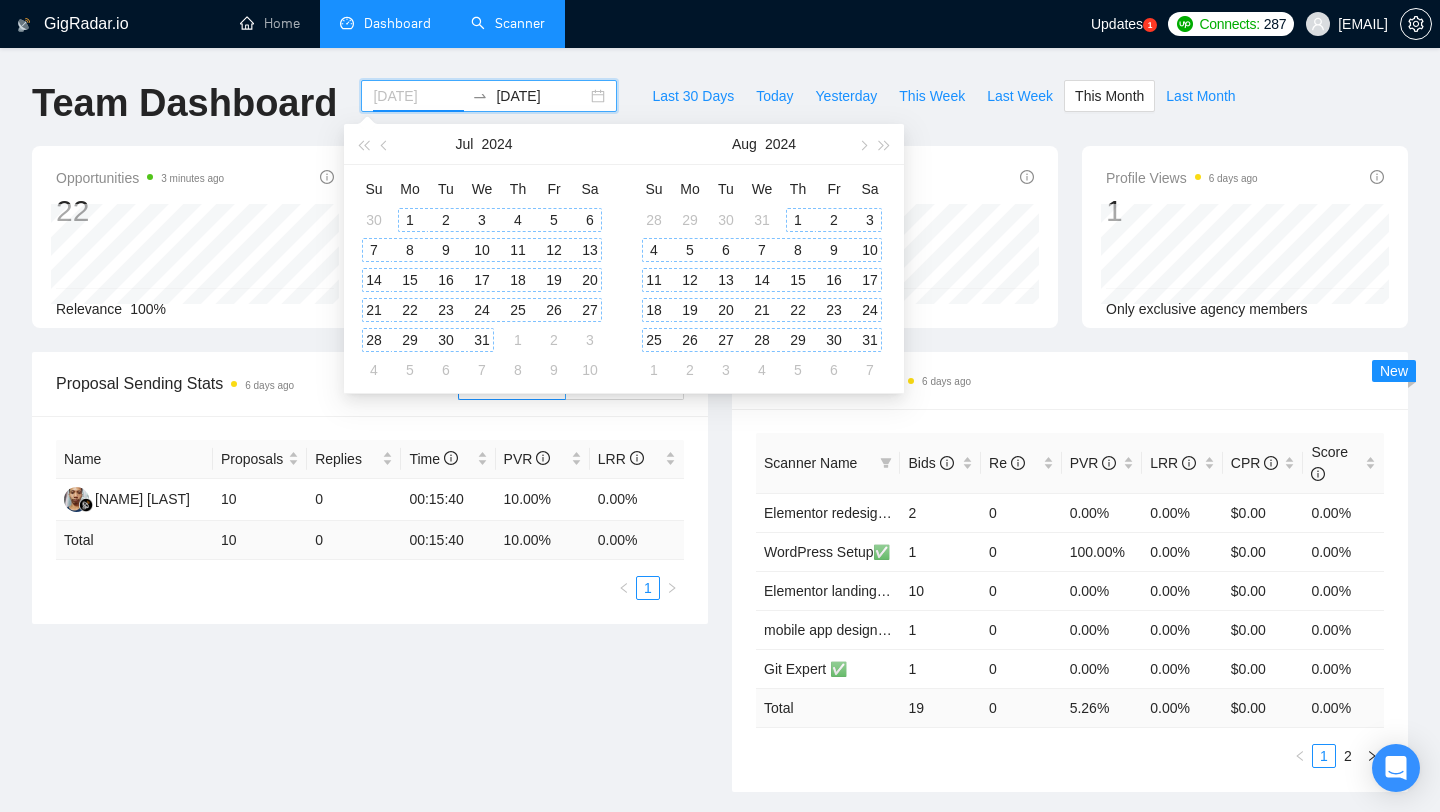click on "1" at bounding box center (410, 220) 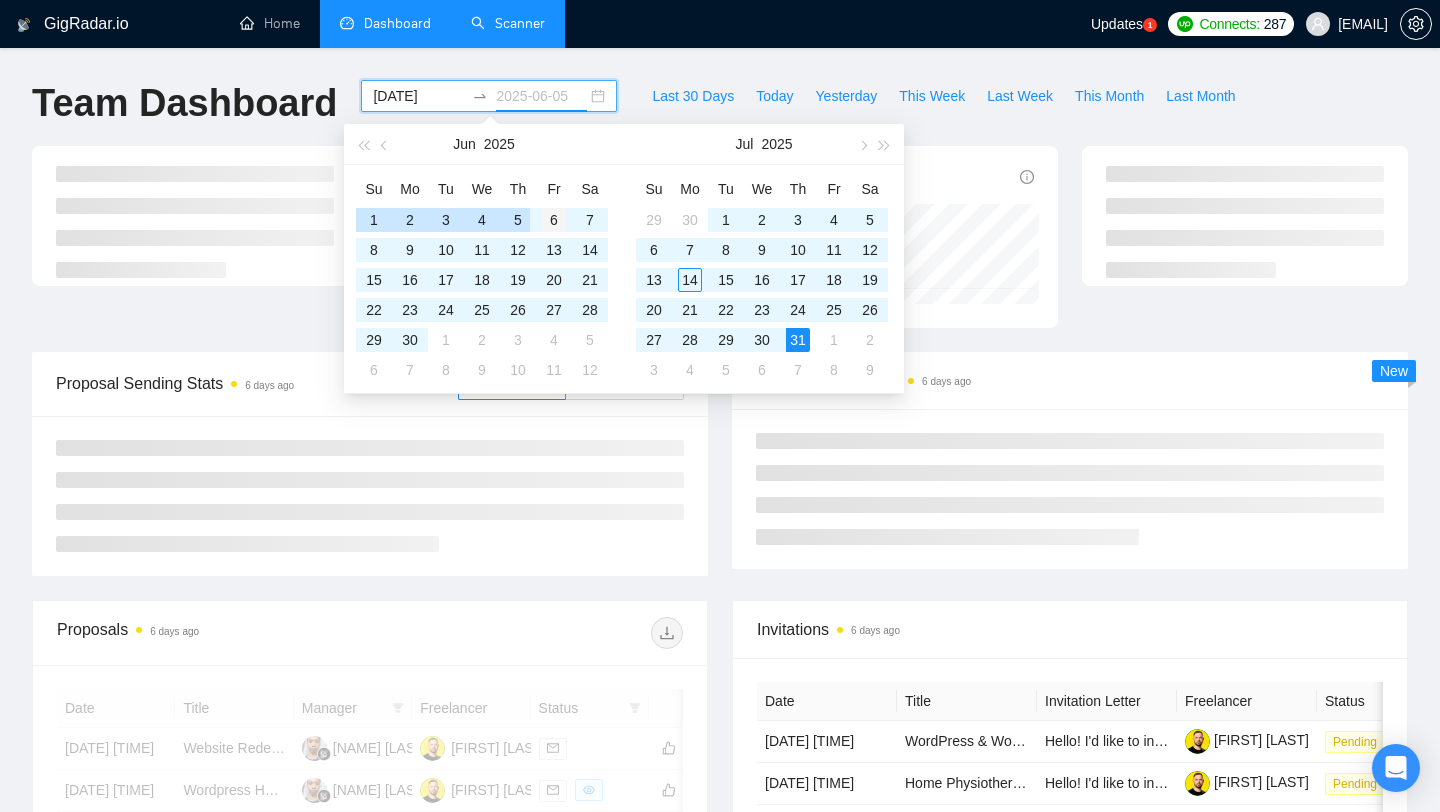 type on "[YYYY]-[MM]-[DD]" 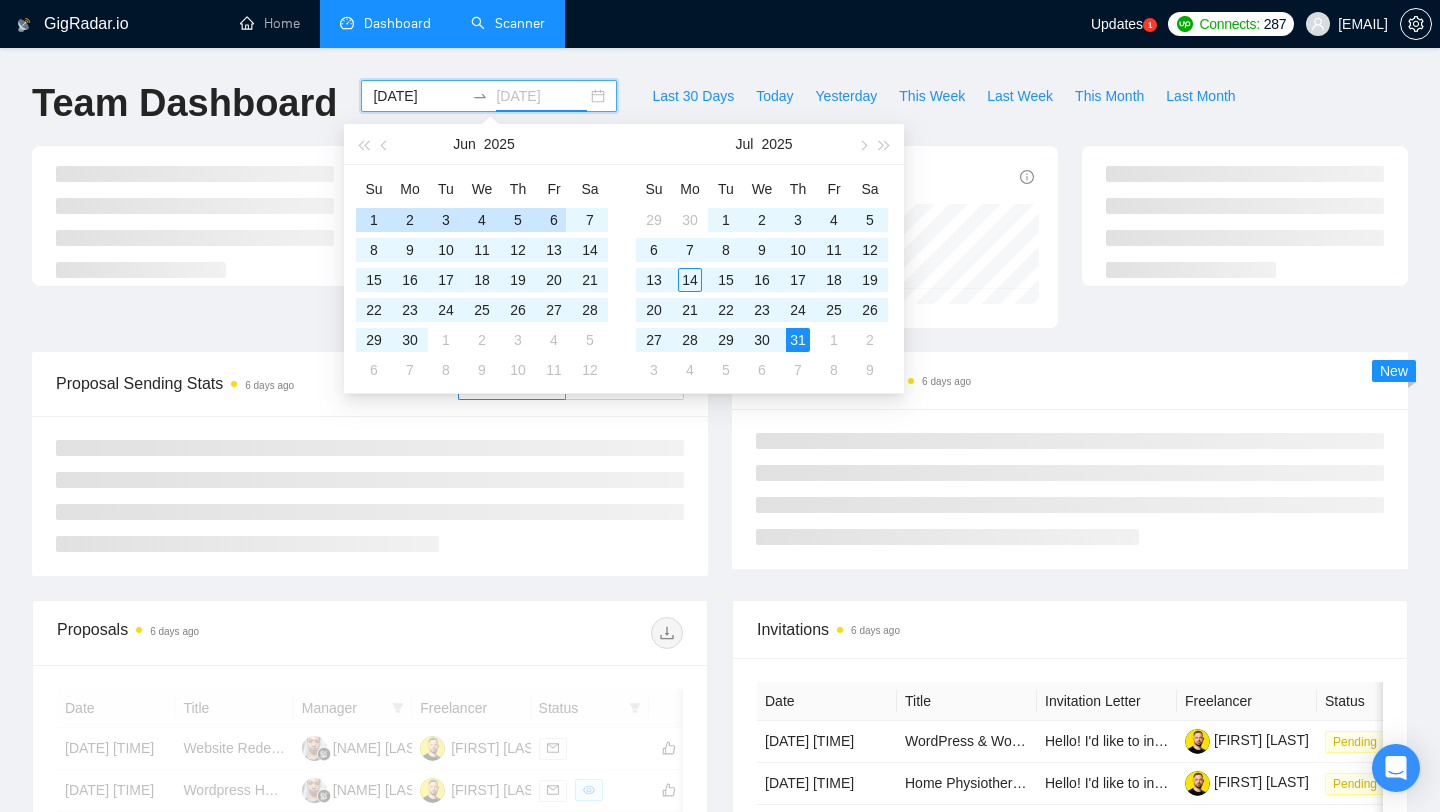 click on "6" at bounding box center [554, 220] 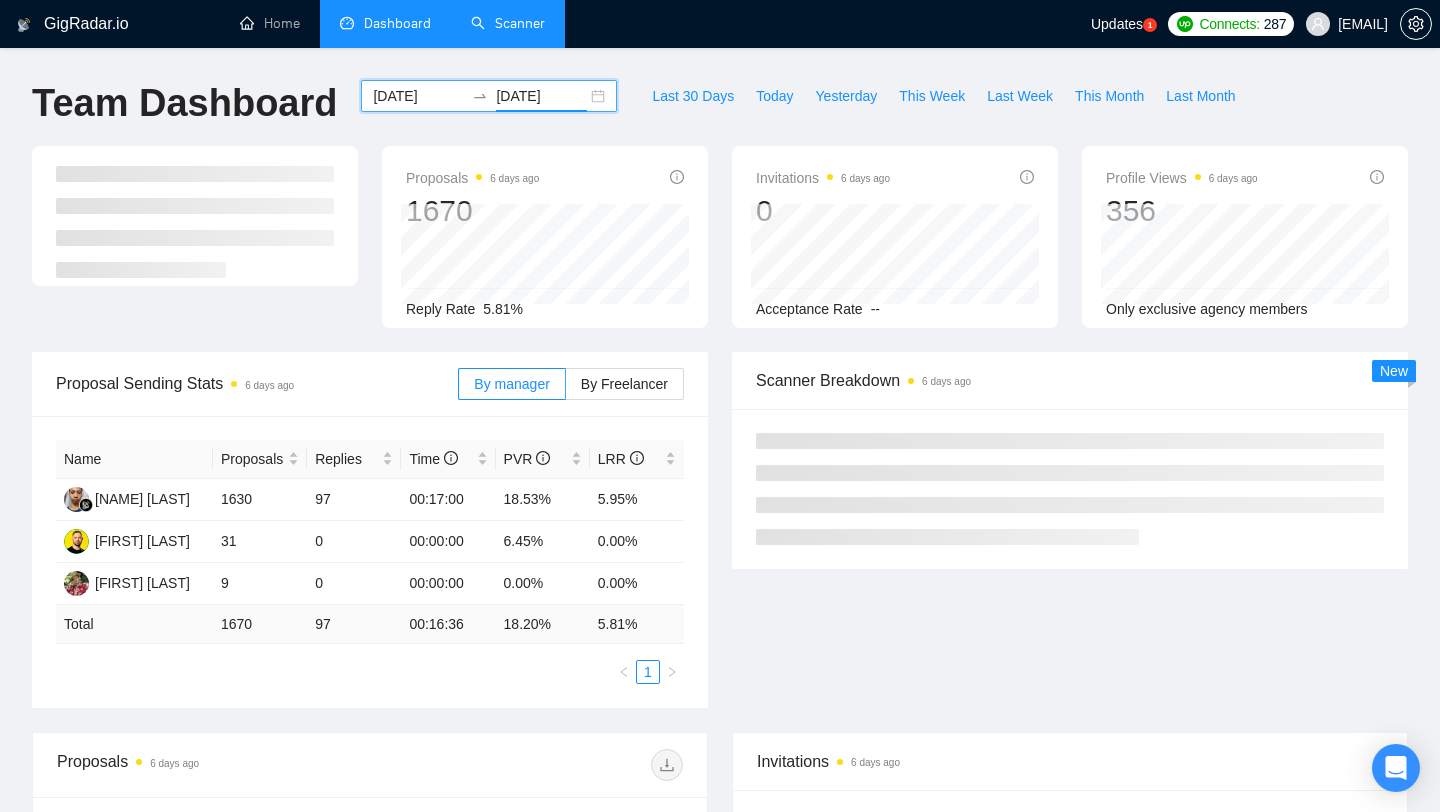 click on "2024-07-01 2025-06-06" at bounding box center [489, 96] 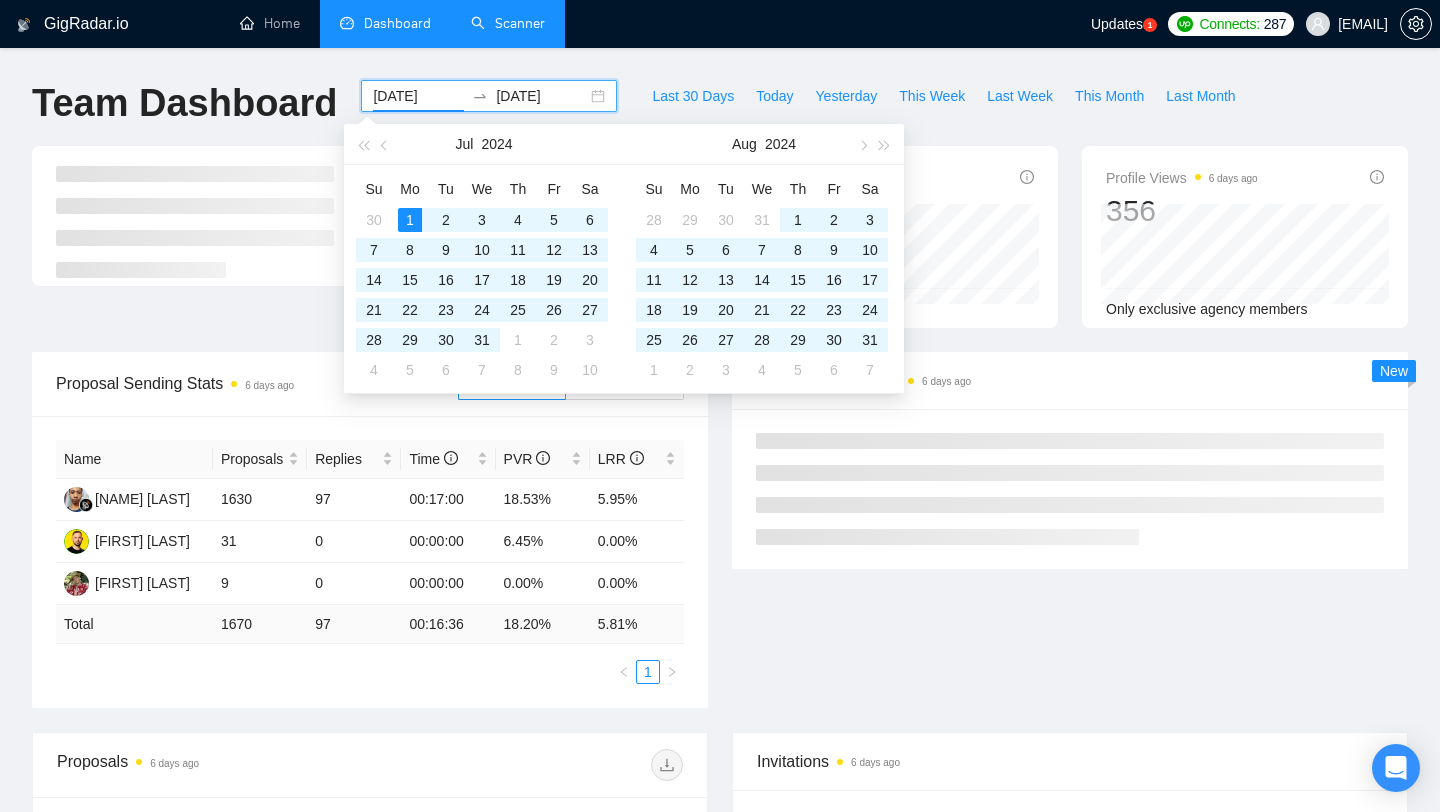 click on "2024-07-01 2025-06-06" at bounding box center (489, 96) 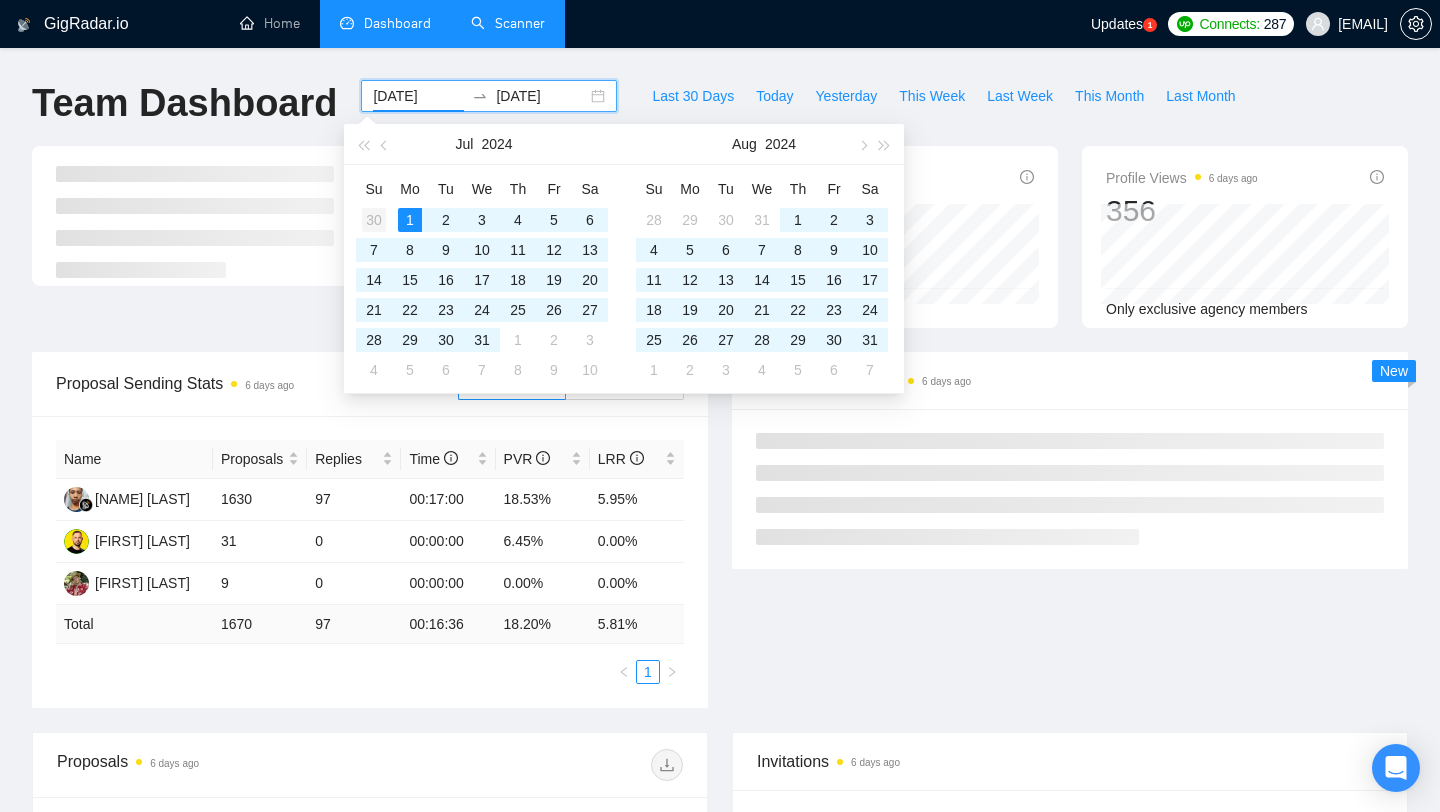 type on "[YYYY]-[MM]-[DD]" 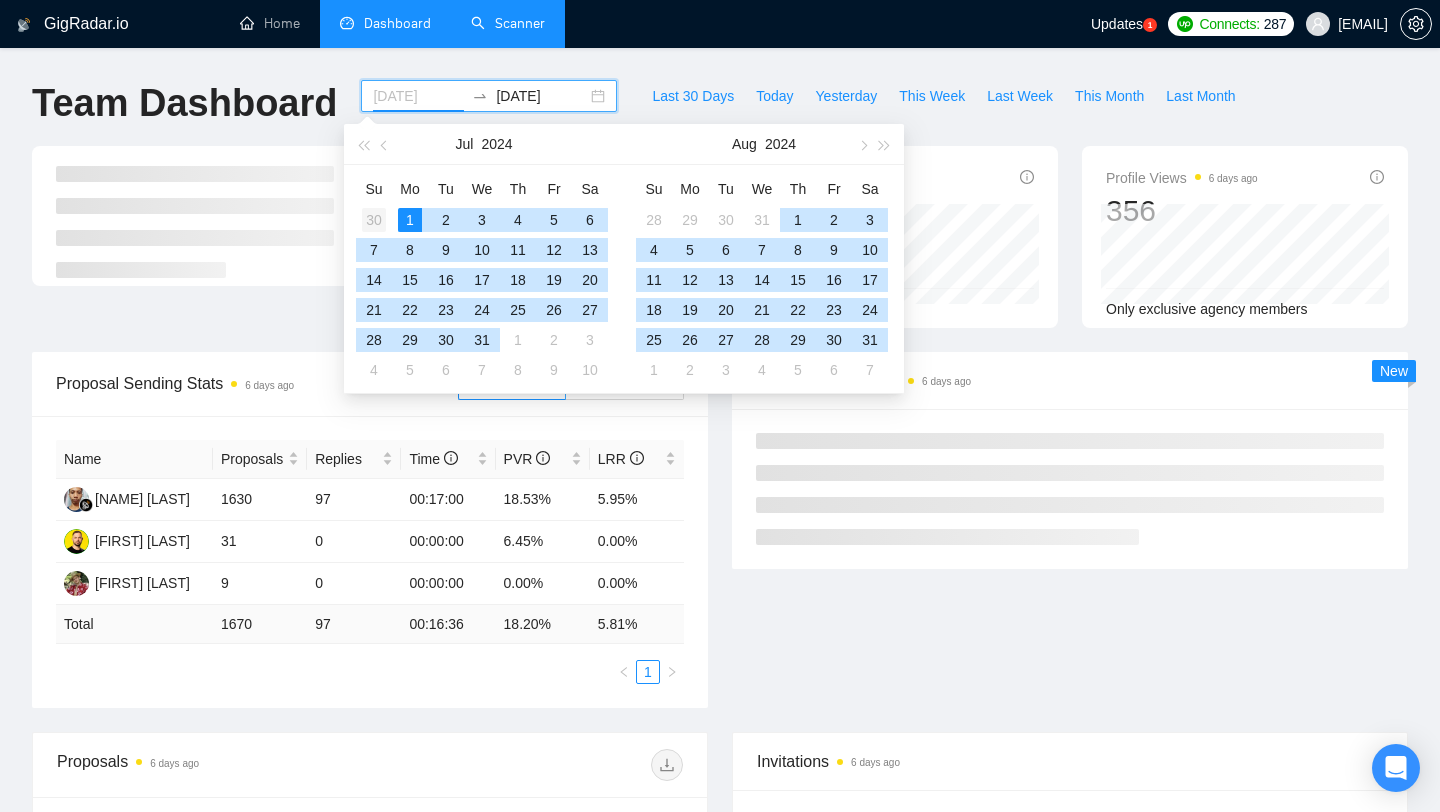 click on "30" at bounding box center (374, 220) 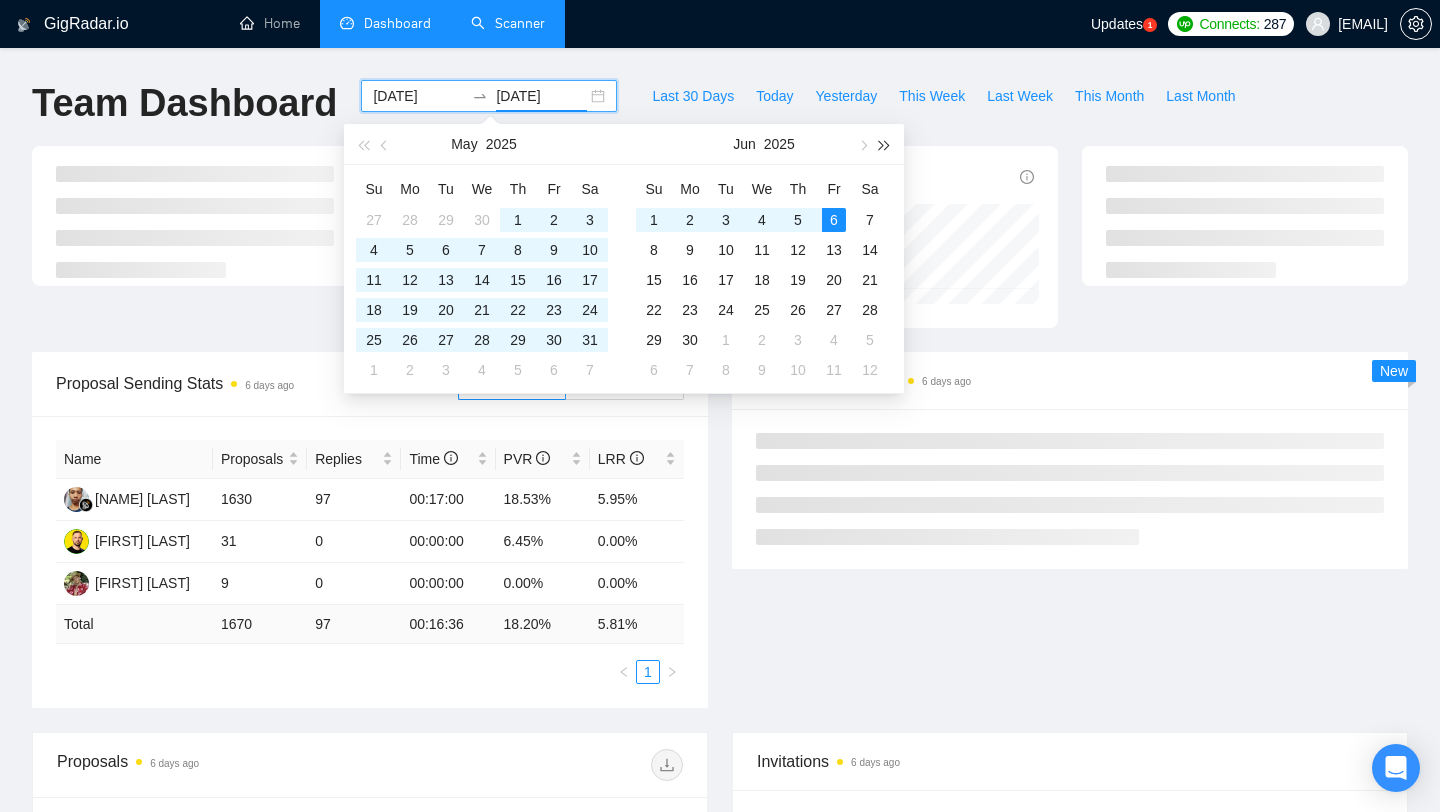 click at bounding box center [885, 144] 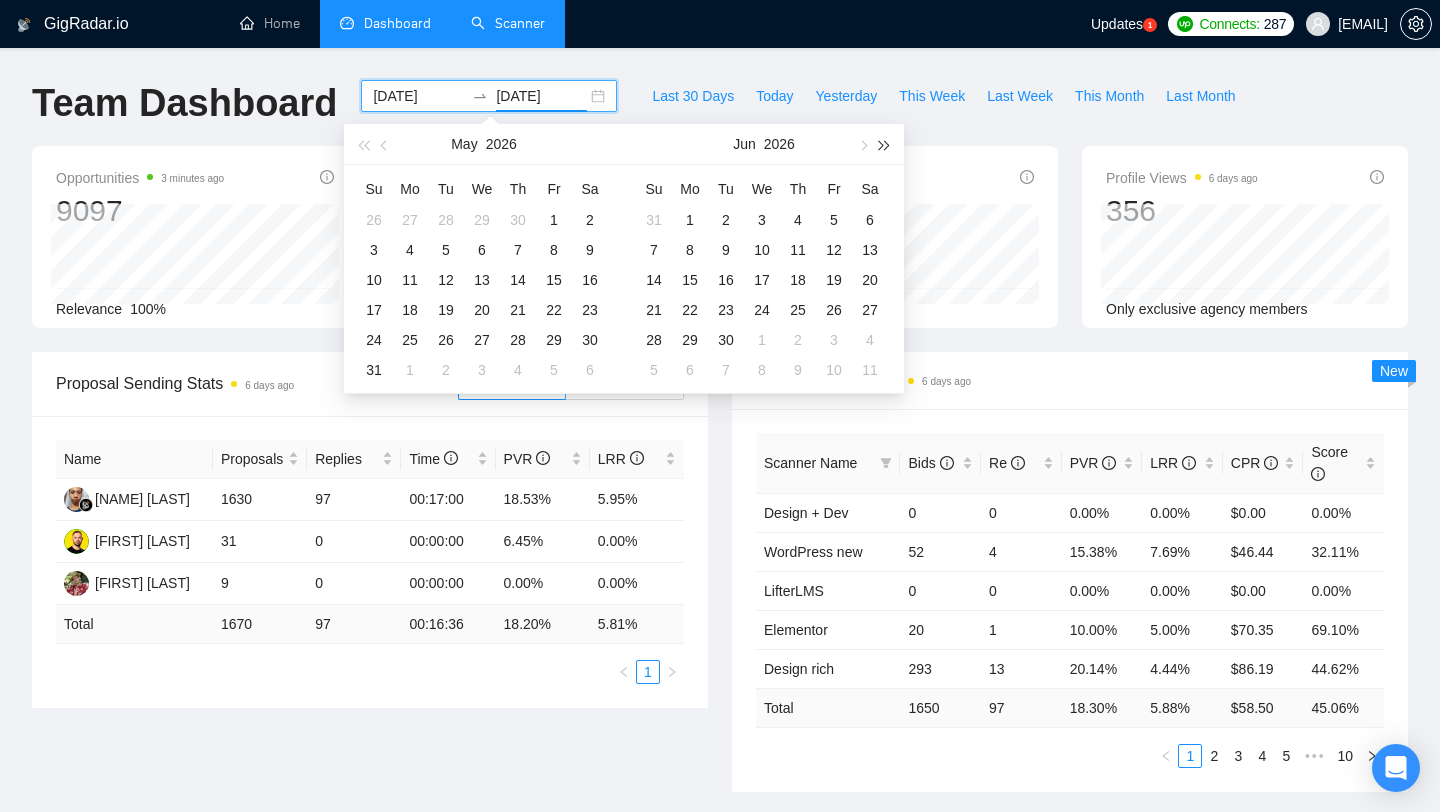 click at bounding box center (885, 145) 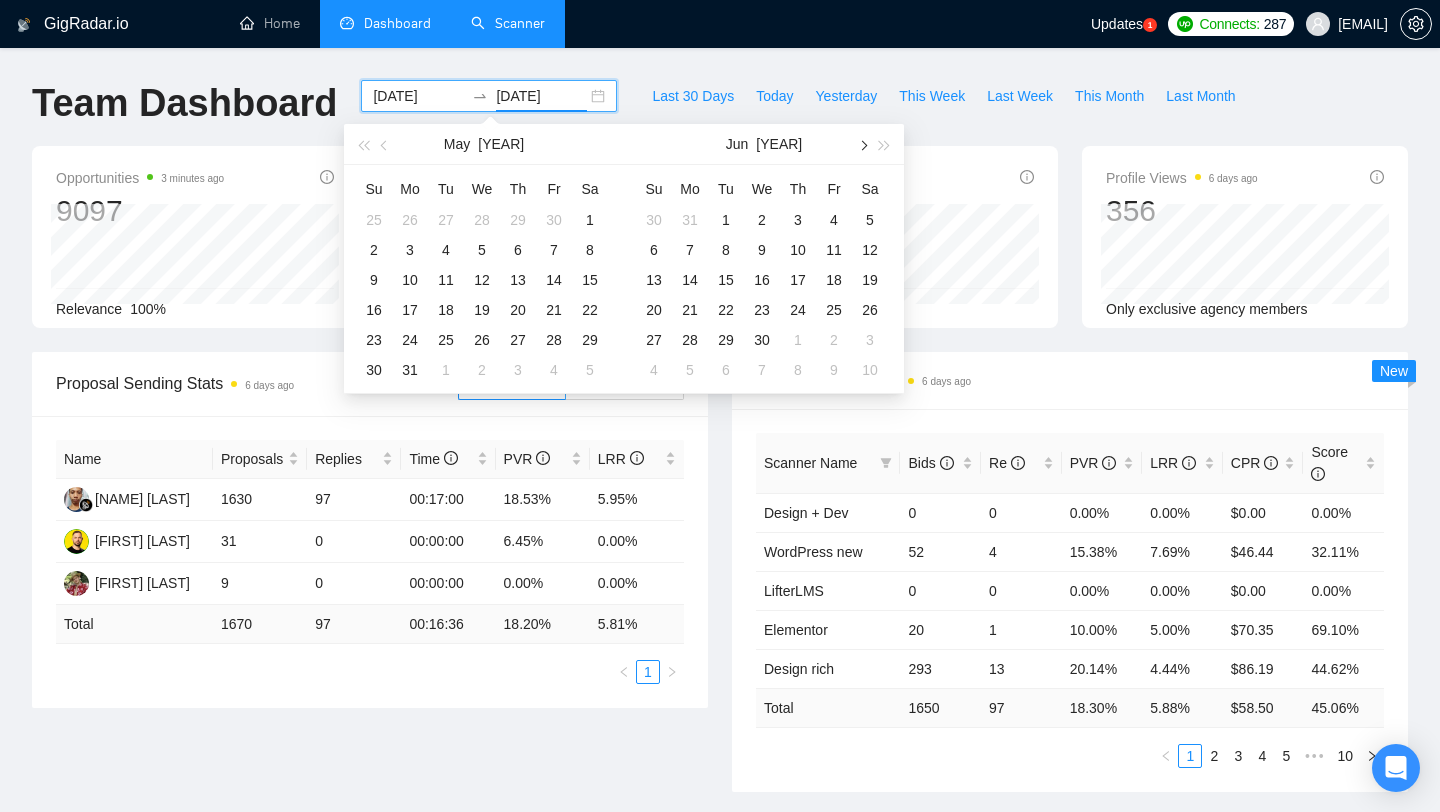 click at bounding box center (862, 144) 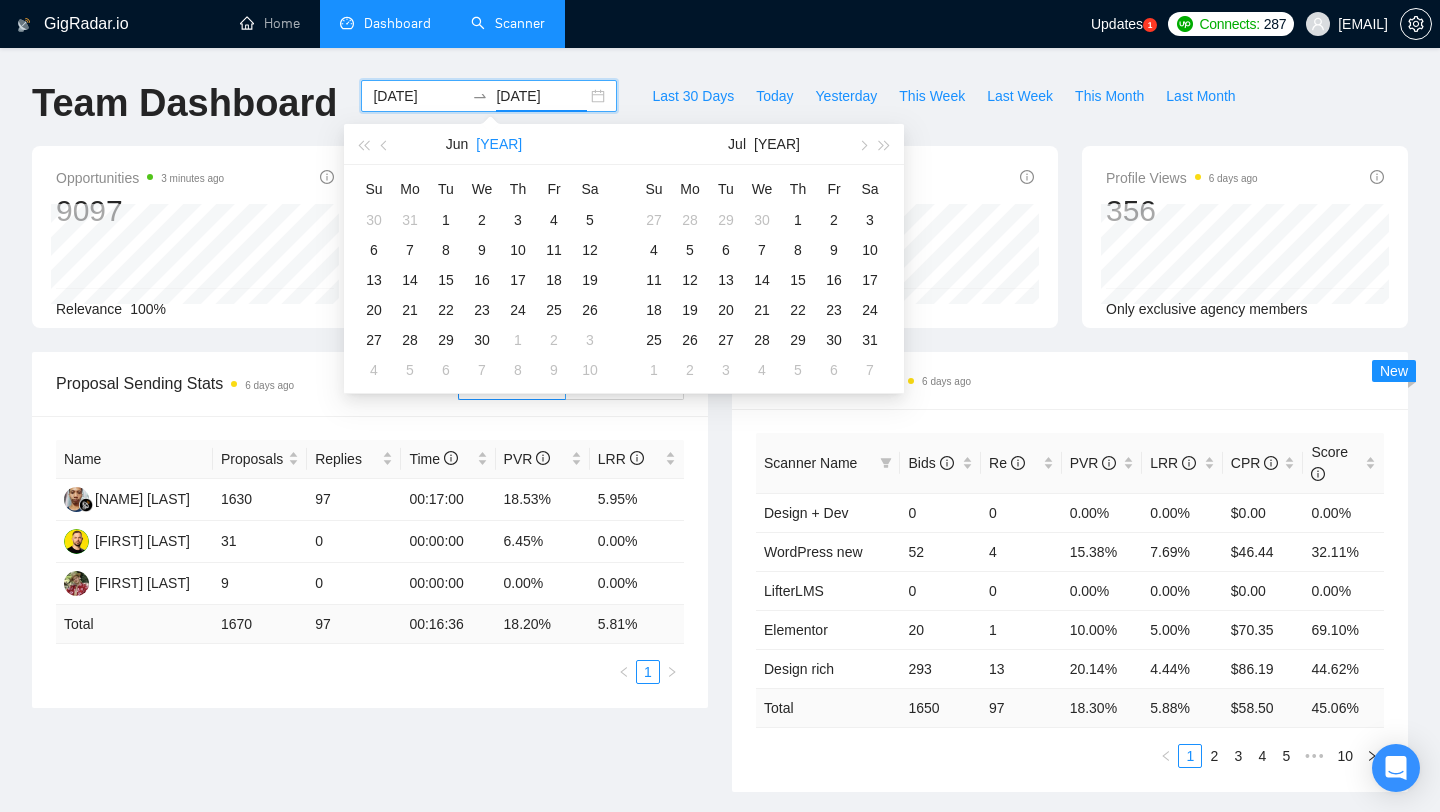 click on "2027" at bounding box center (499, 144) 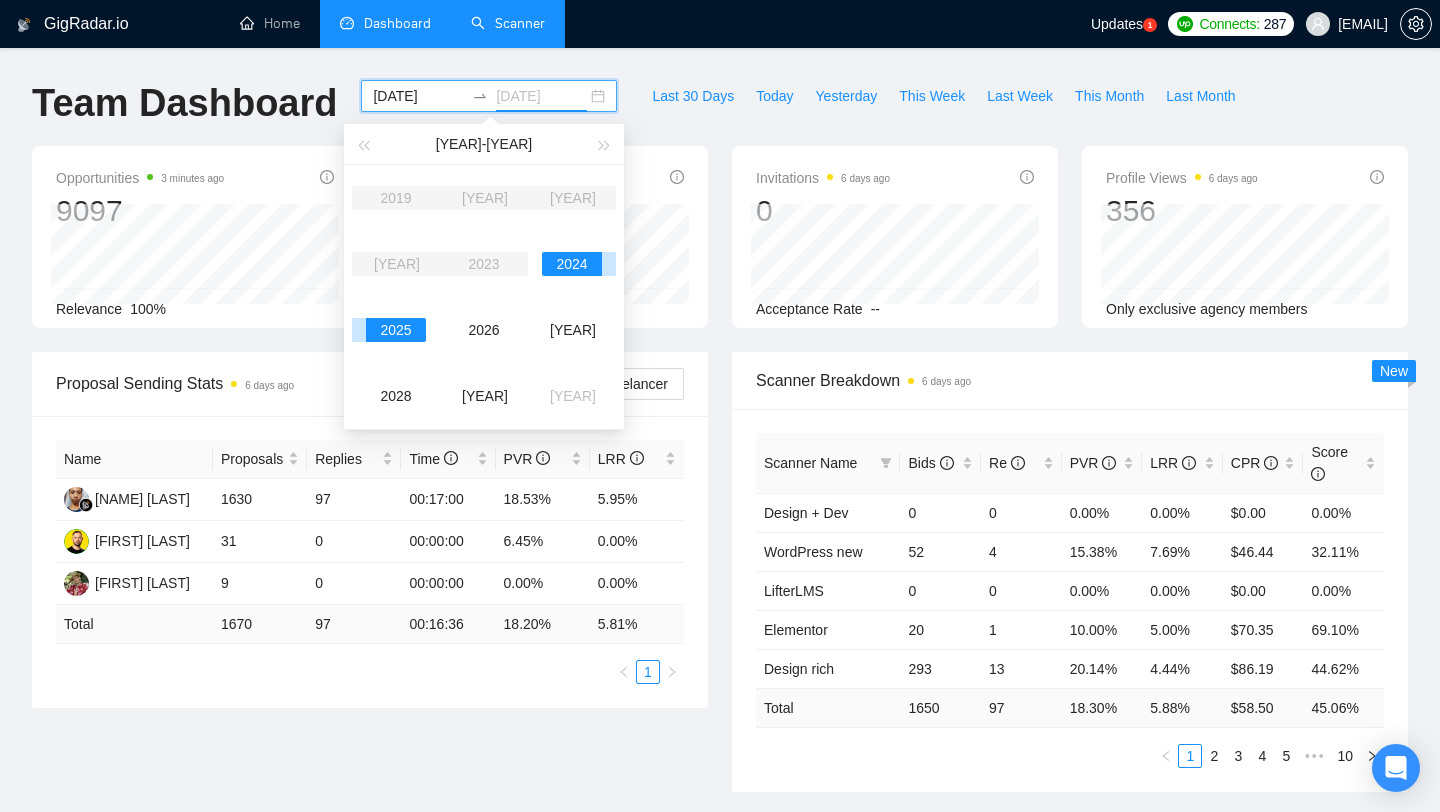 click on "2025" at bounding box center (396, 330) 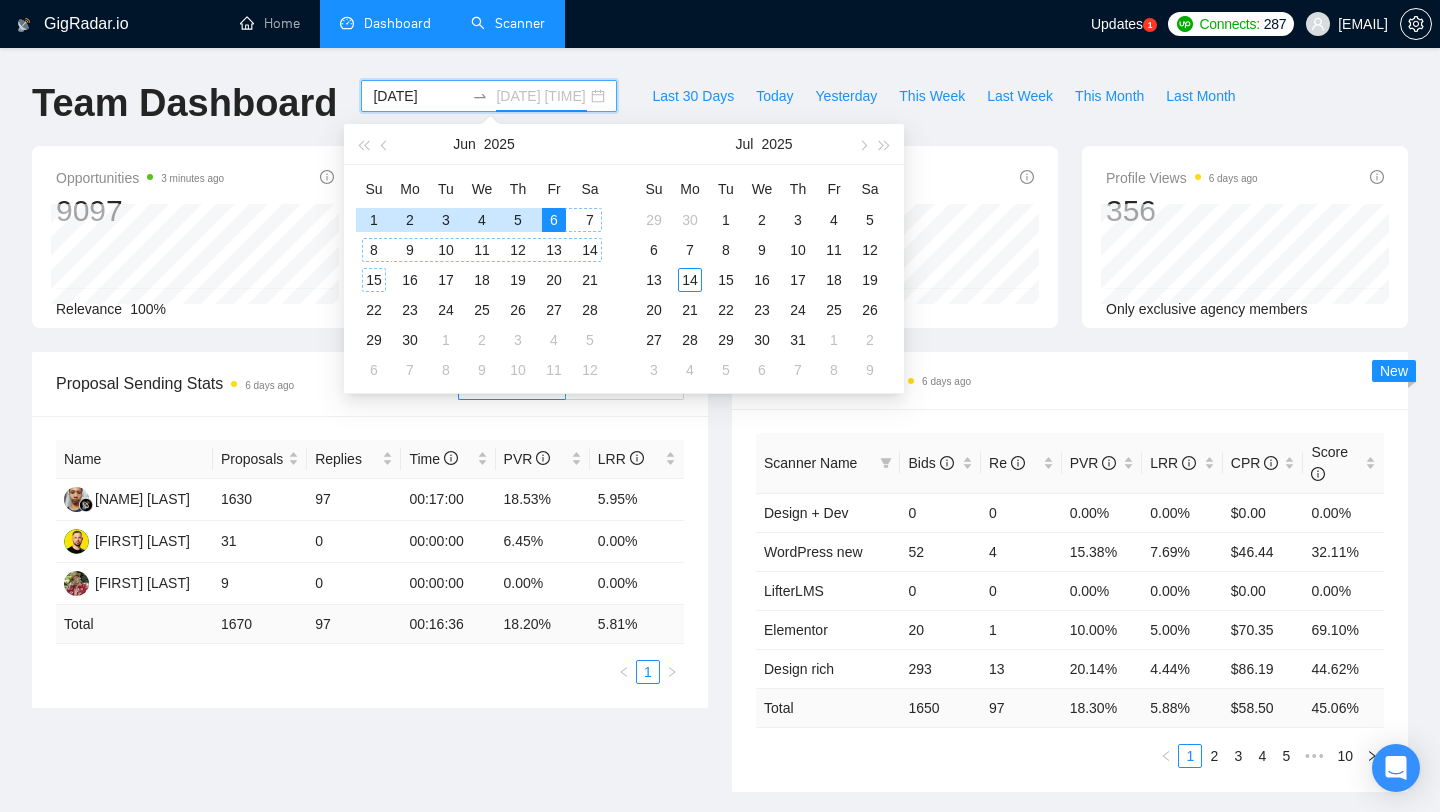 type on "[YYYY]-[MM]-[DD]" 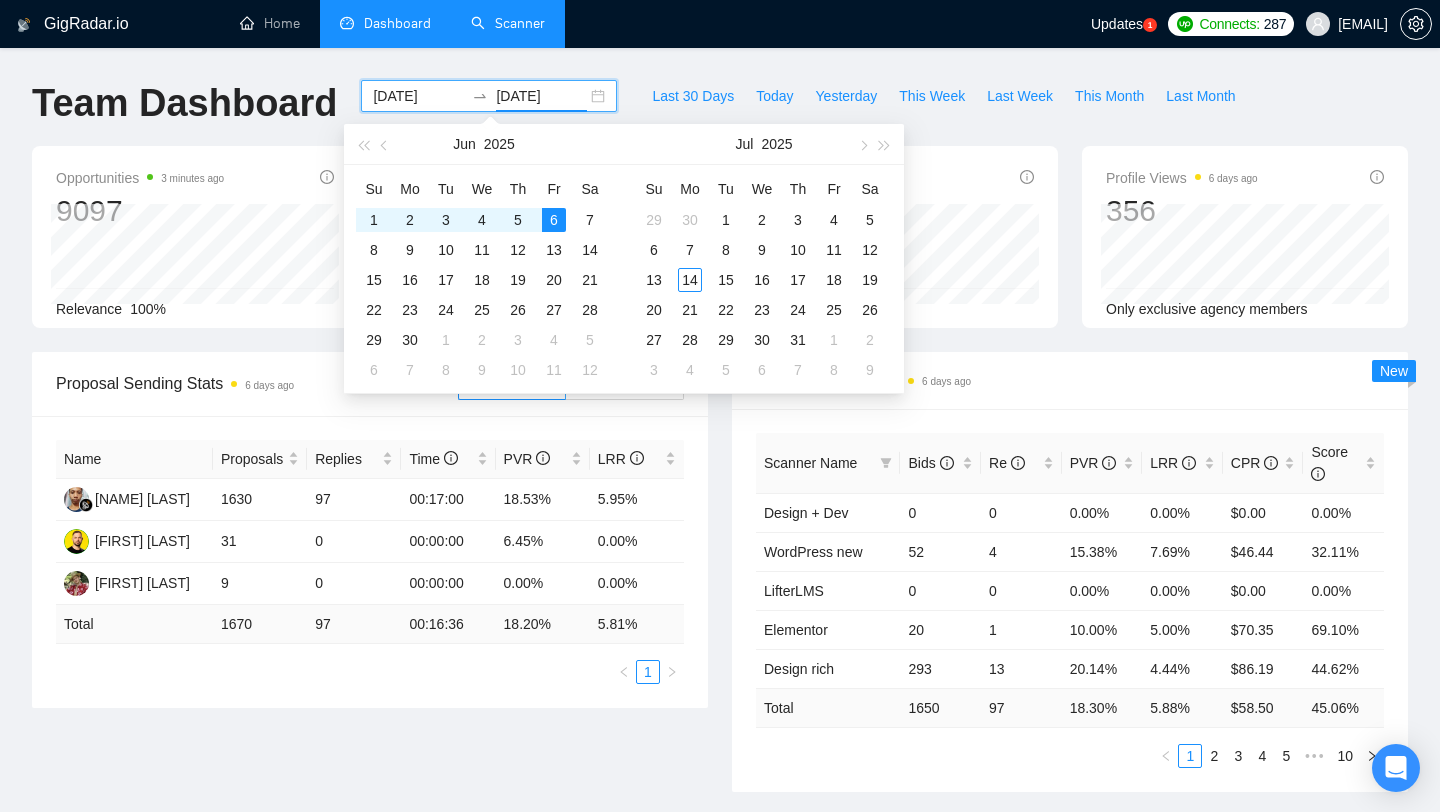 click on "Opportunities 3 minutes ago 9097" at bounding box center [195, 198] 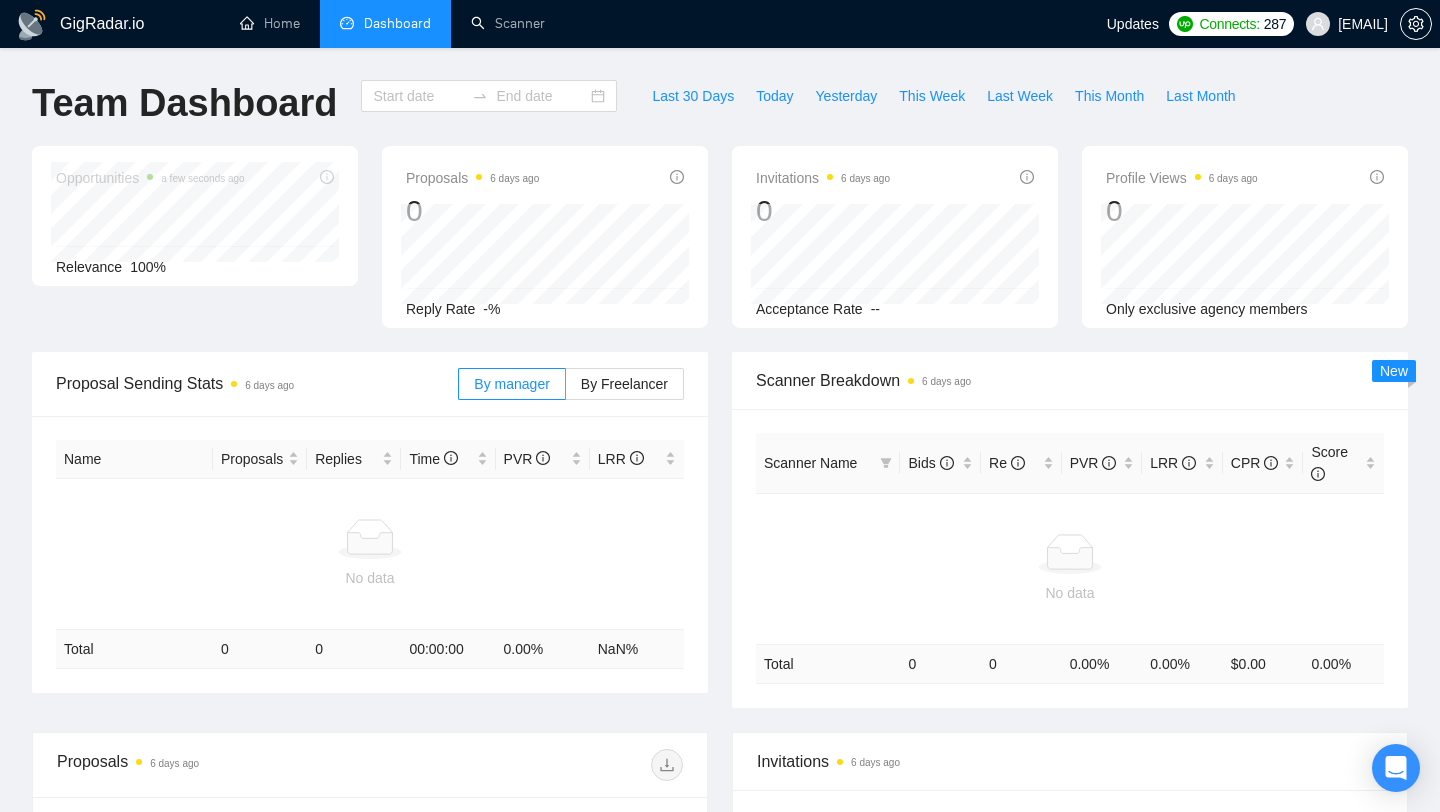 type on "[DATE]" 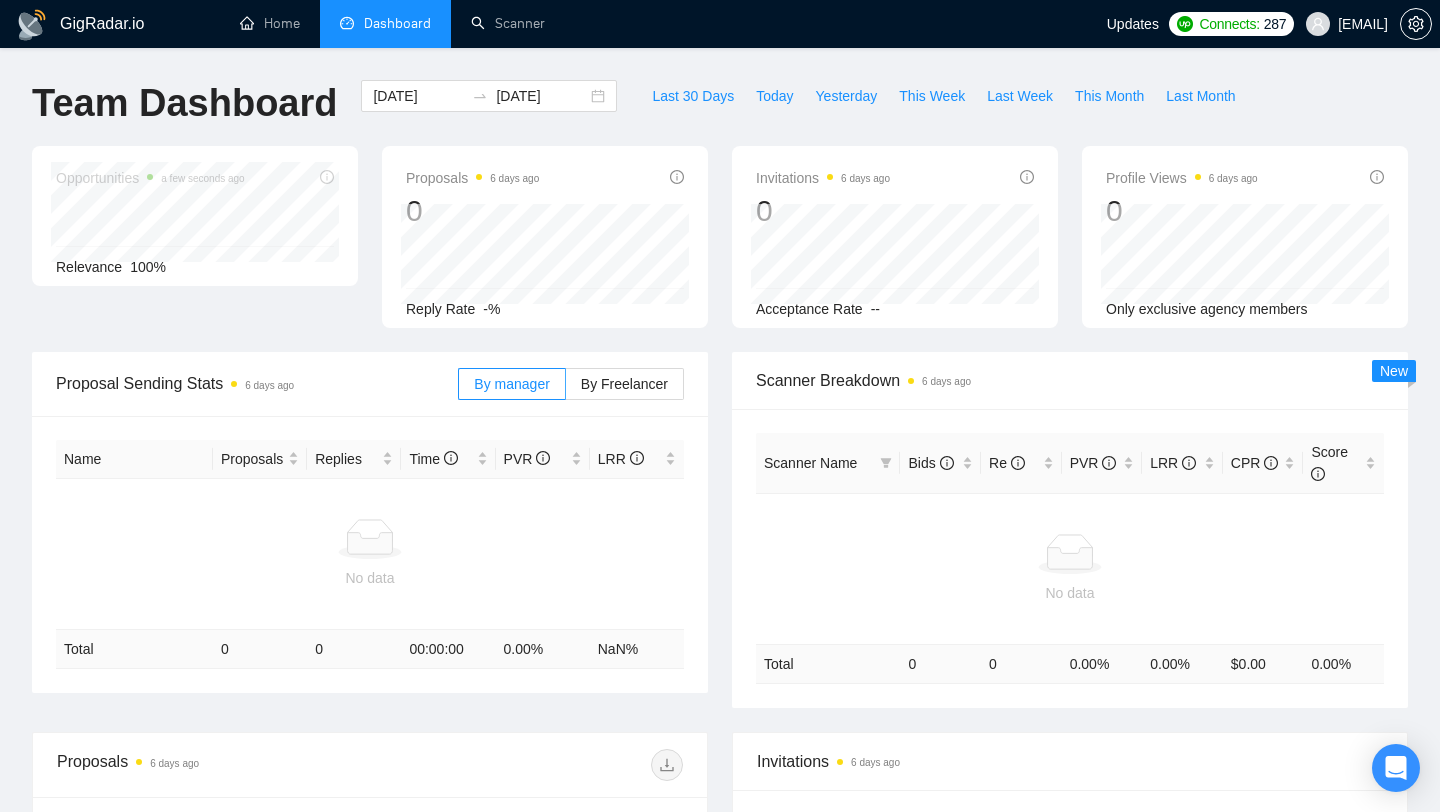 scroll, scrollTop: 0, scrollLeft: 0, axis: both 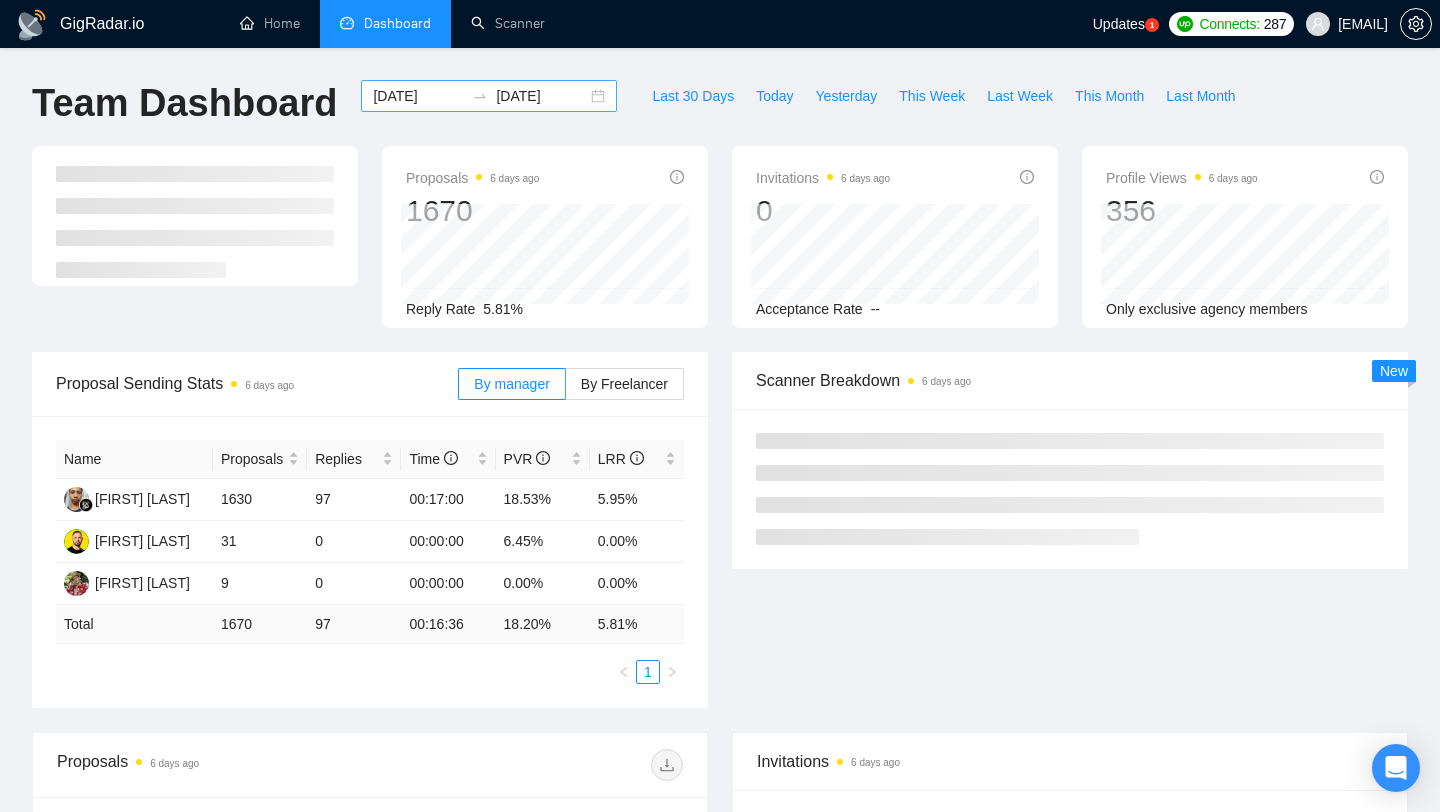 click on "2024-06-30 2025-06-06" at bounding box center (489, 96) 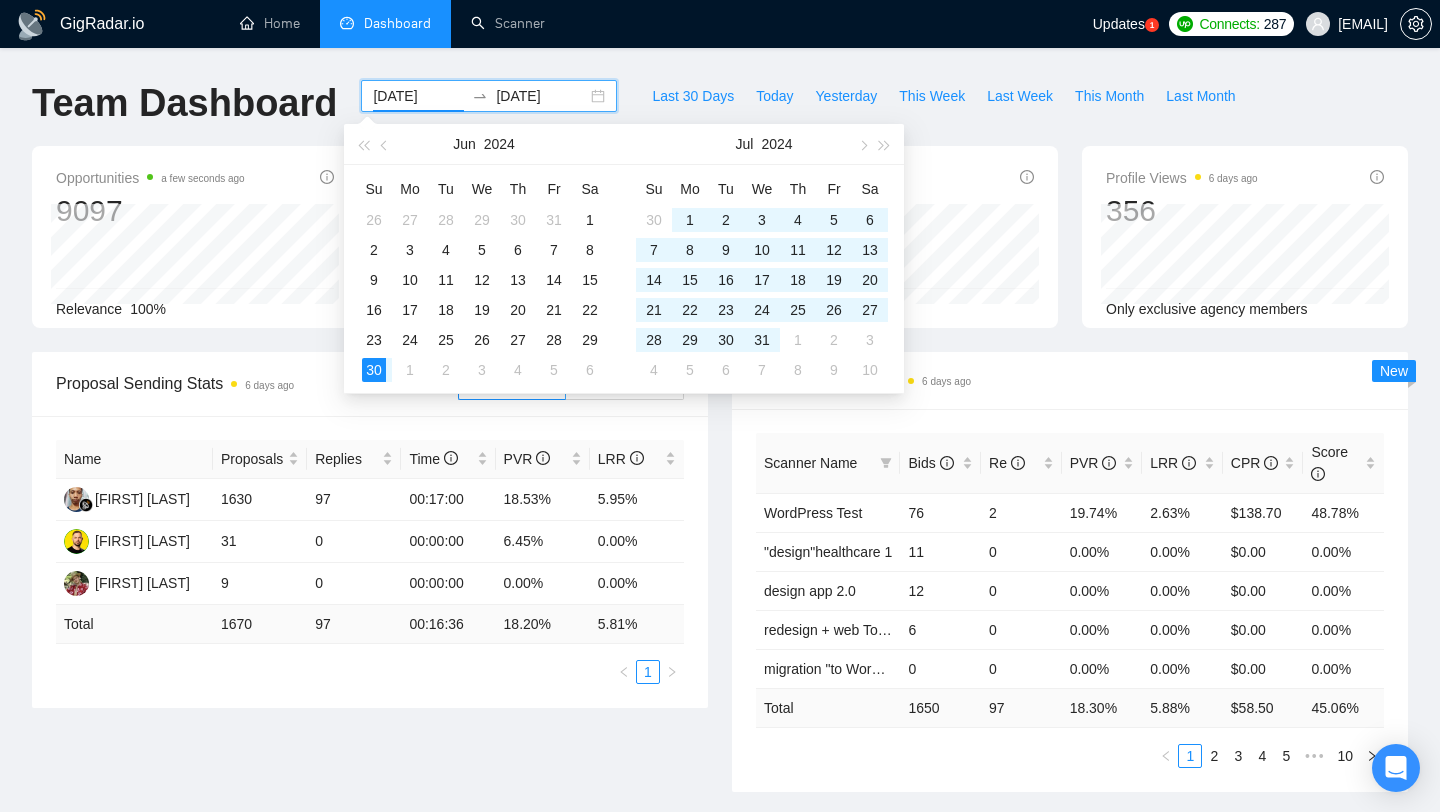 type on "[DATE]" 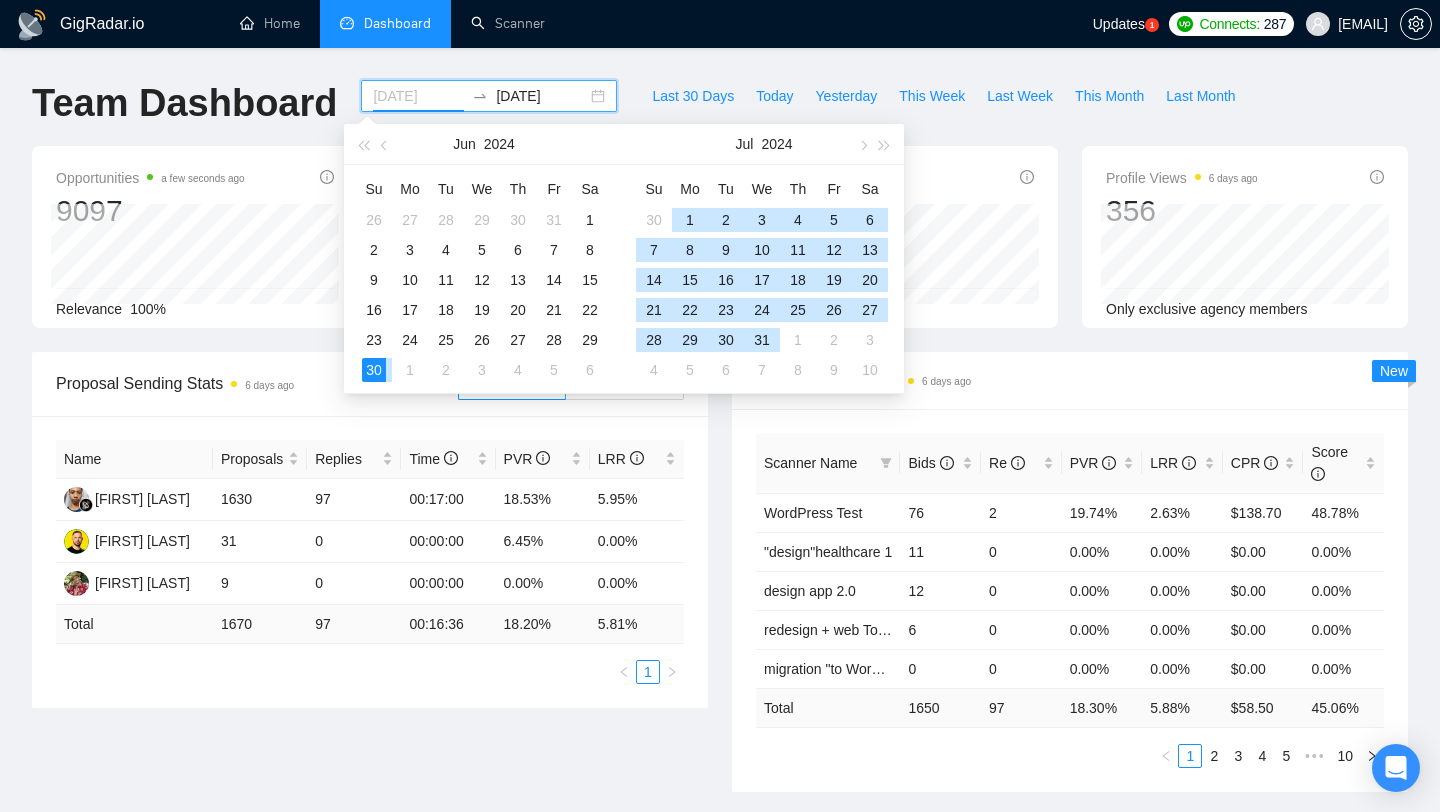 click on "30" at bounding box center [374, 370] 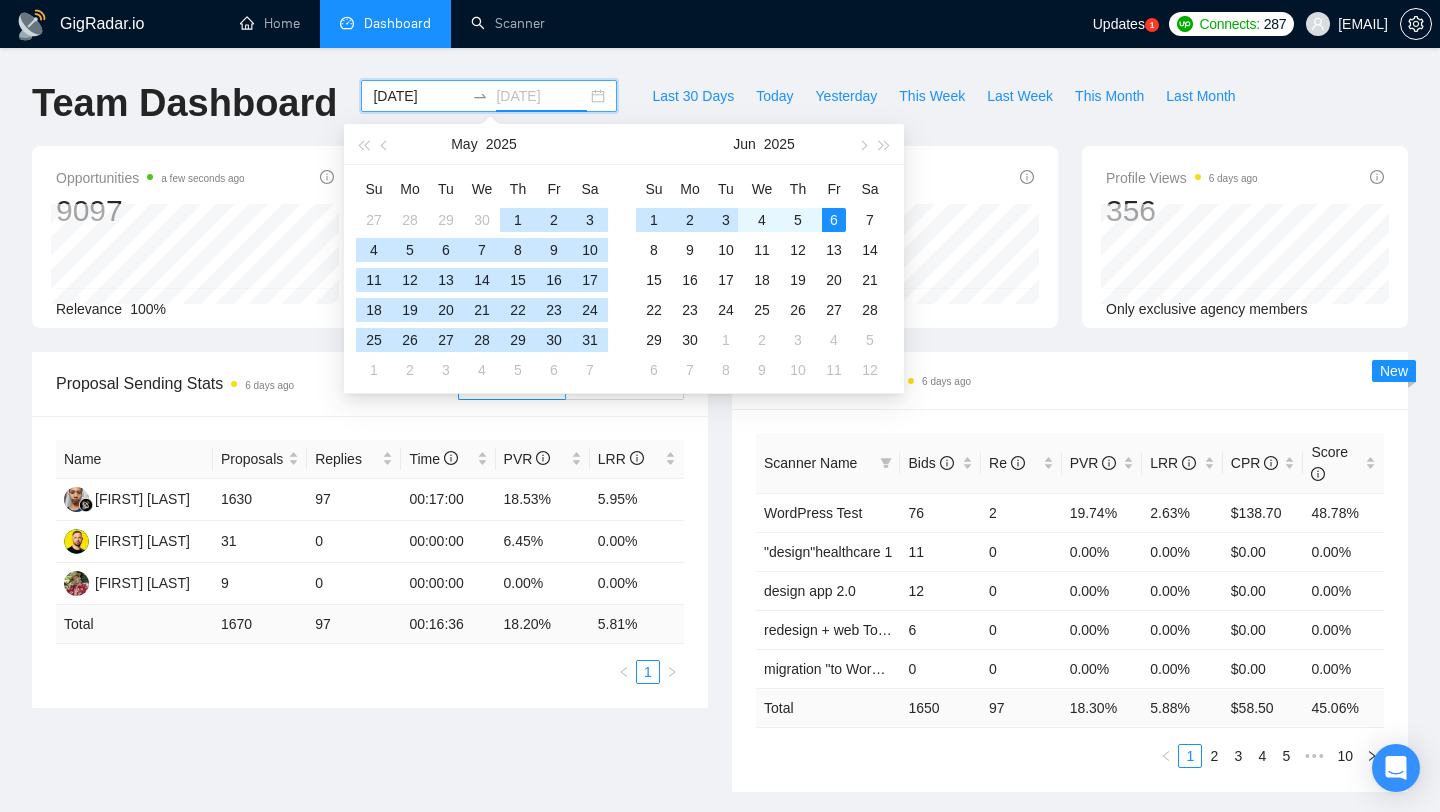 type on "[DATE]" 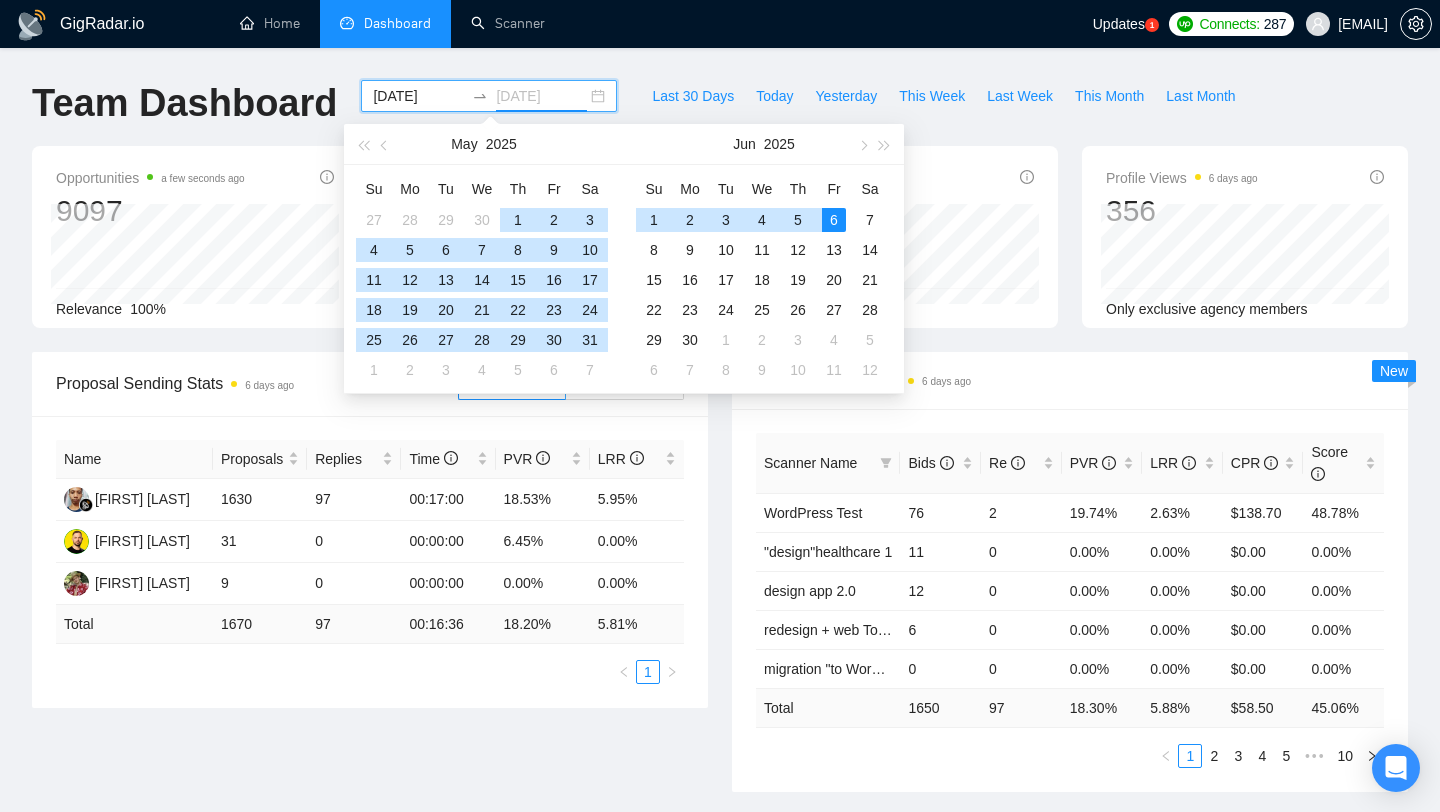 click on "6" at bounding box center (834, 220) 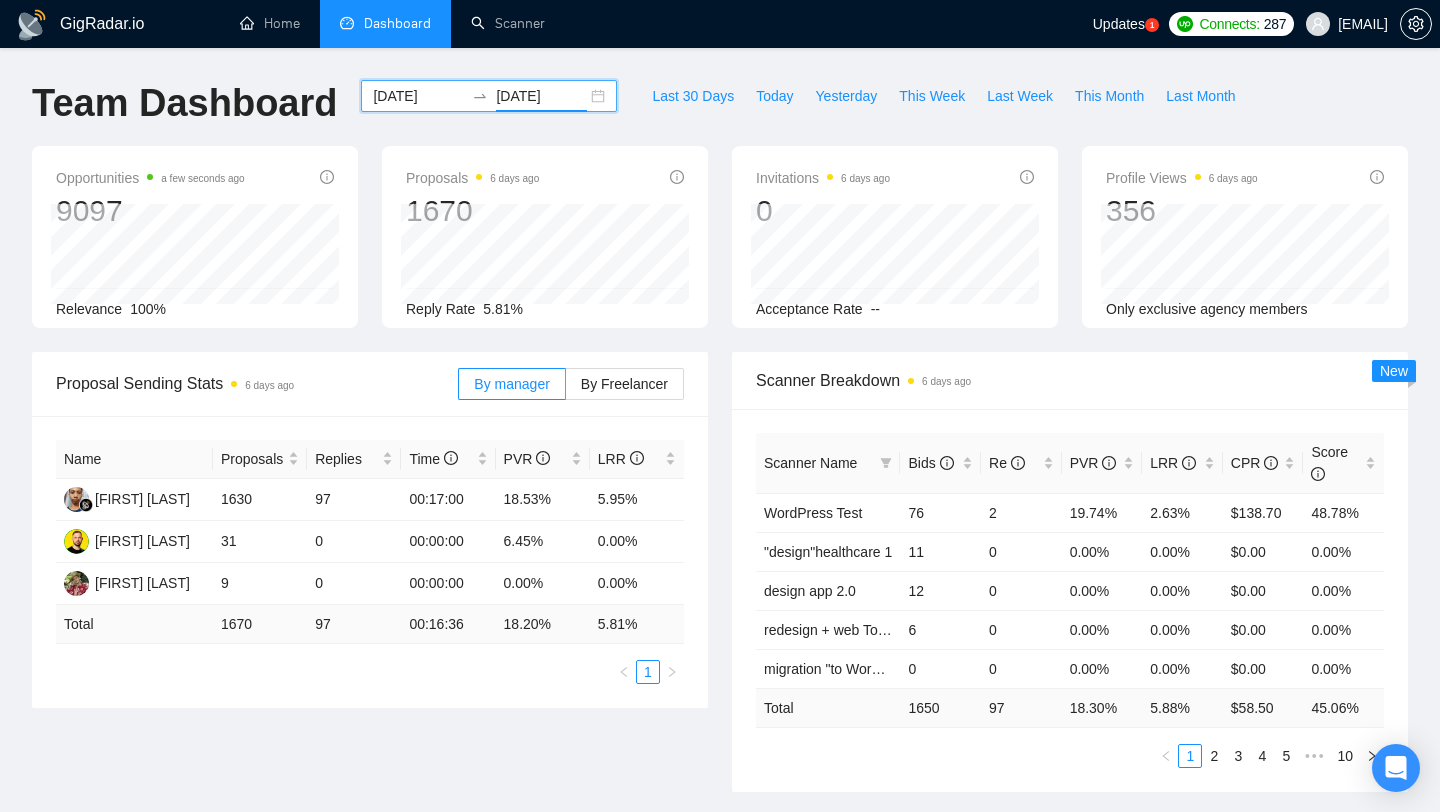 click on "[DATE]" at bounding box center (418, 96) 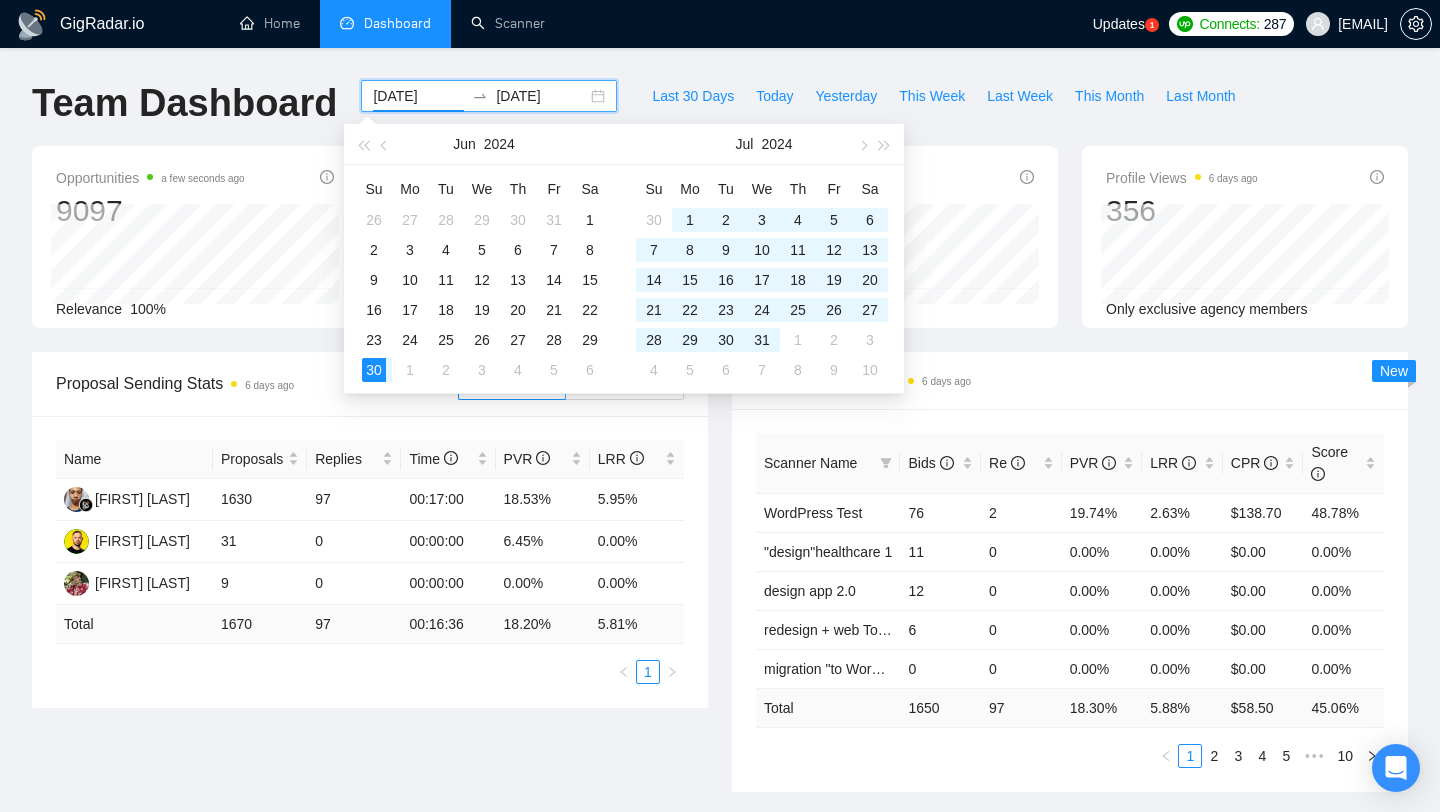 click on "[YYYY]-[MM]-[DD]" at bounding box center [418, 96] 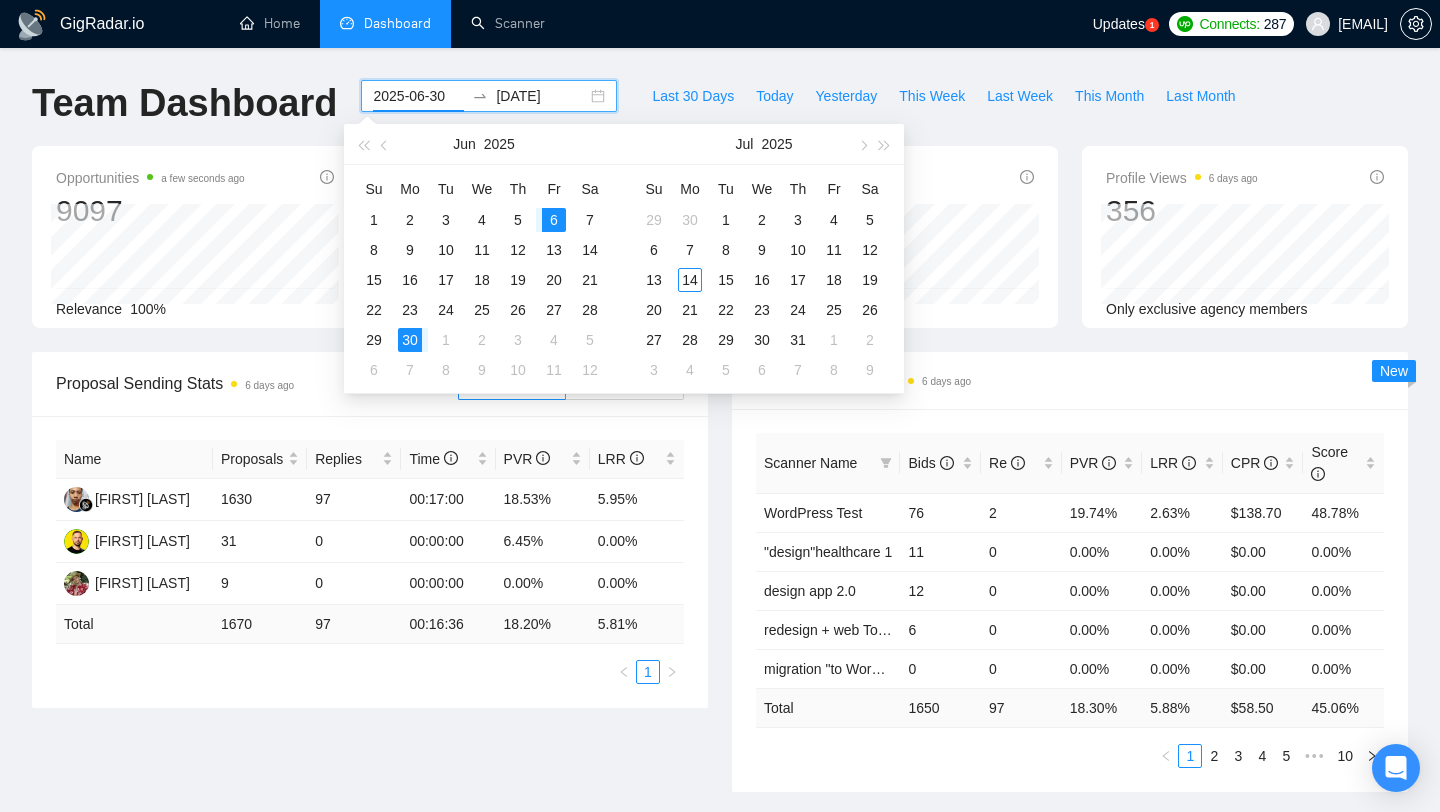 type on "[YYYY]-[MM]-[DD]" 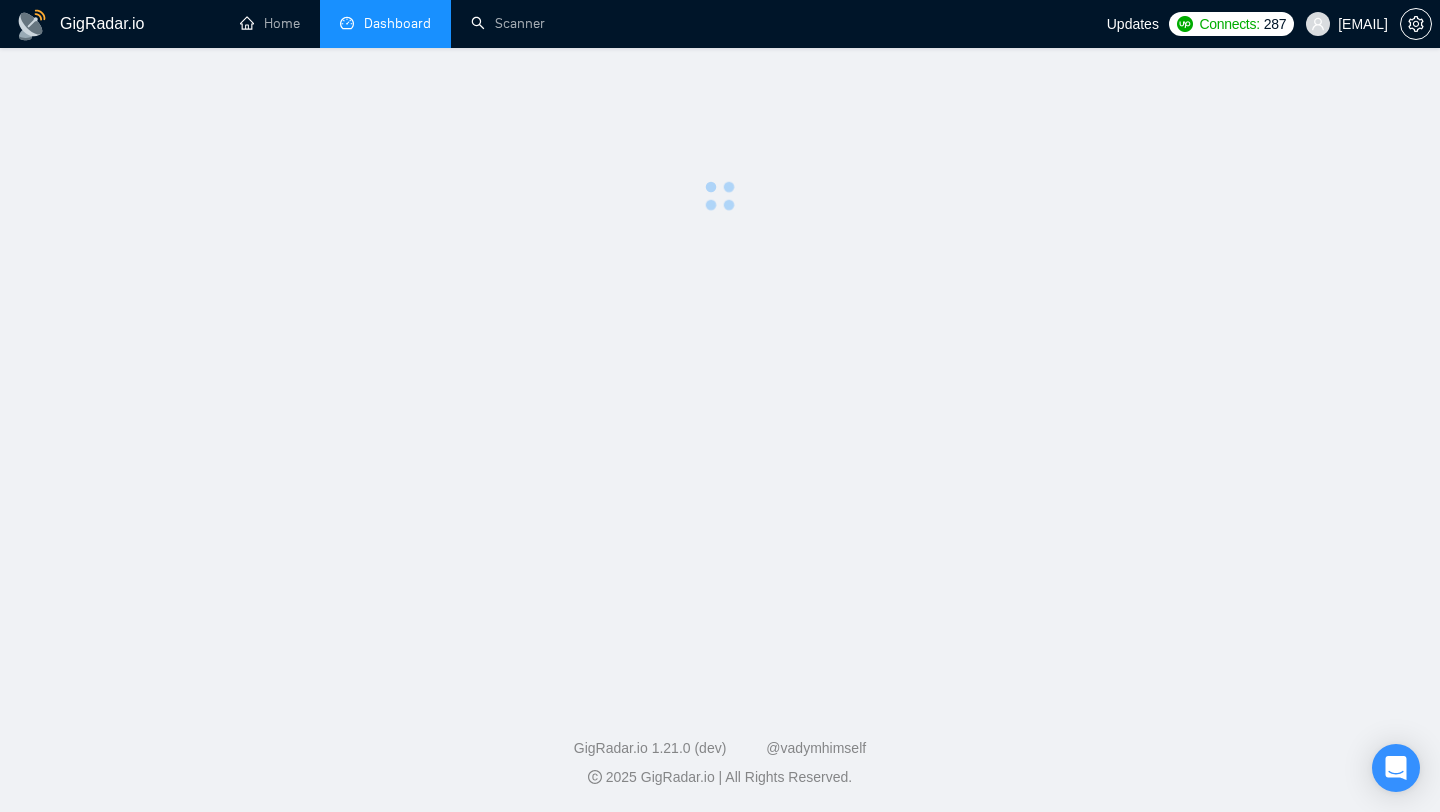 scroll, scrollTop: 0, scrollLeft: 0, axis: both 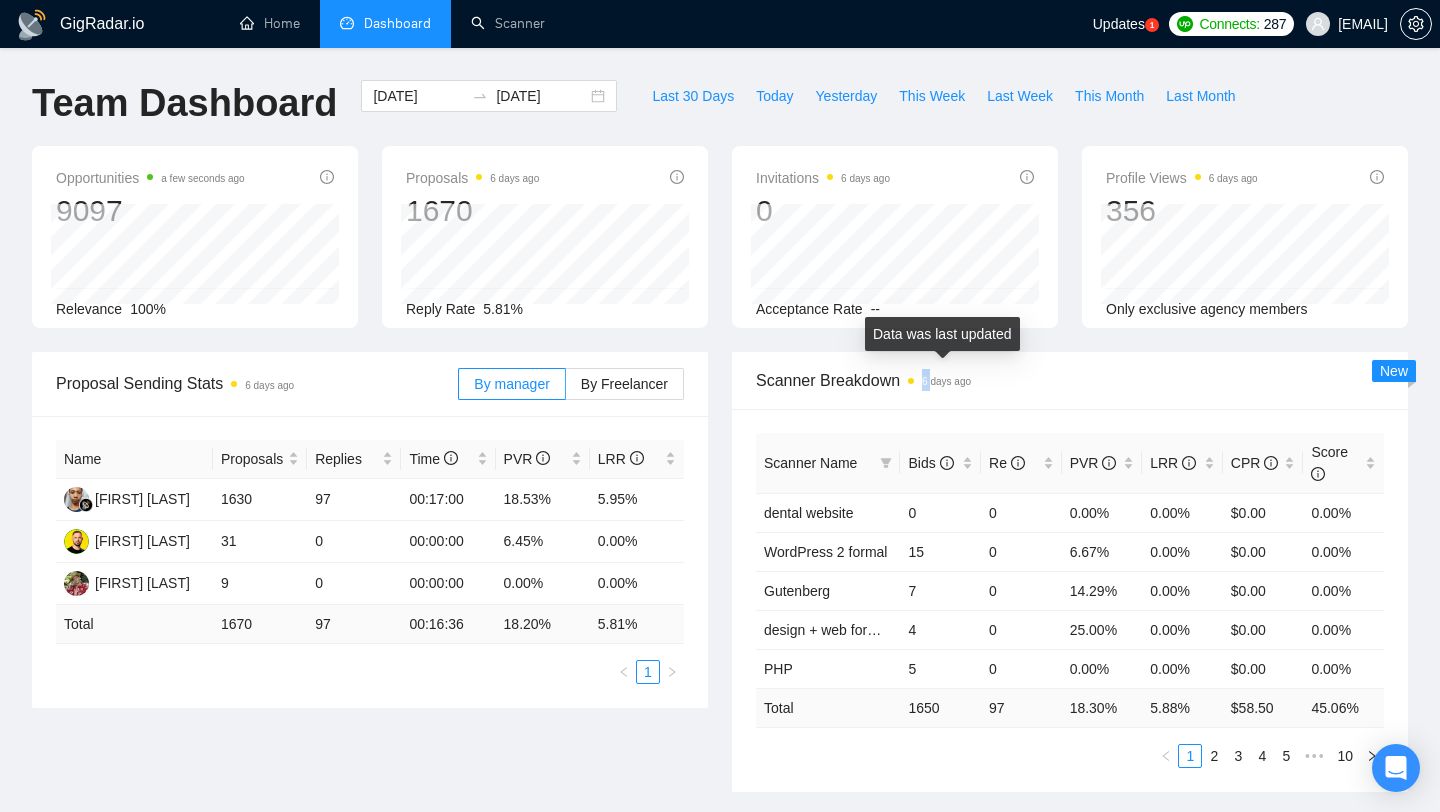 drag, startPoint x: 936, startPoint y: 383, endPoint x: 1016, endPoint y: 375, distance: 80.399 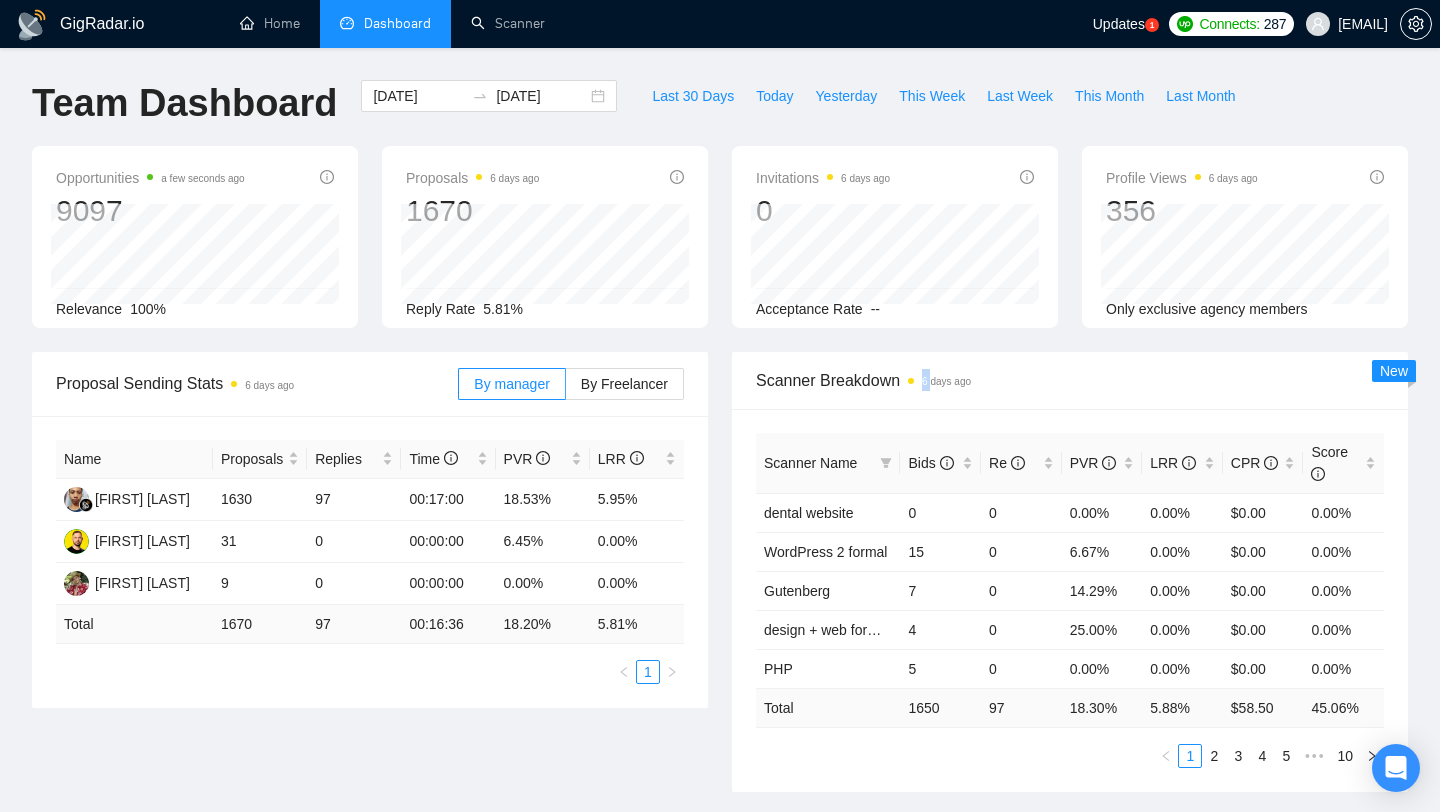 click on "Scanner Breakdown 6 days ago" at bounding box center (1070, 380) 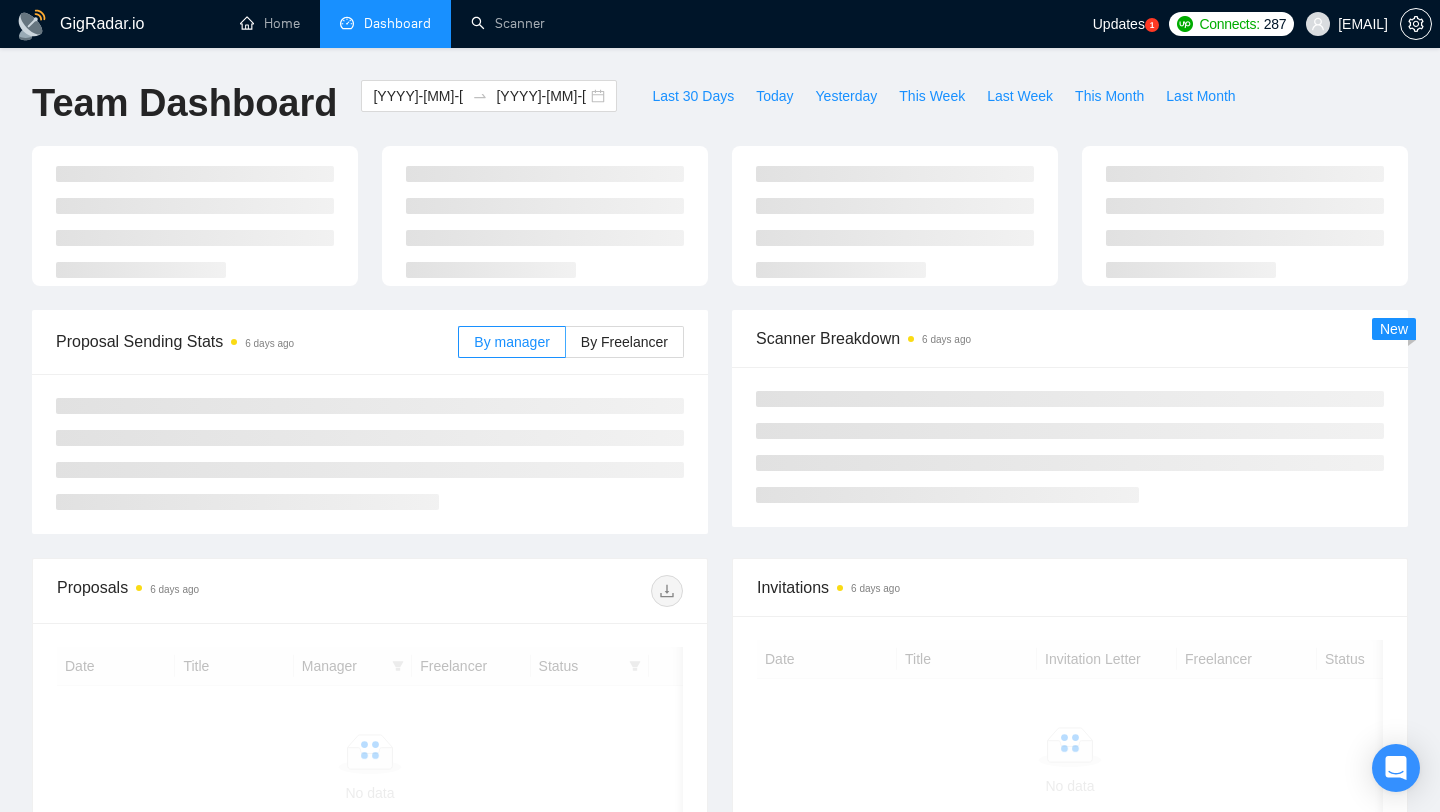 scroll, scrollTop: 0, scrollLeft: 0, axis: both 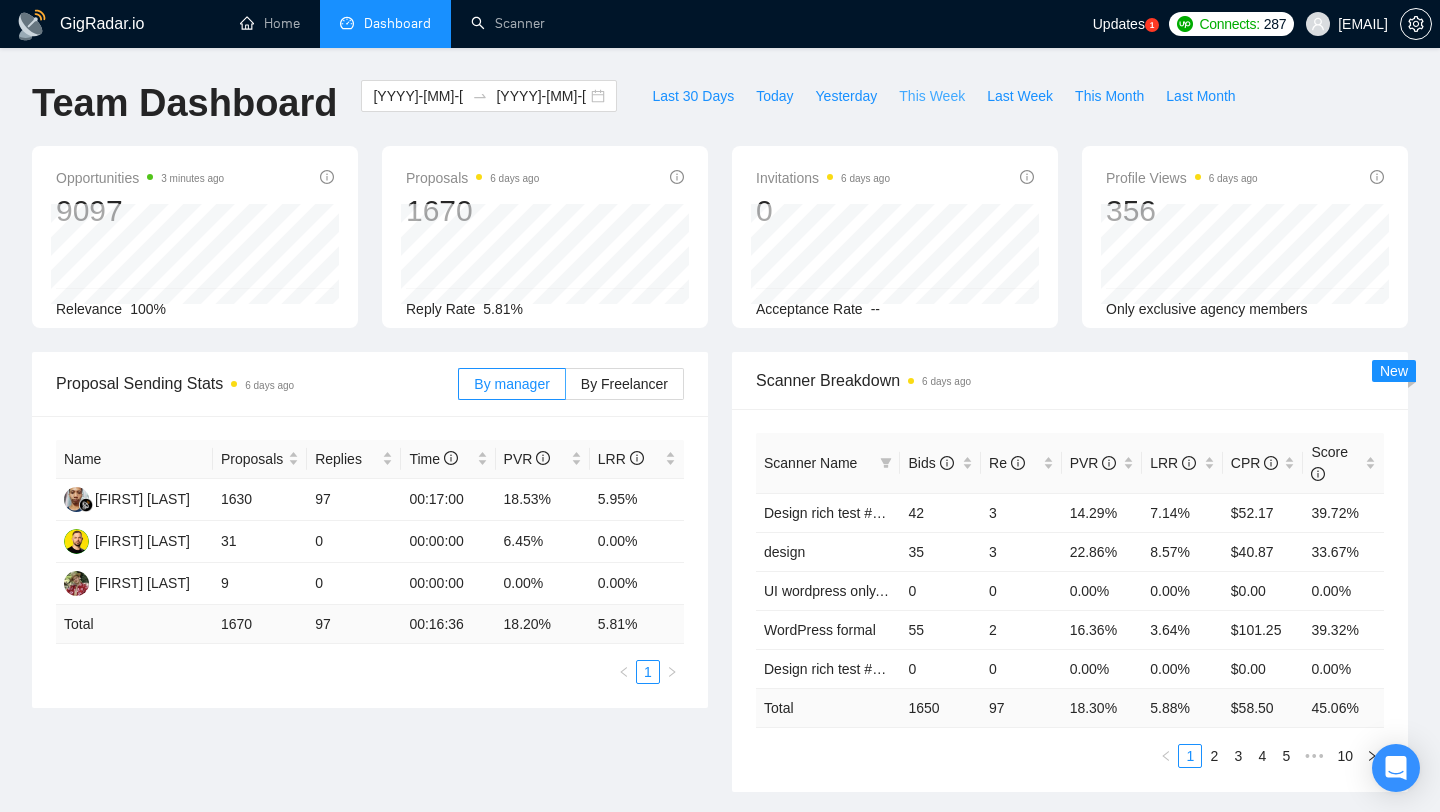 click on "This Week" at bounding box center [932, 96] 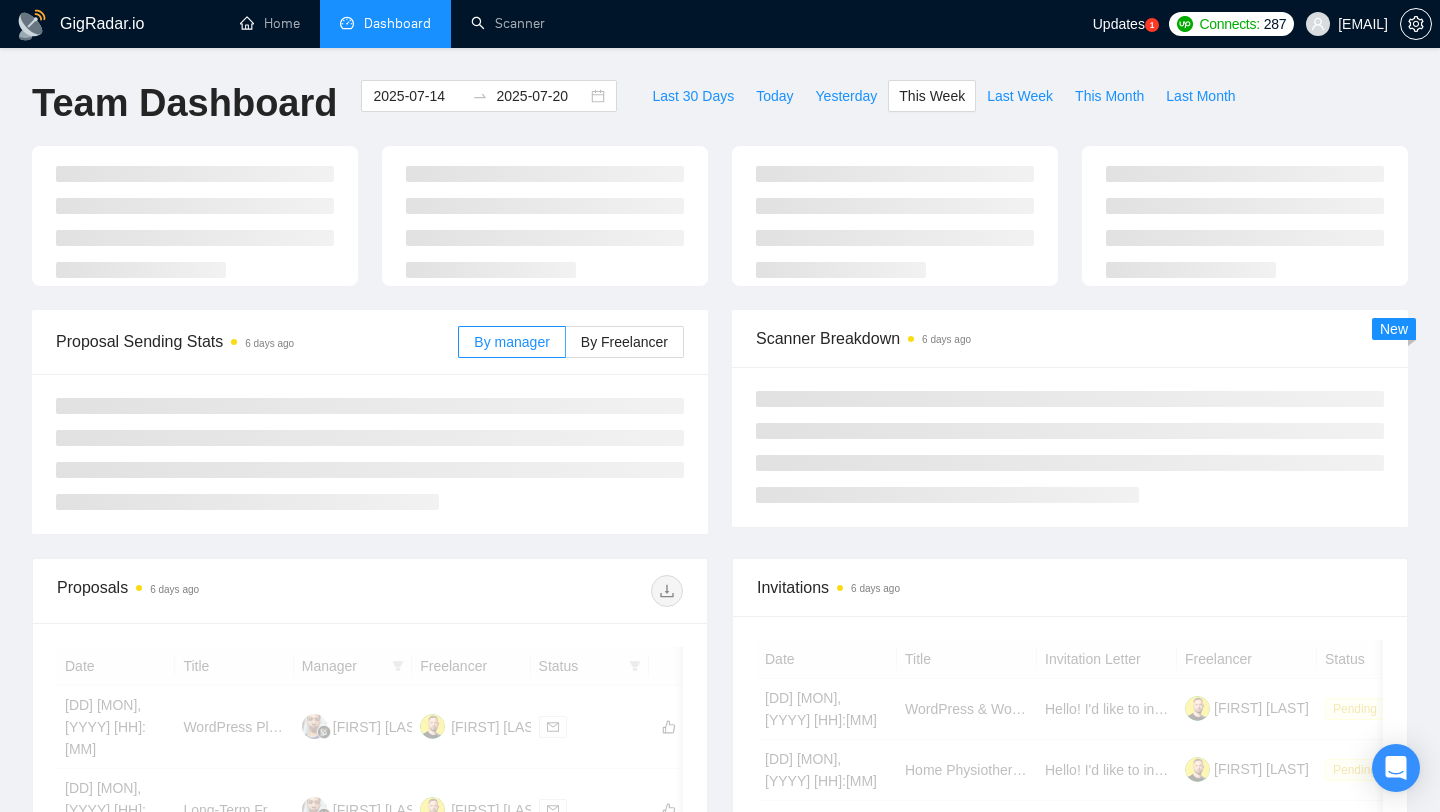 type on "2025-07-14" 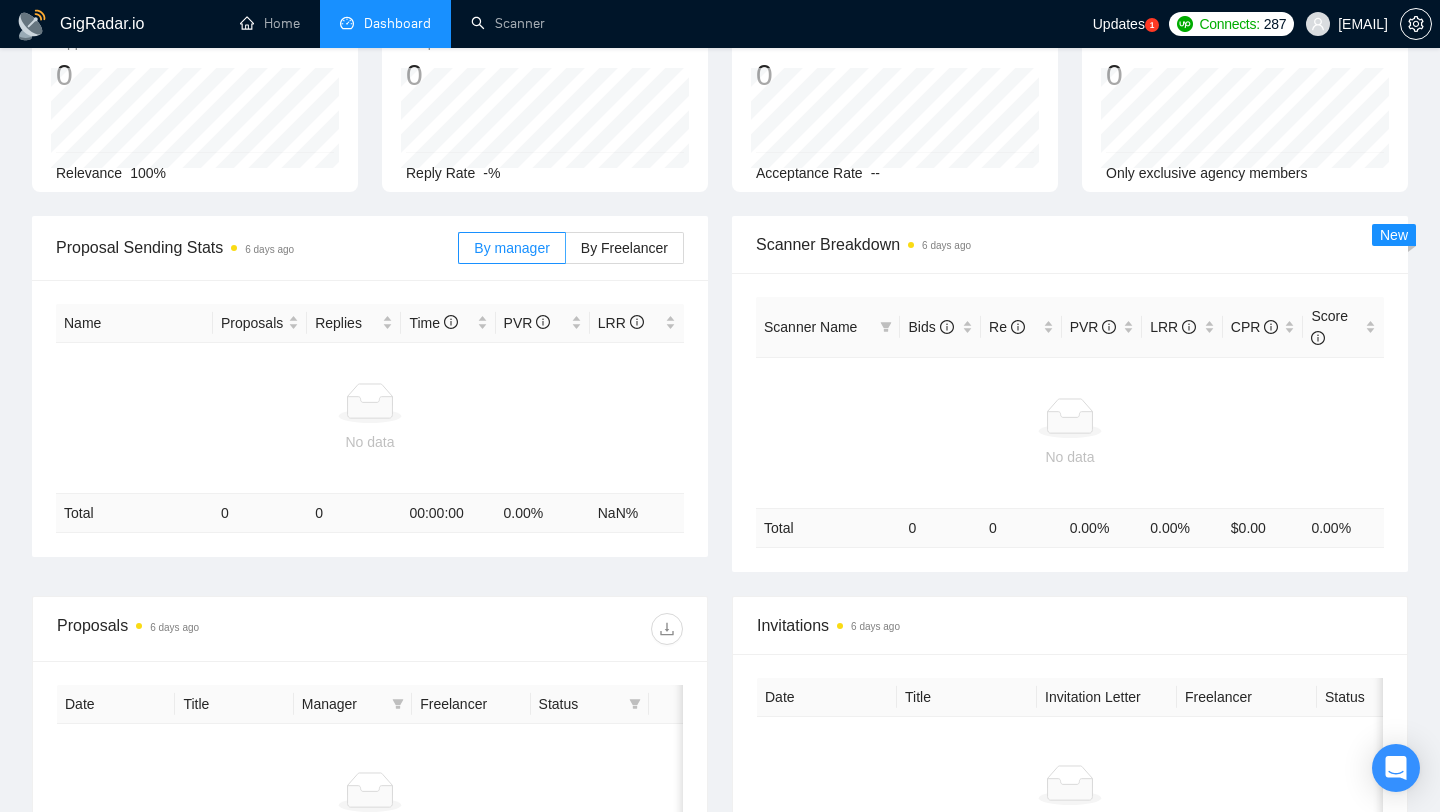 scroll, scrollTop: 0, scrollLeft: 0, axis: both 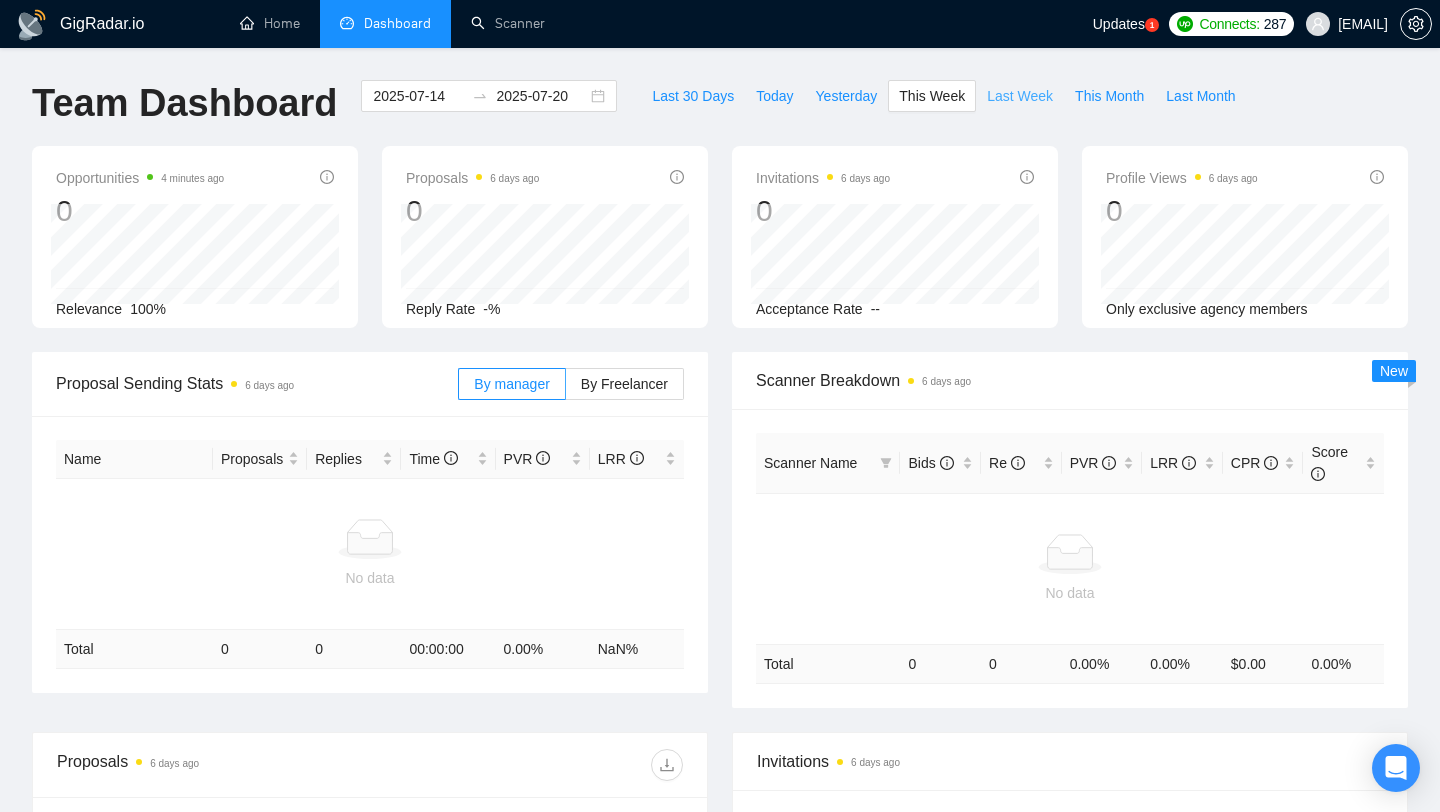 click on "Last Week" at bounding box center (1020, 96) 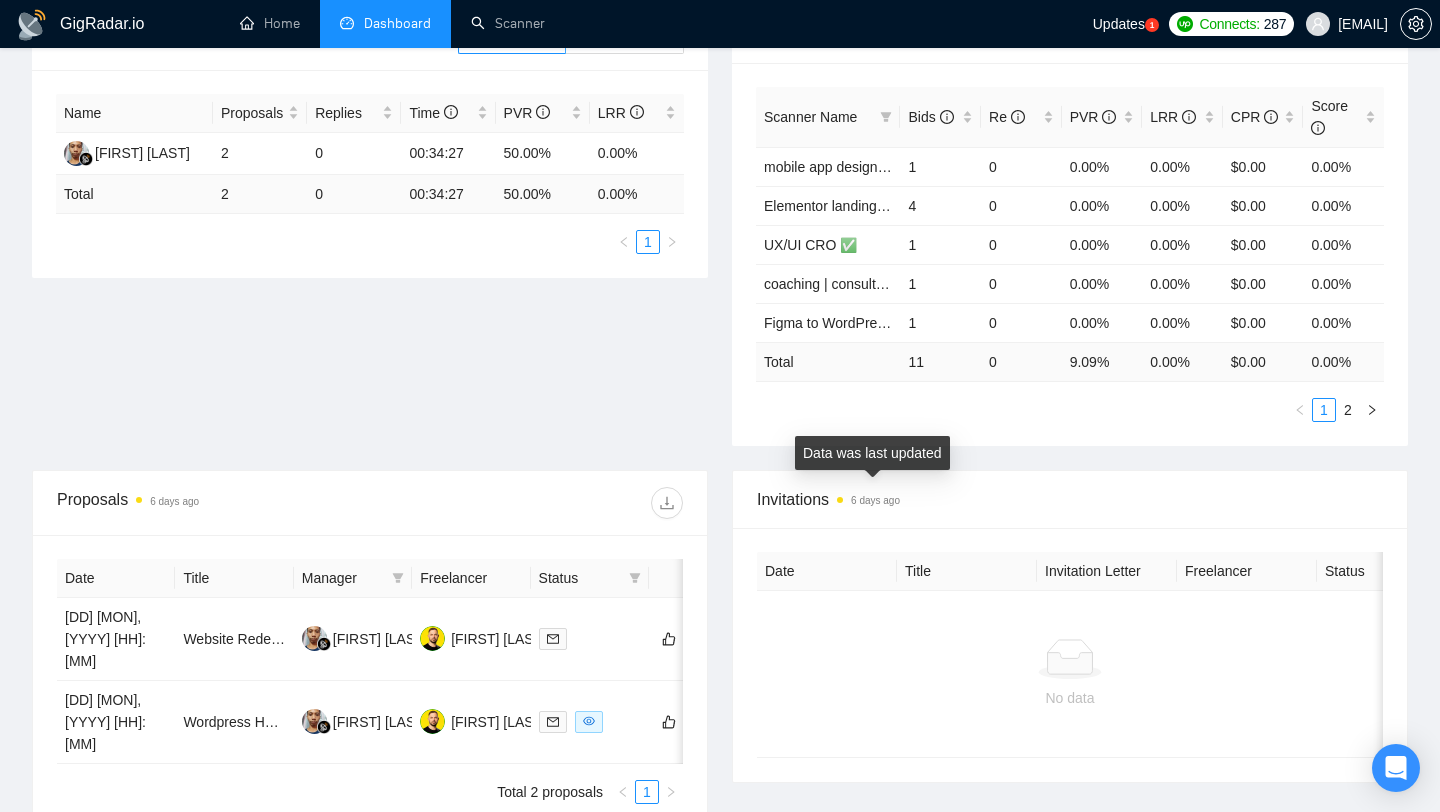 scroll, scrollTop: 341, scrollLeft: 0, axis: vertical 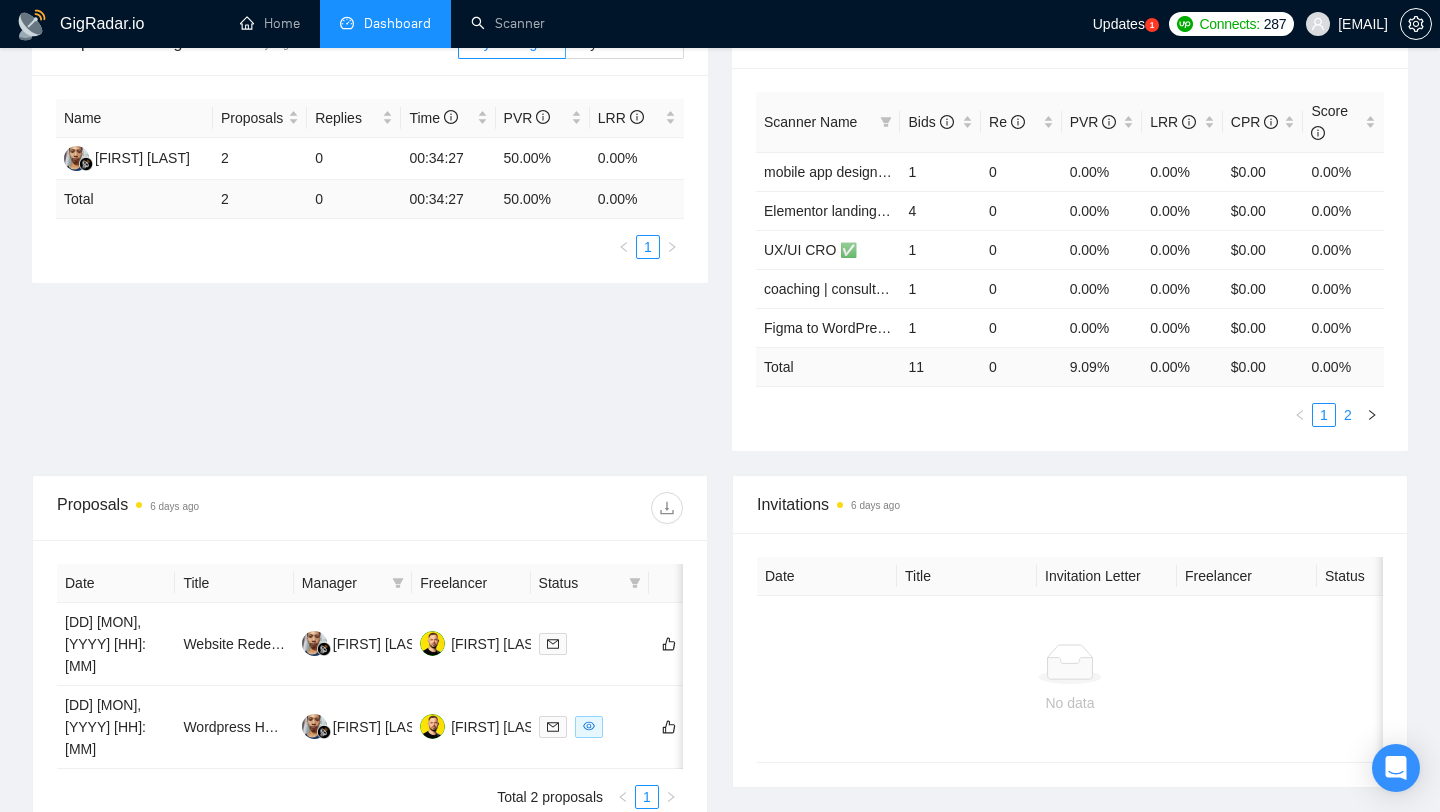click on "2" at bounding box center (1348, 415) 